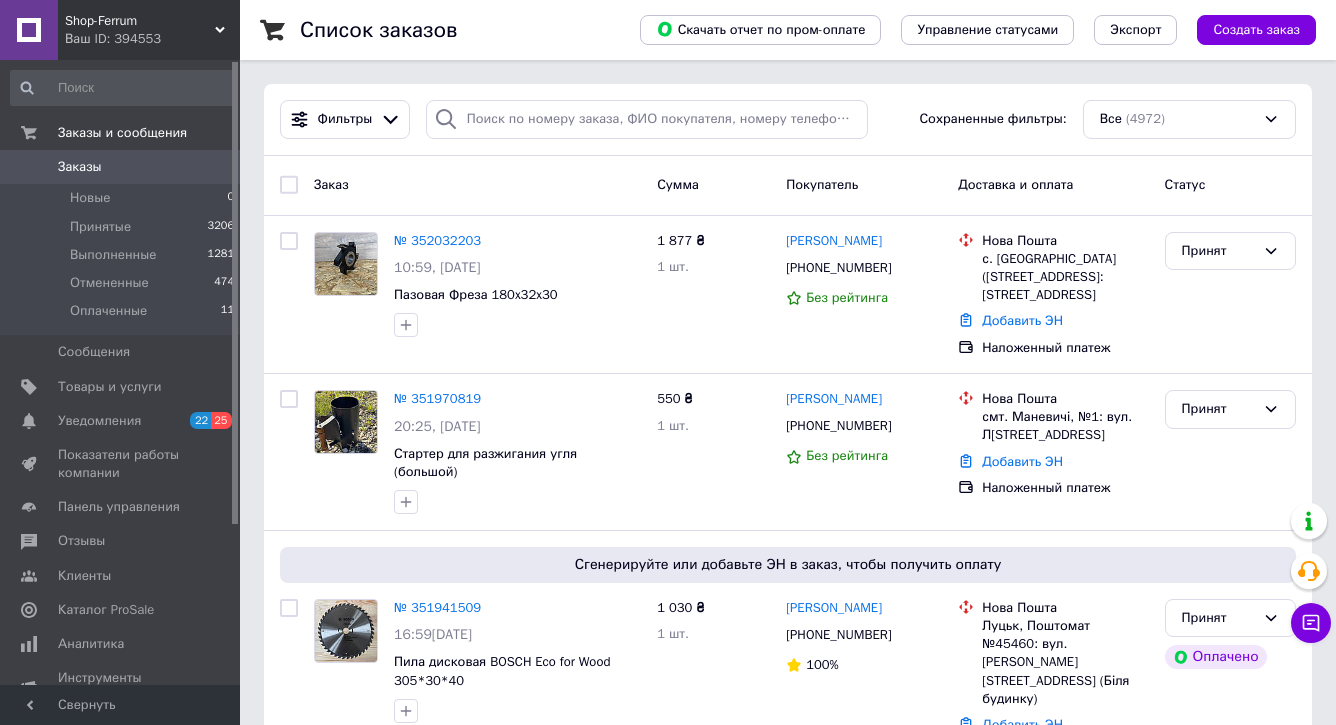 scroll, scrollTop: 0, scrollLeft: 0, axis: both 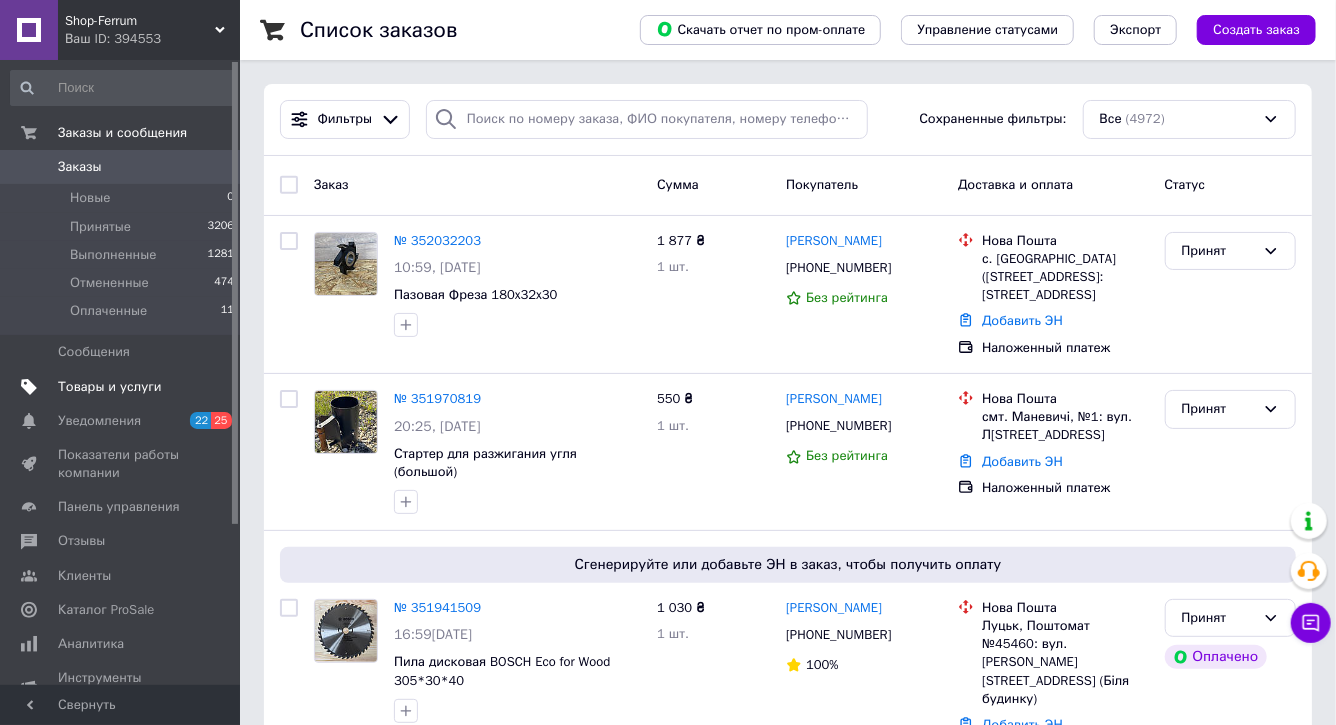 click on "Товары и услуги" at bounding box center [110, 387] 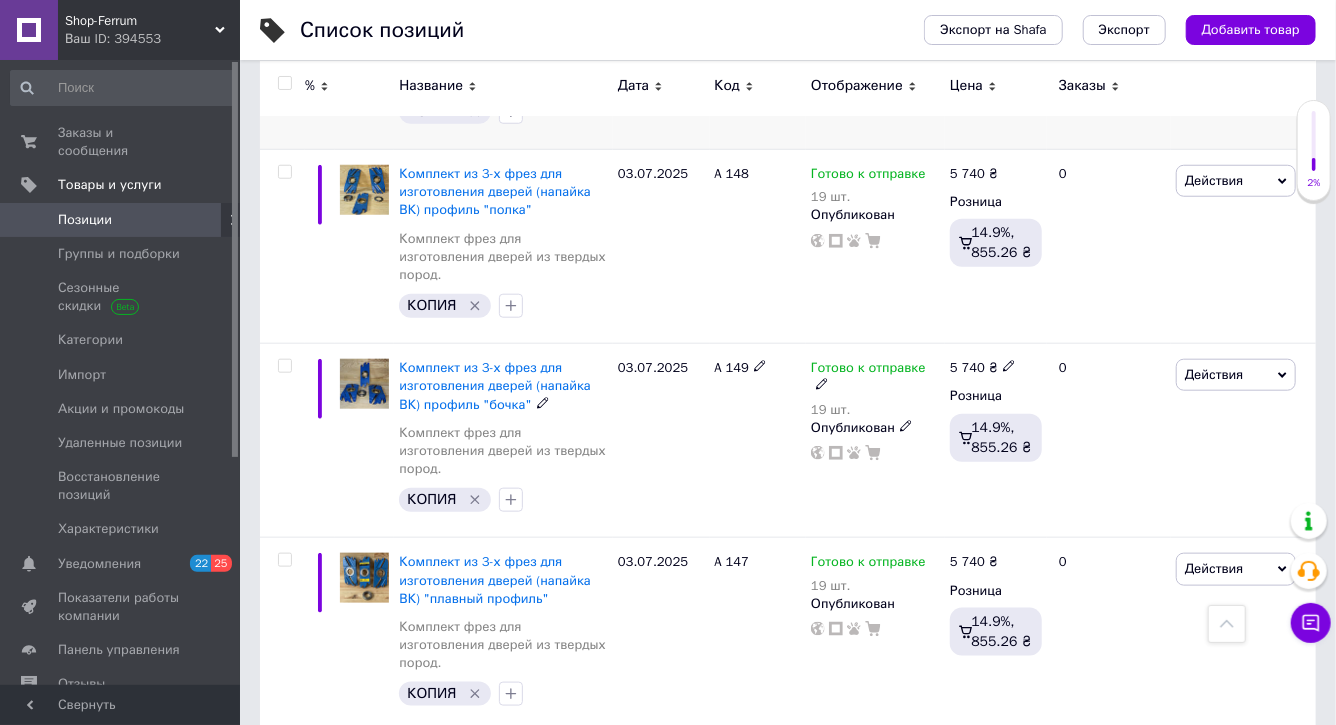scroll, scrollTop: 798, scrollLeft: 0, axis: vertical 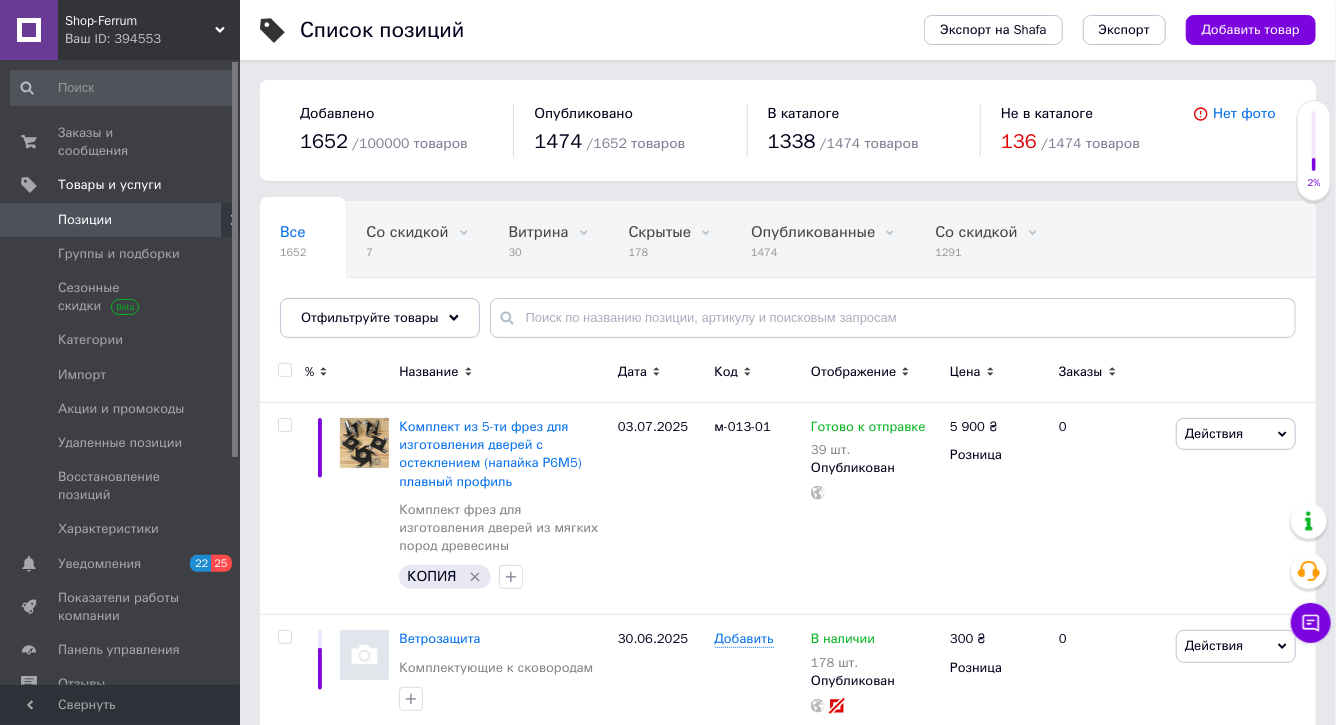 click on "Позиции" at bounding box center [121, 220] 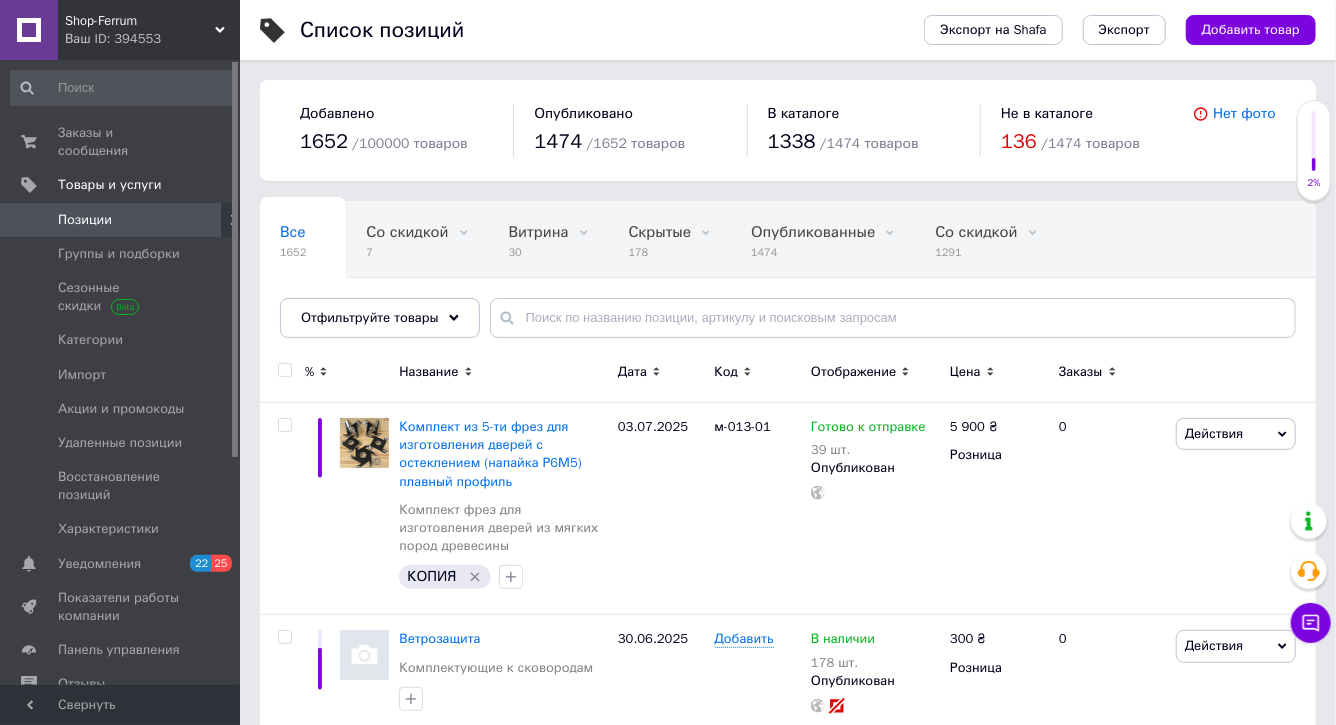 click on "Все 1652 Со скидкой 7 Удалить Редактировать Витрина 30 Удалить Редактировать Скрытые 178 Удалить Редактировать Опубликованные 1474 Удалить Редактировать Со скидкой 1291 Удалить Редактировать Ok Отфильтровано...  Сохранить" at bounding box center (788, 279) 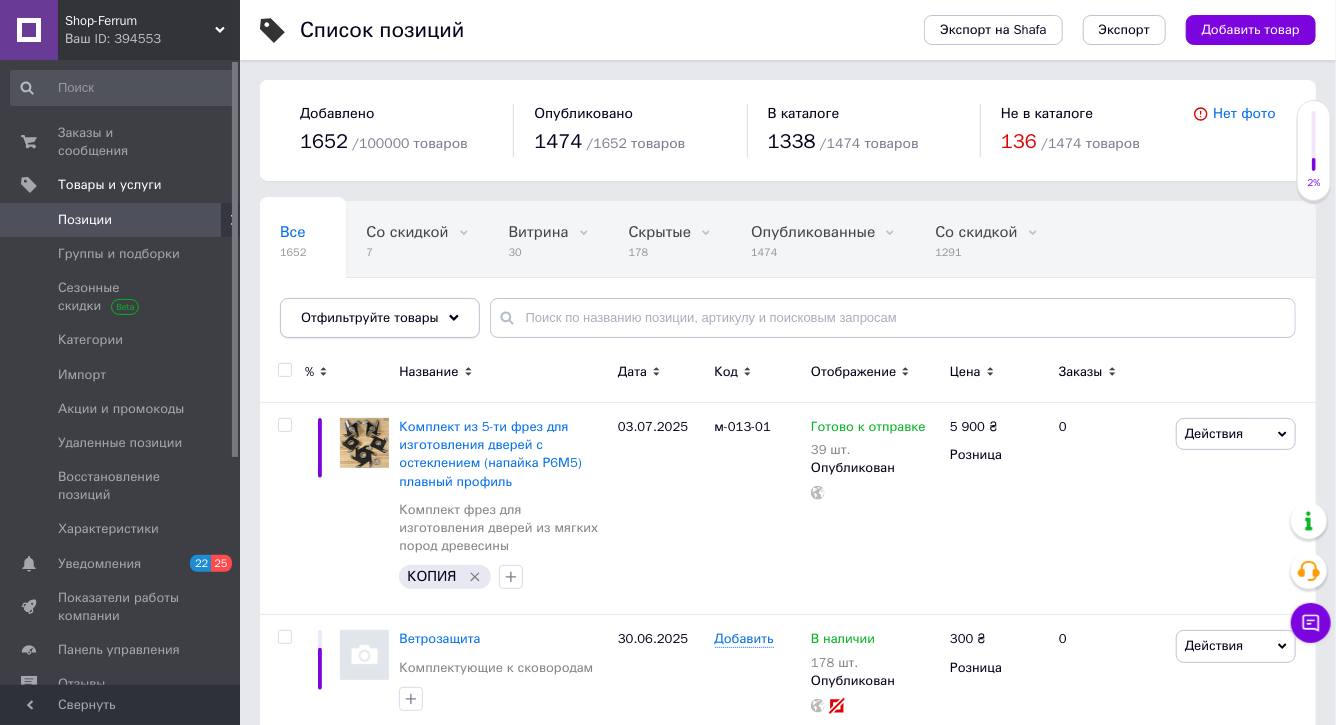 click on "Отфильтруйте товары" at bounding box center [370, 317] 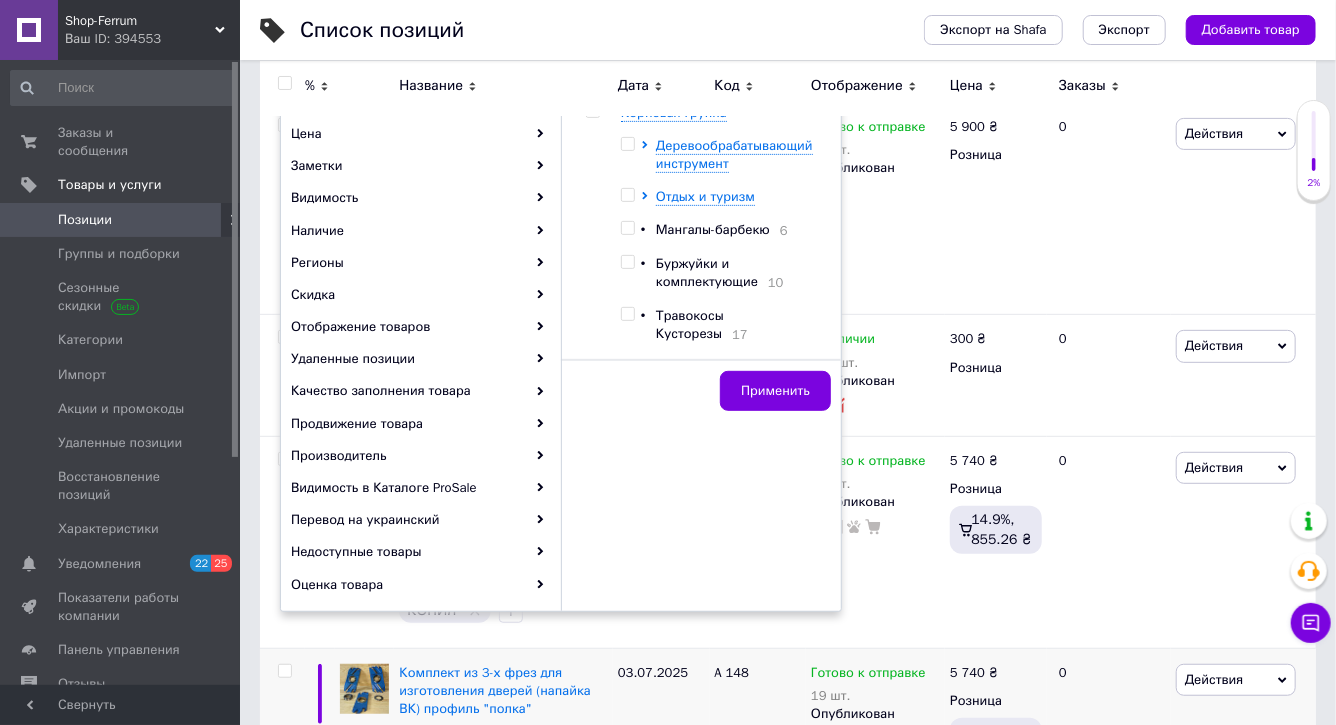 scroll, scrollTop: 296, scrollLeft: 0, axis: vertical 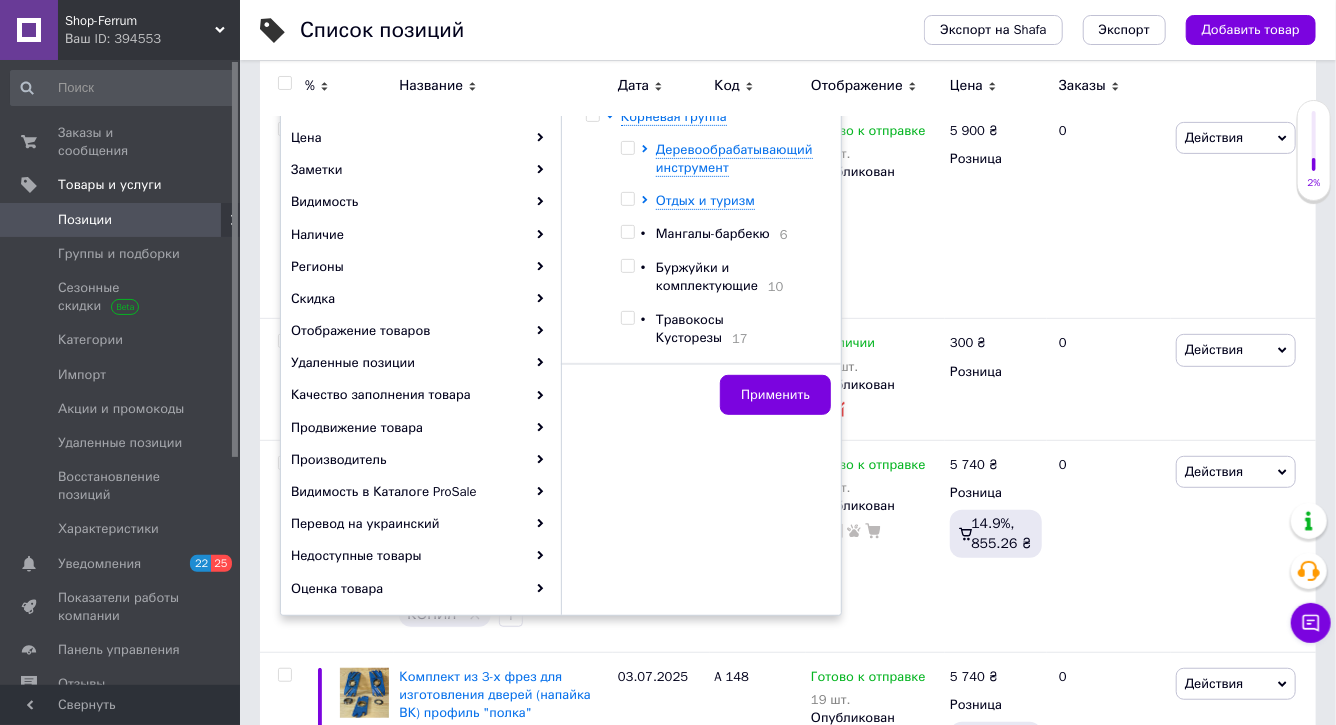 click at bounding box center (627, 318) 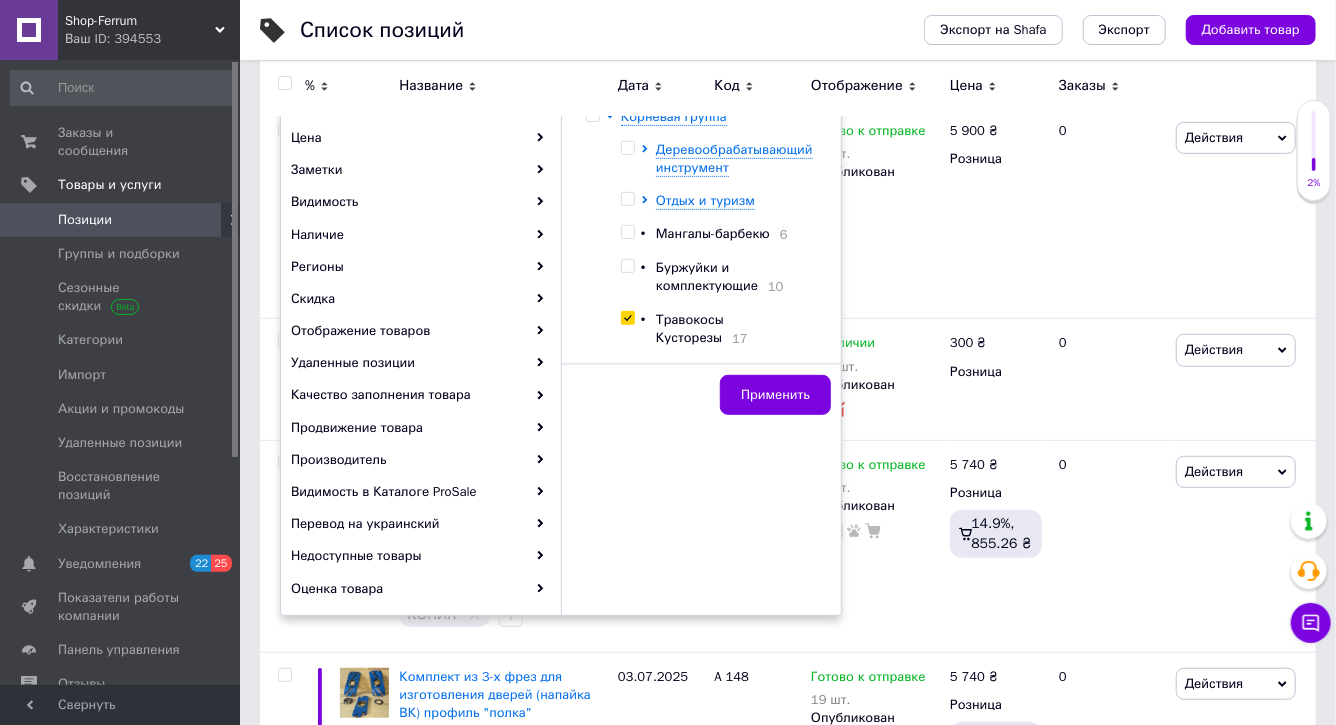 checkbox on "true" 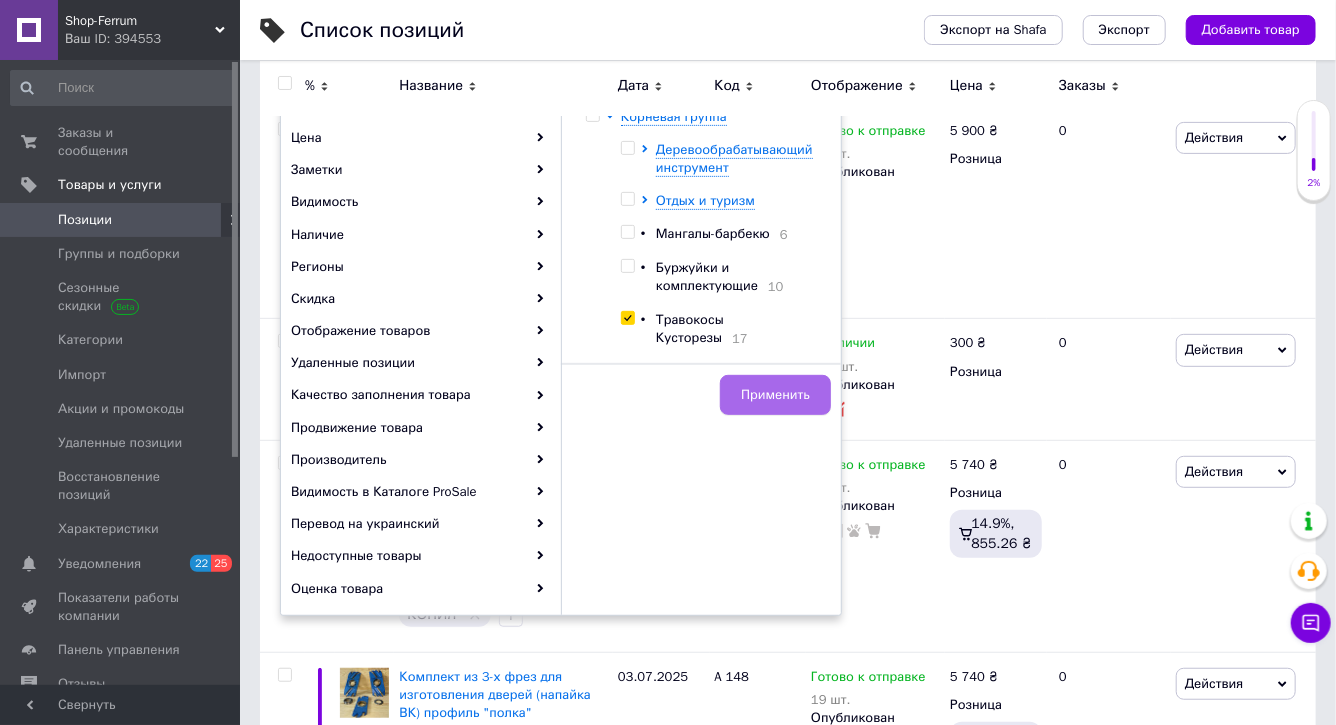 click on "Применить" at bounding box center (775, 395) 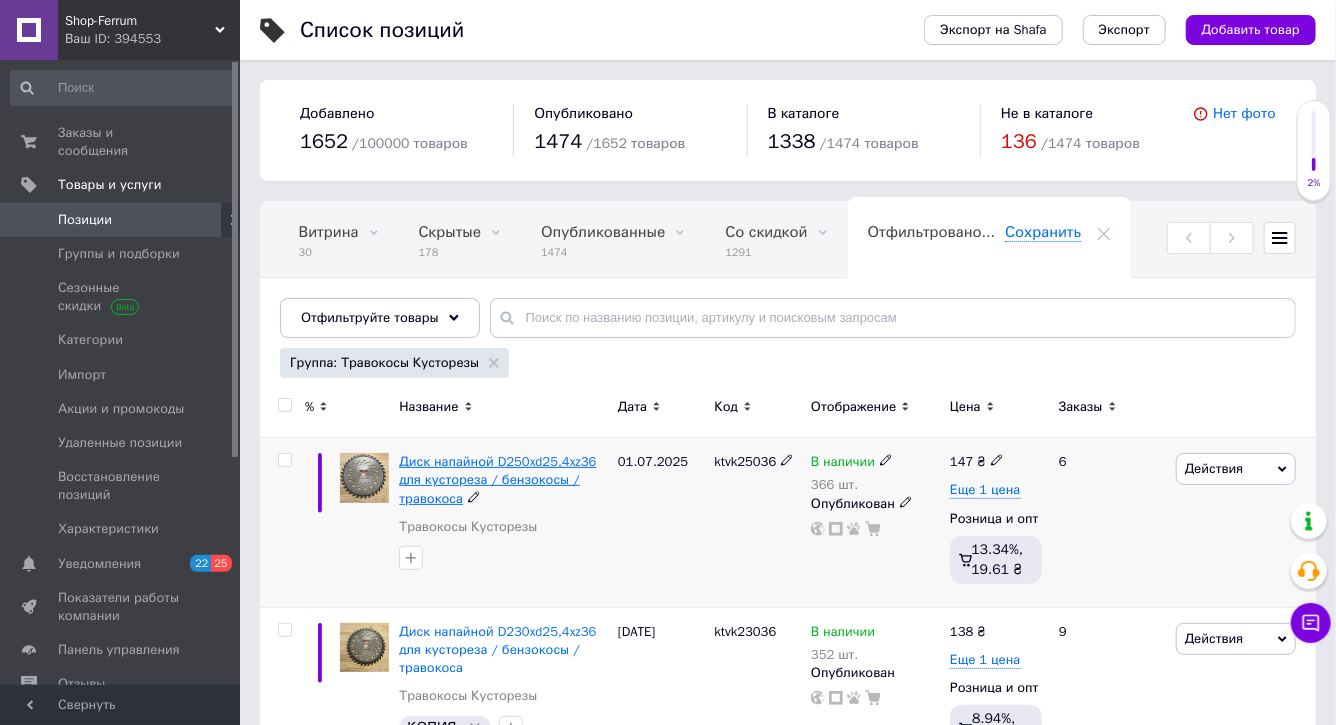 scroll, scrollTop: 134, scrollLeft: 0, axis: vertical 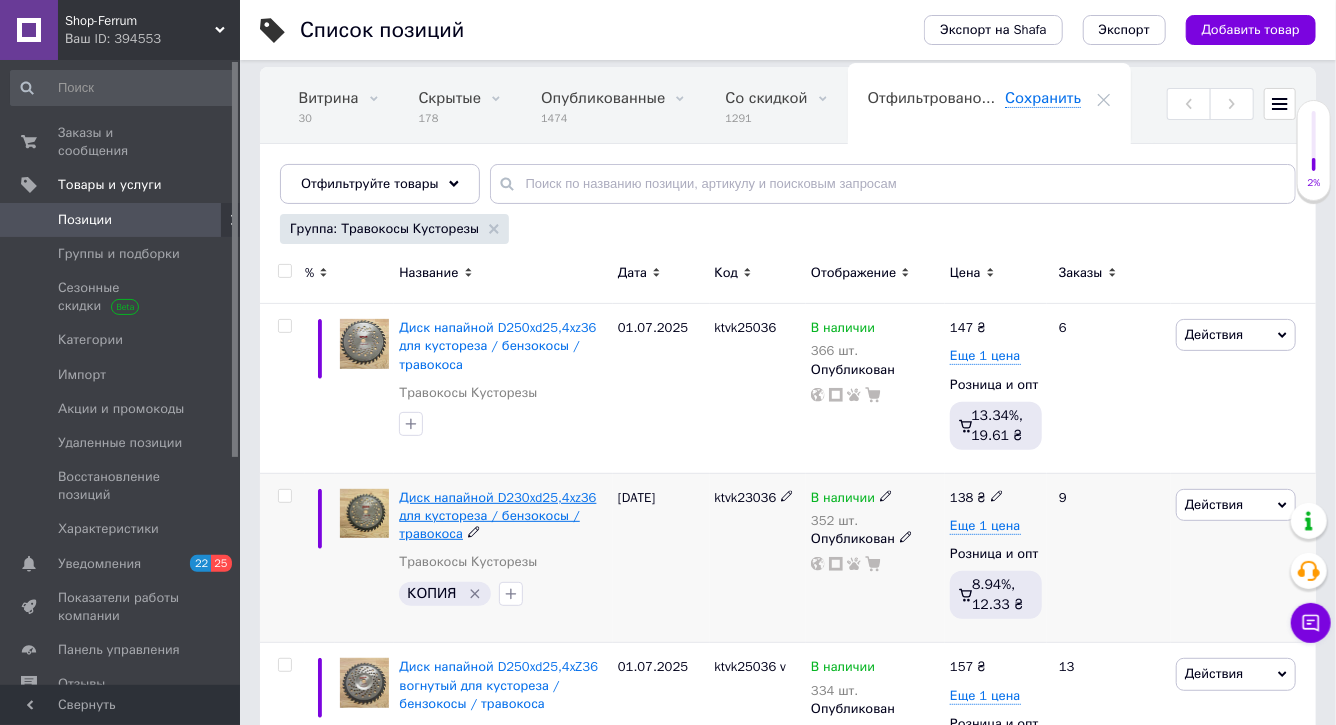 click on "Диск напайной D230xd25,4xz36 для кустореза / бензокосы / травокоса" at bounding box center [497, 515] 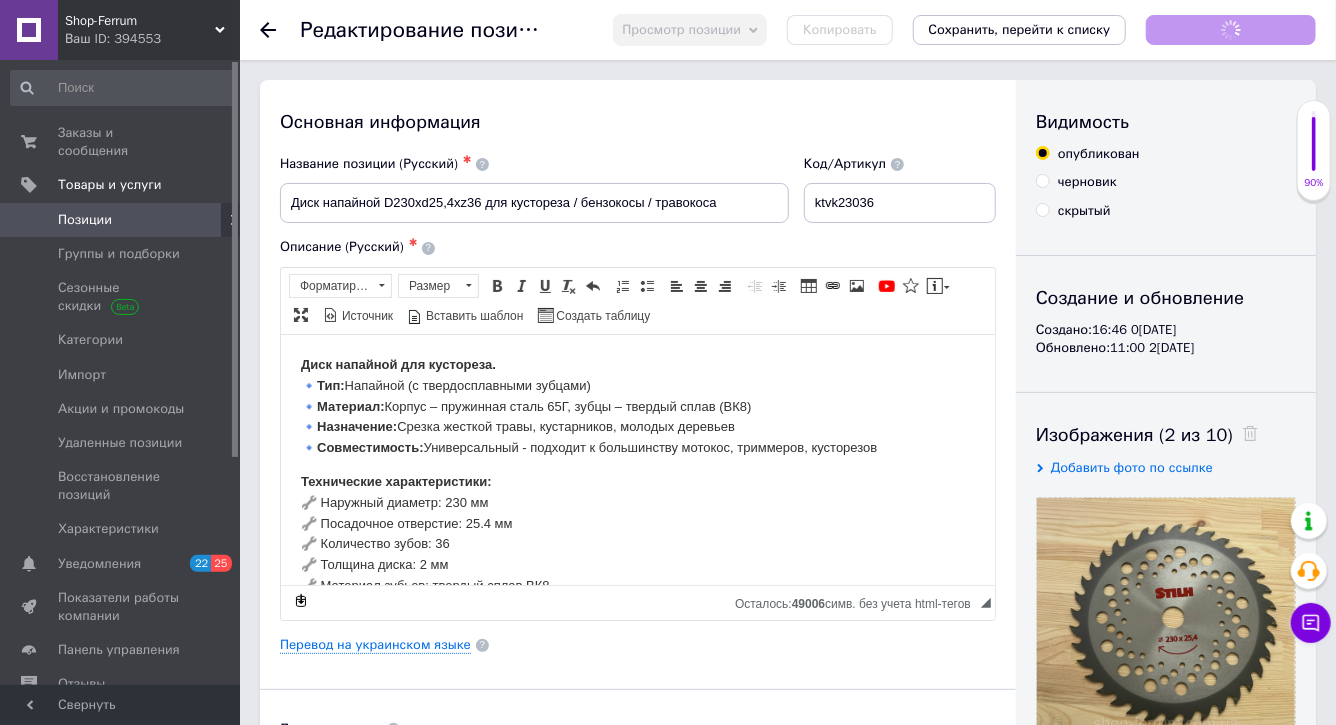 scroll, scrollTop: 0, scrollLeft: 0, axis: both 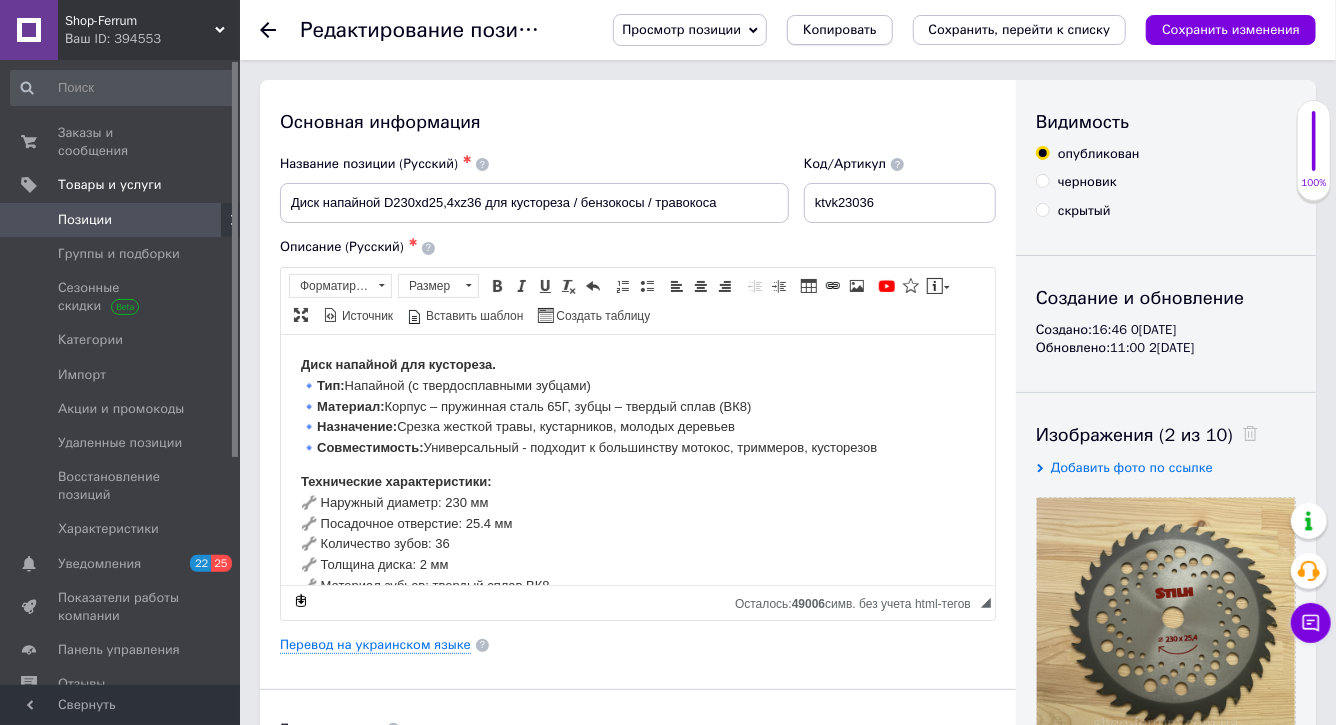 click on "Копировать" at bounding box center [839, 30] 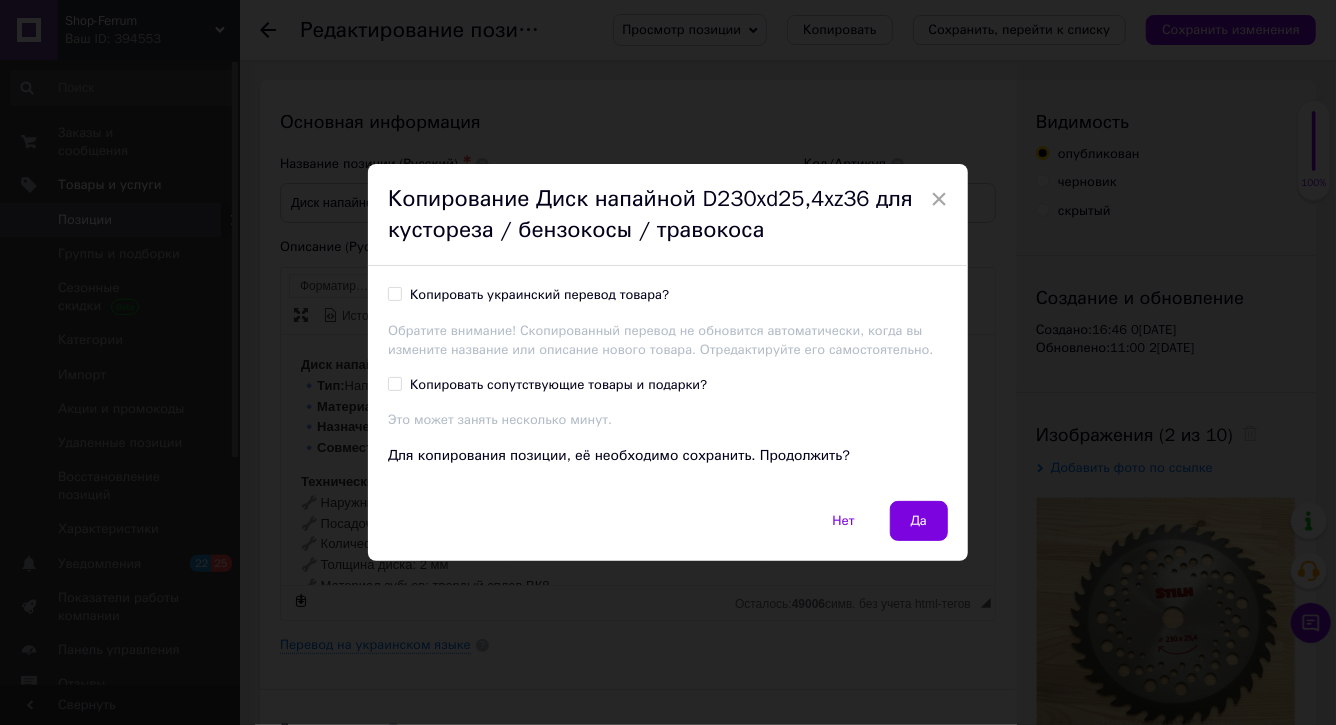 click on "Копировать украинский перевод товара?" at bounding box center (539, 295) 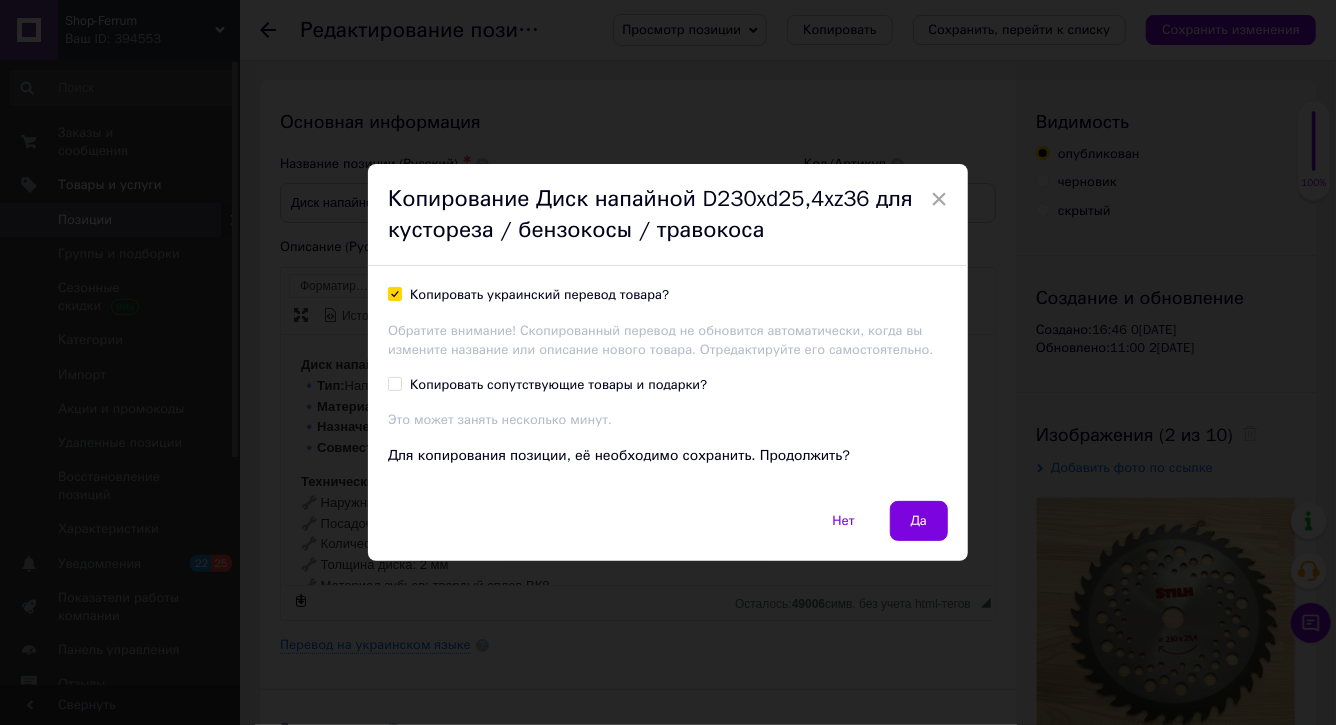 checkbox on "true" 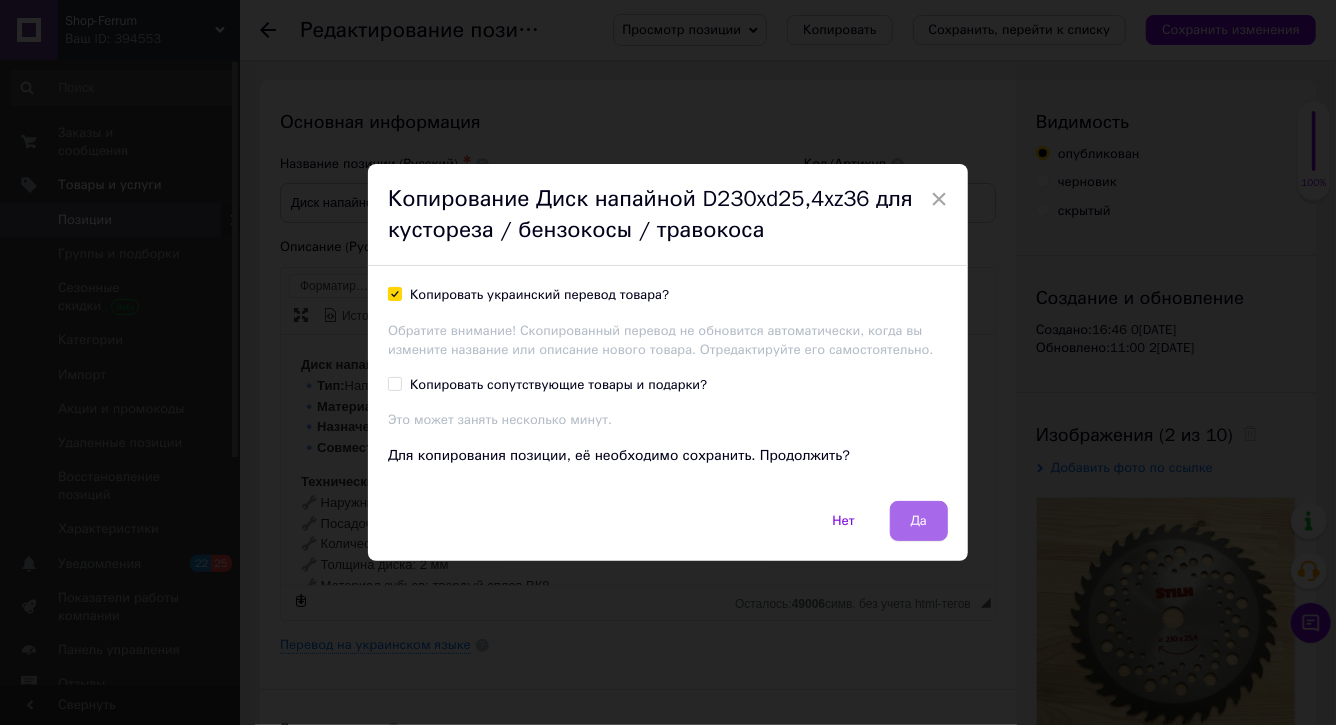 click on "Да" at bounding box center [919, 521] 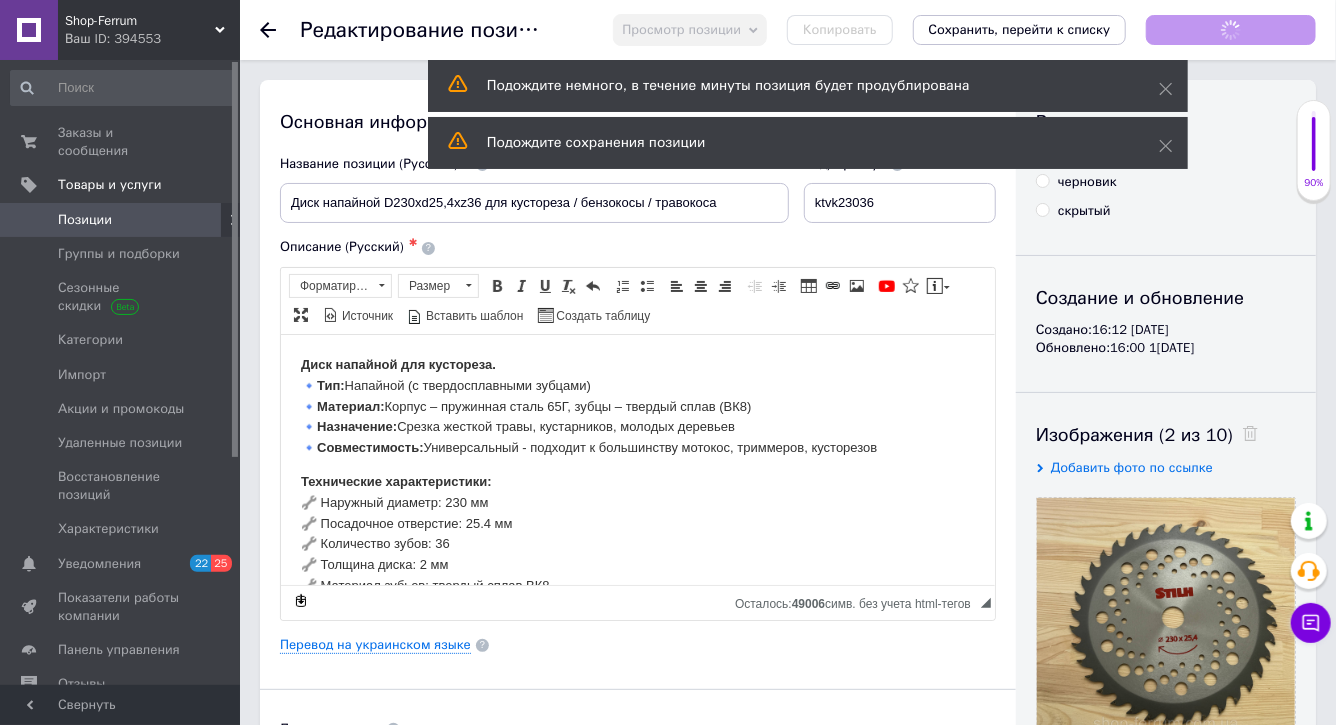 scroll, scrollTop: 0, scrollLeft: 0, axis: both 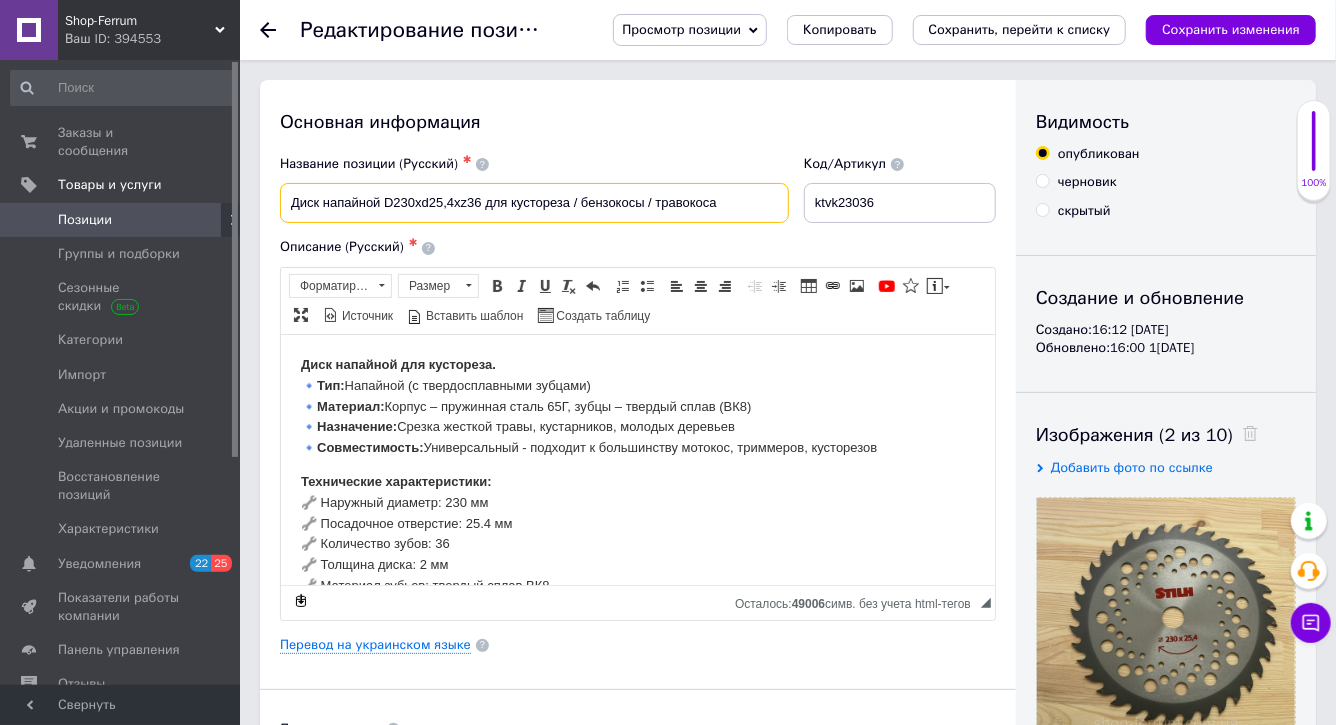 click on "Диск напайной D230xd25,4xz36 для кустореза / бензокосы / травокоса" at bounding box center [534, 203] 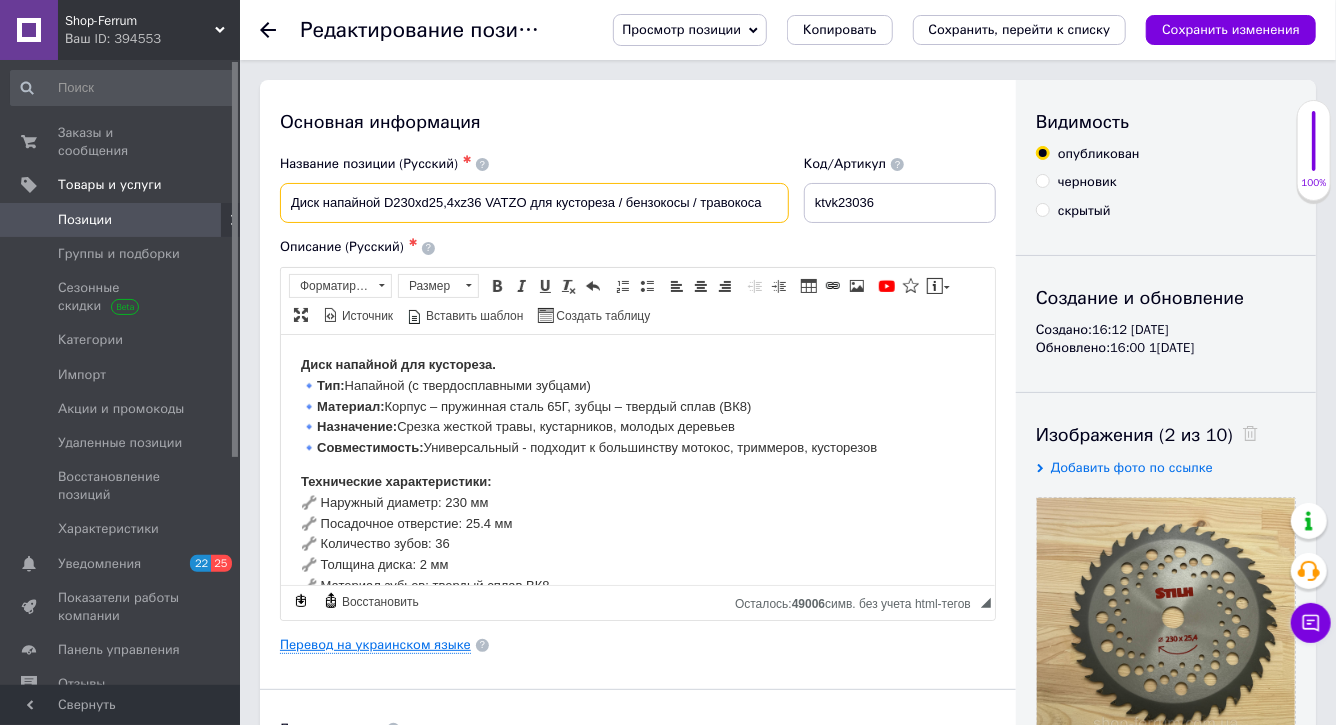 type on "Диск напайной D230xd25,4xz36 VATZO для кустореза / бензокосы / травокоса" 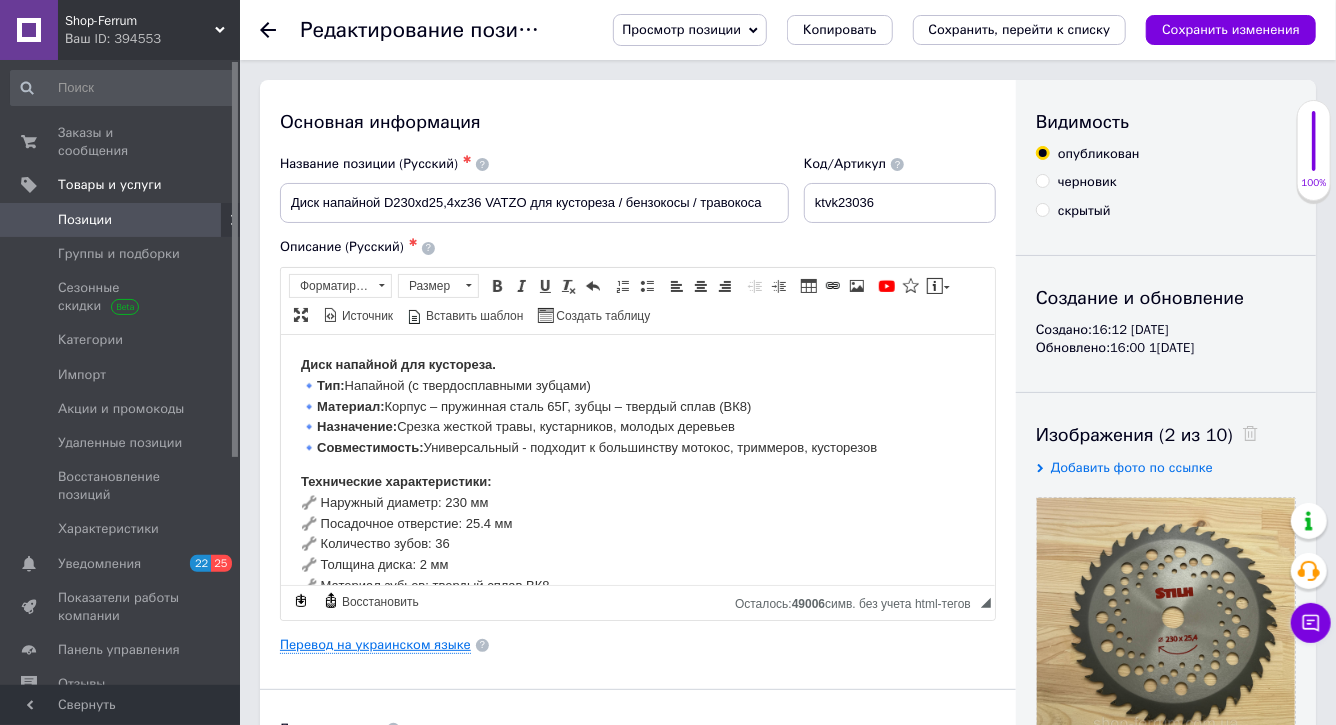 click on "Перевод на украинском языке" at bounding box center (375, 645) 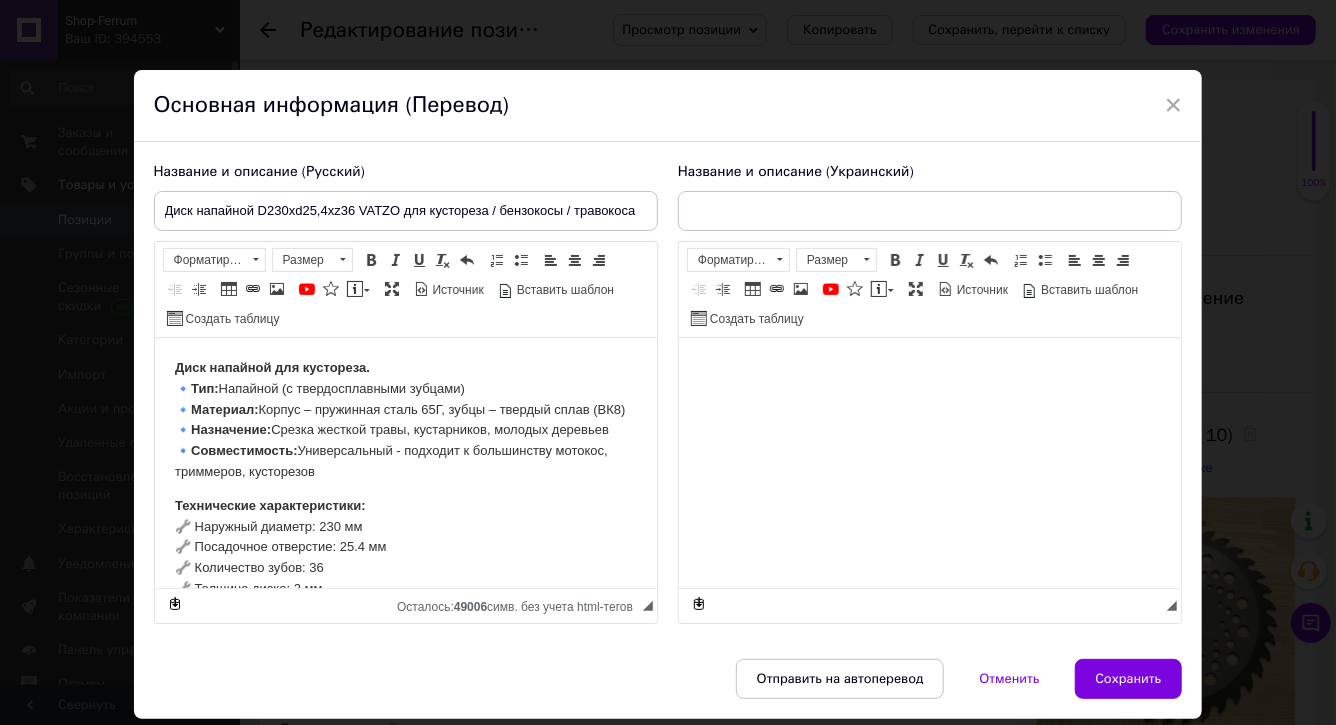 scroll, scrollTop: 0, scrollLeft: 0, axis: both 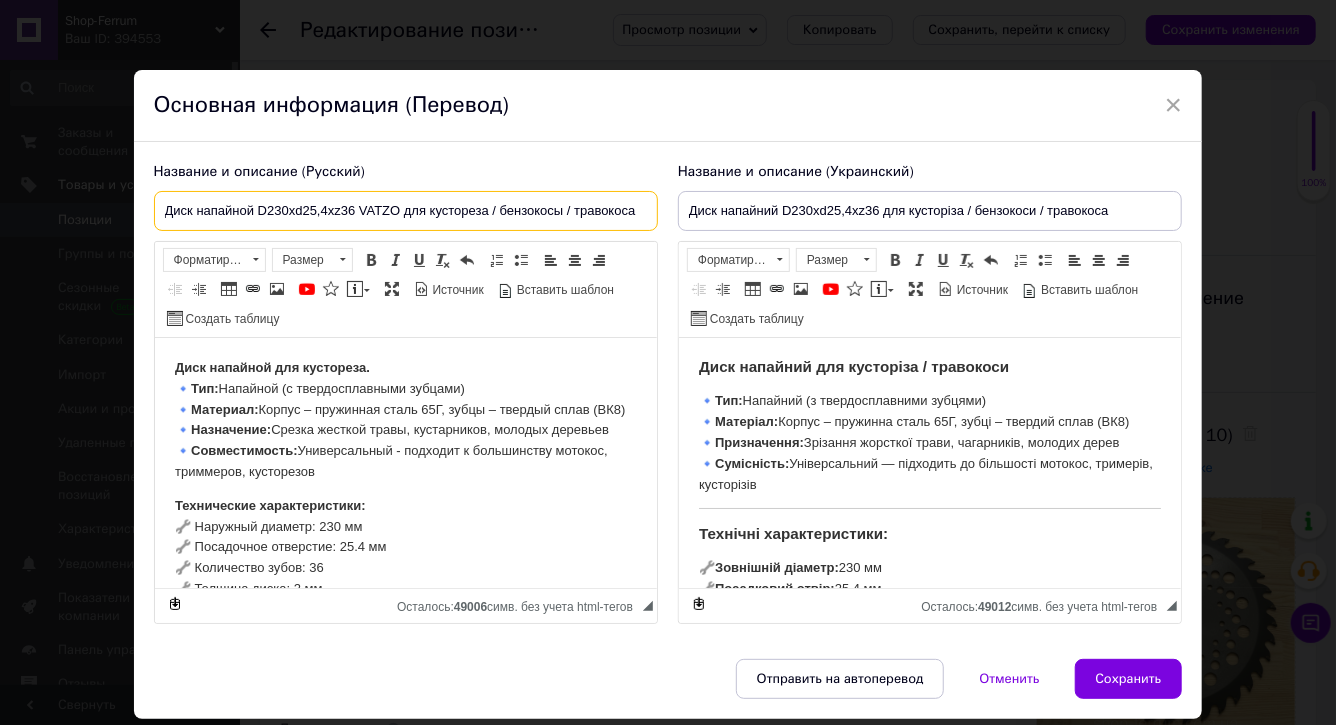 drag, startPoint x: 399, startPoint y: 212, endPoint x: 360, endPoint y: 211, distance: 39.012817 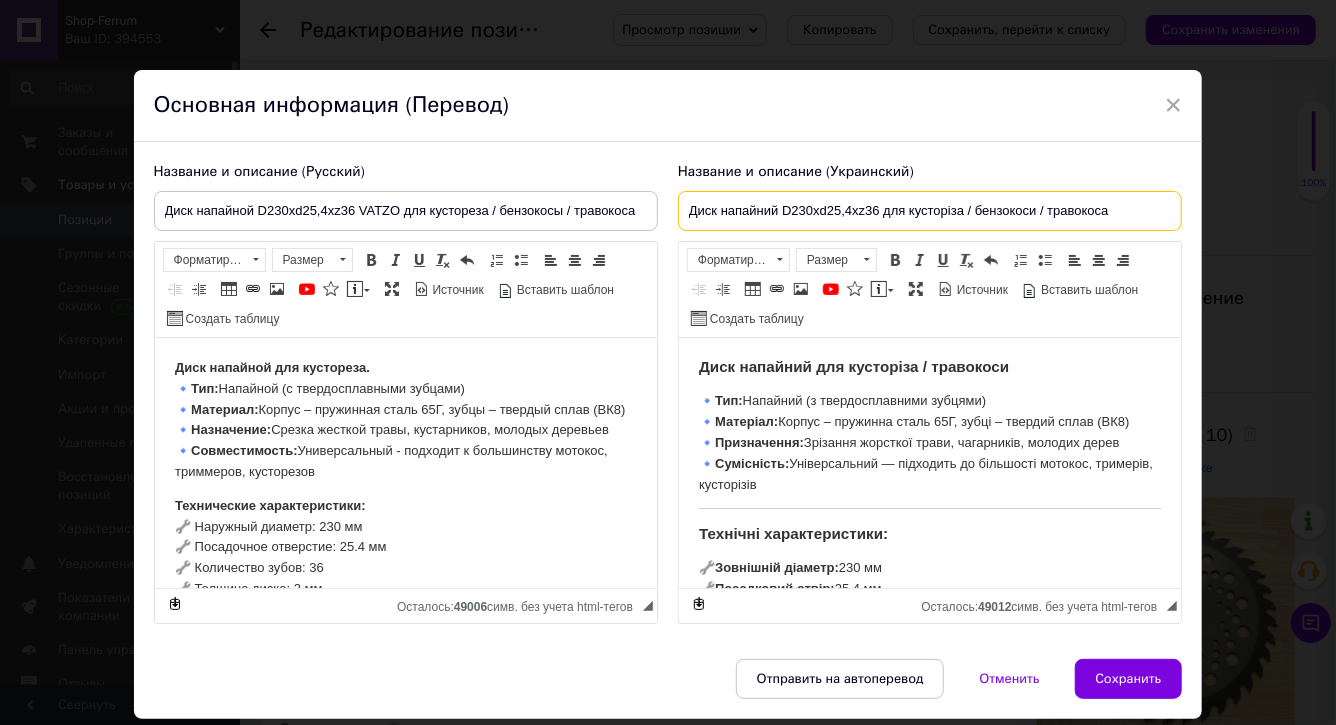 click on "Диск напайний D230xd25,4xz36 для кусторіза / бензокоси / травокоса" at bounding box center [930, 211] 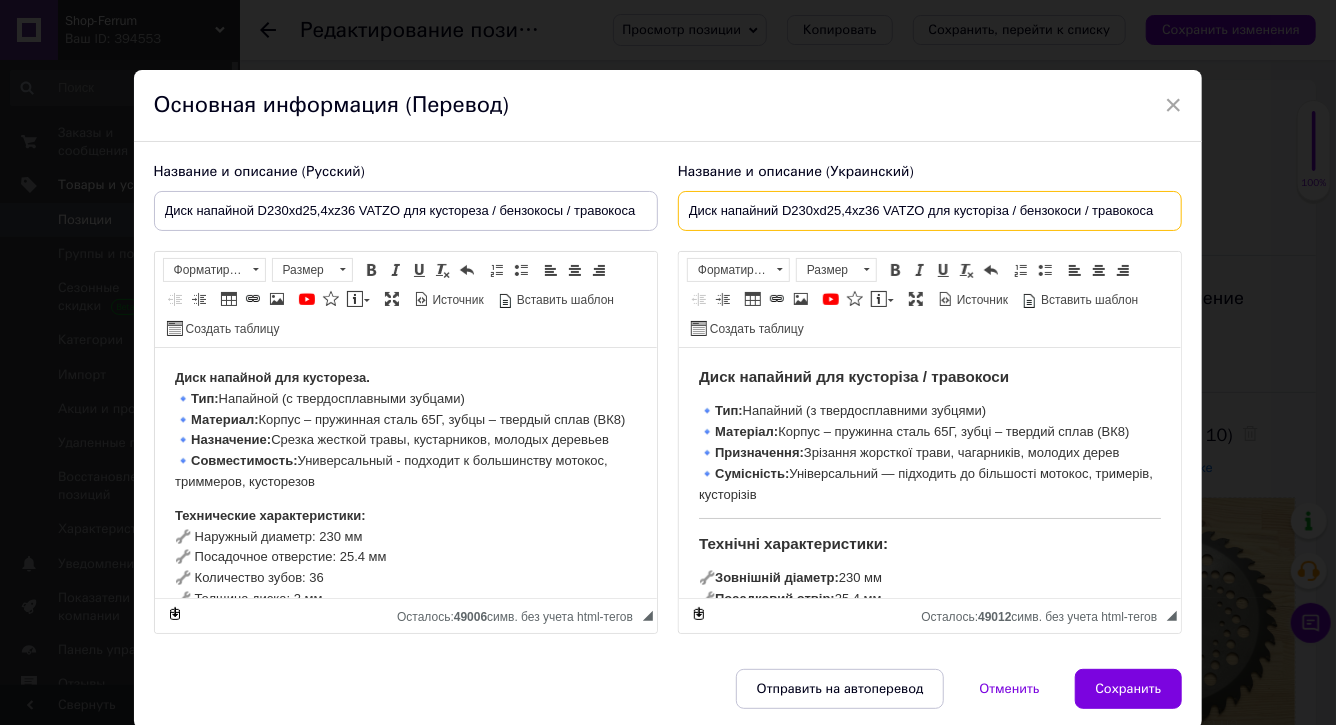 click on "Диск напайний D230xd25,4xz36 VATZO для кусторіза / бензокоси / травокоса" at bounding box center [930, 211] 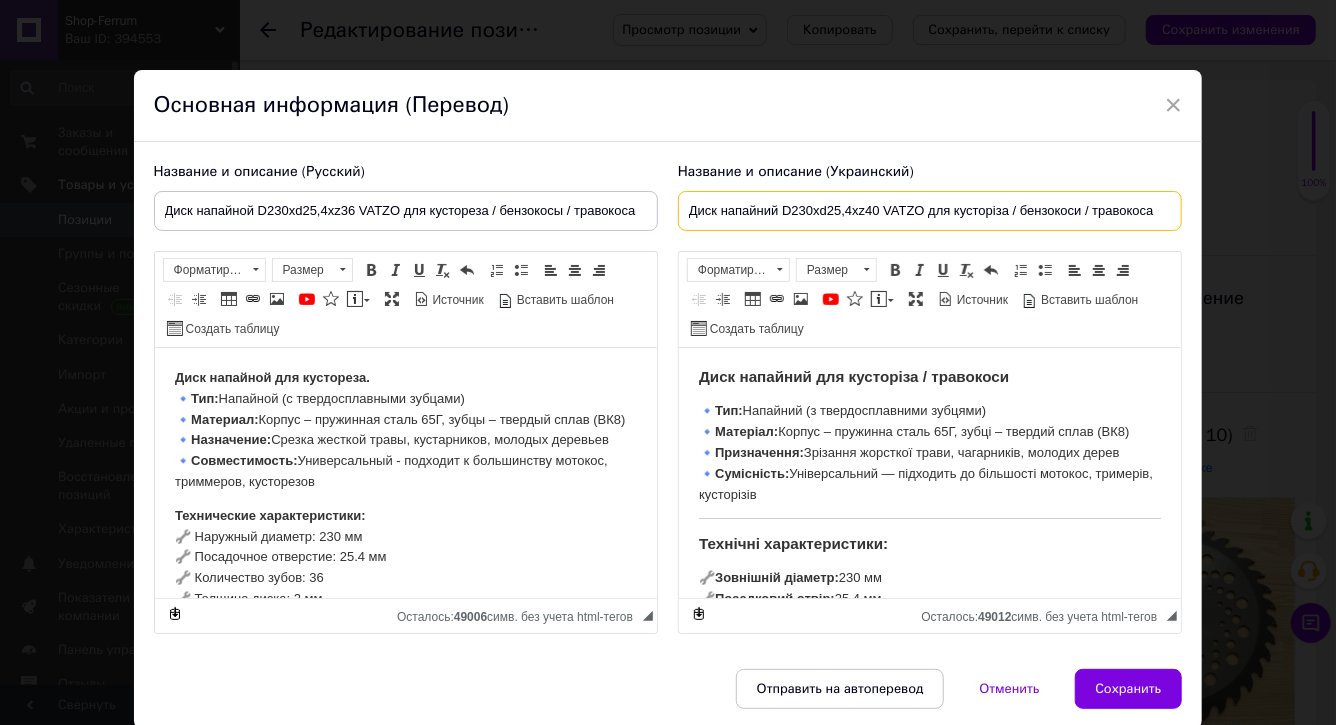 type on "Диск напайний D230xd25,4xz40 VATZO для кусторіза / бензокоси / травокоса" 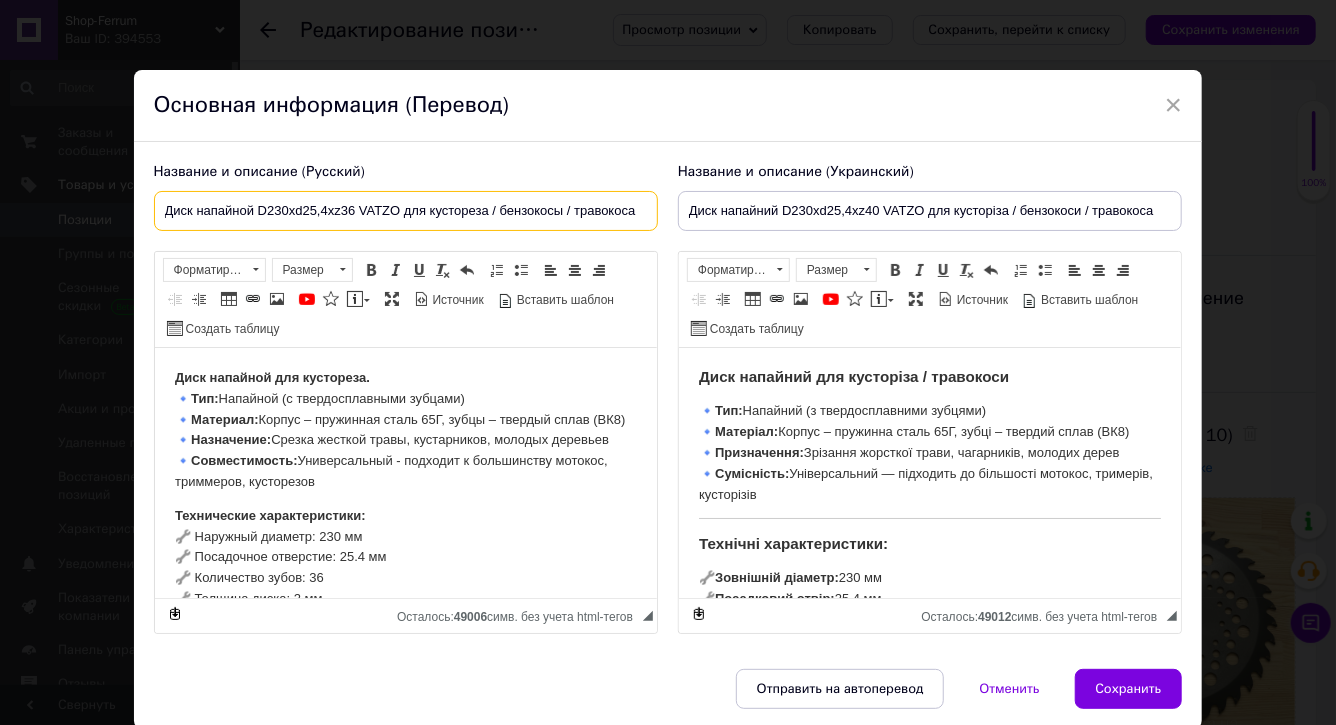 click on "Диск напайной D230xd25,4xz36 VATZO для кустореза / бензокосы / травокоса" at bounding box center (406, 211) 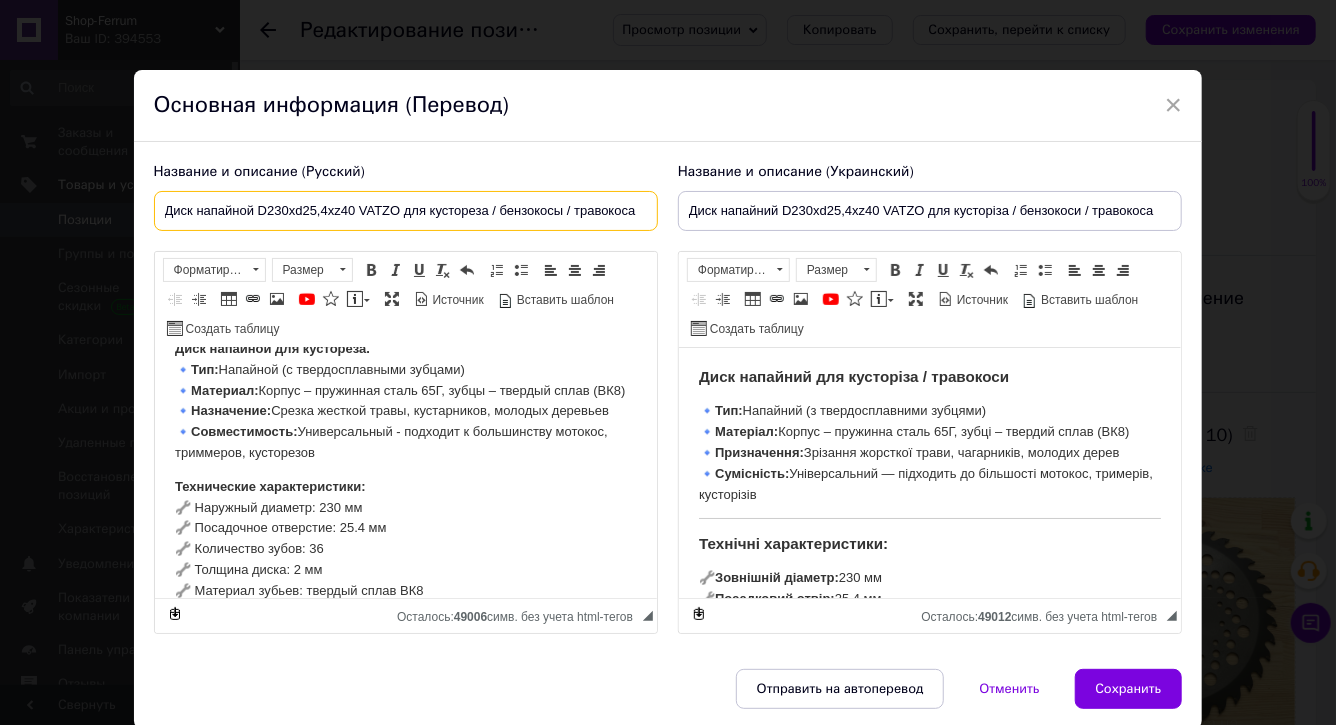 scroll, scrollTop: 0, scrollLeft: 0, axis: both 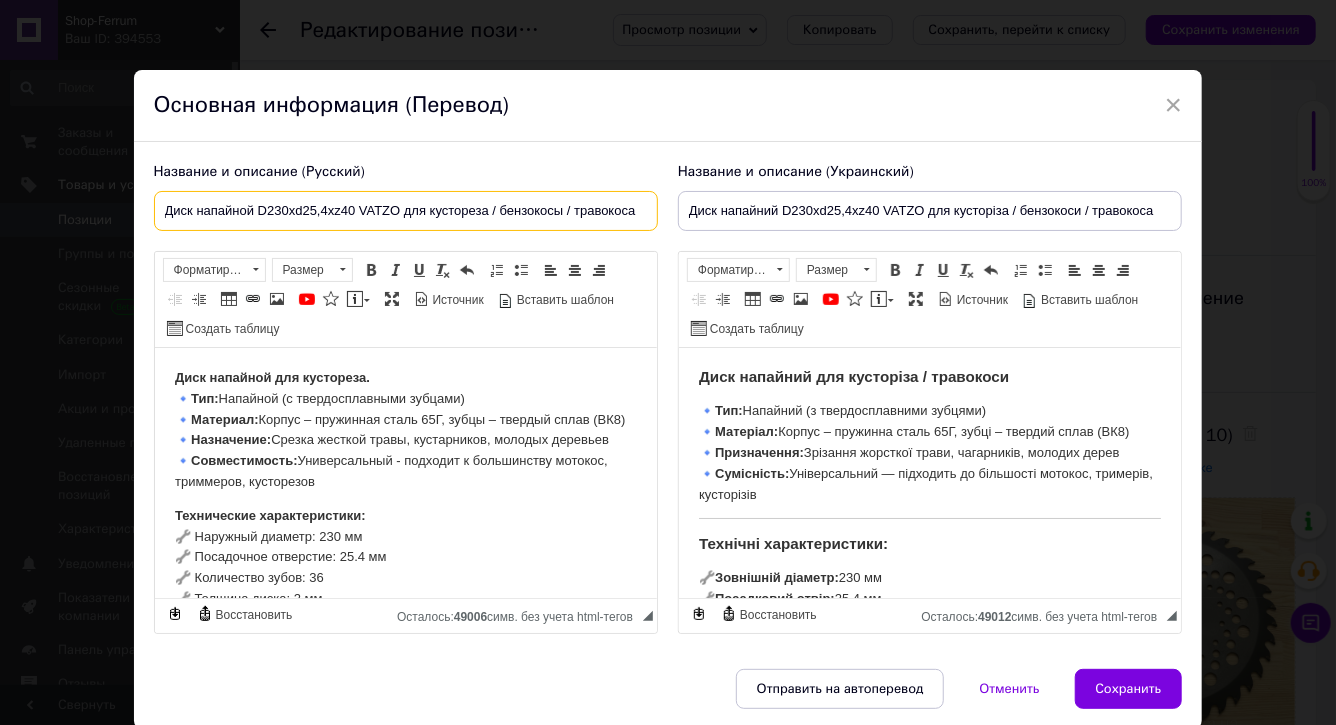 click on "Диск напайной D230xd25,4xz40 VATZO для кустореза / бензокосы / травокоса" at bounding box center [406, 211] 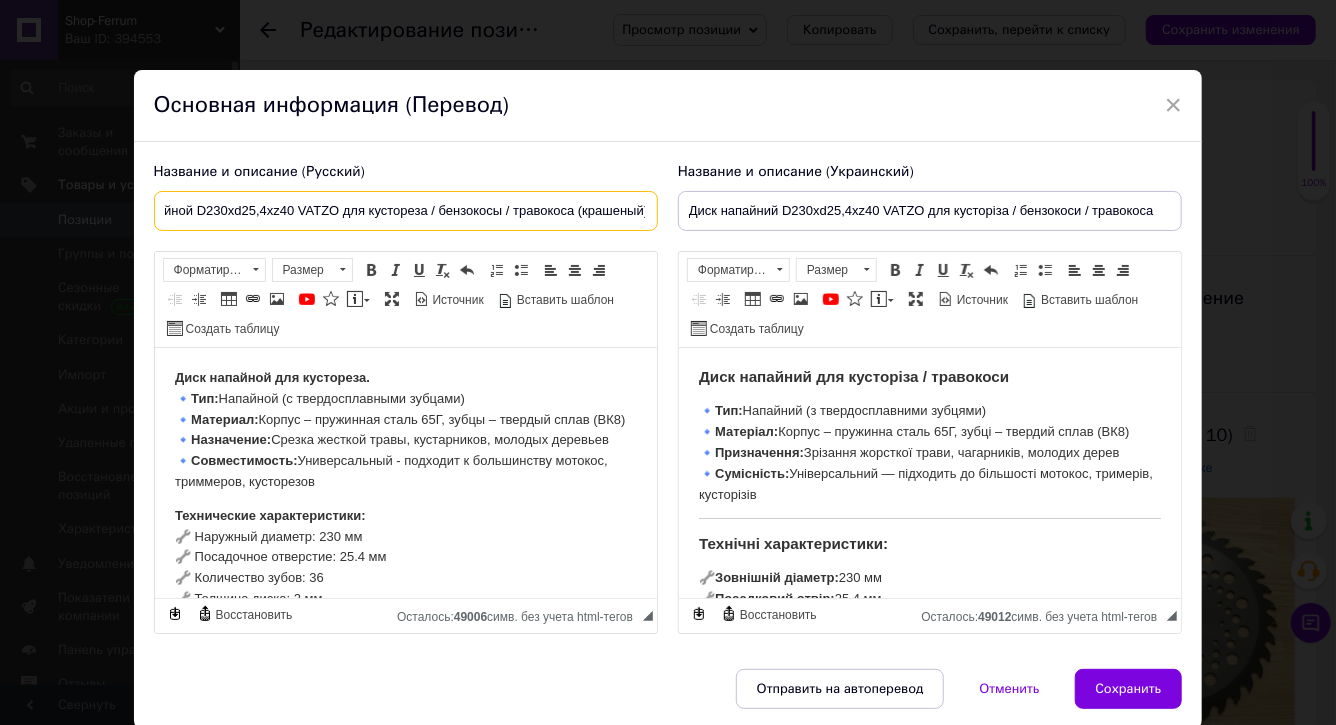 scroll, scrollTop: 0, scrollLeft: 66, axis: horizontal 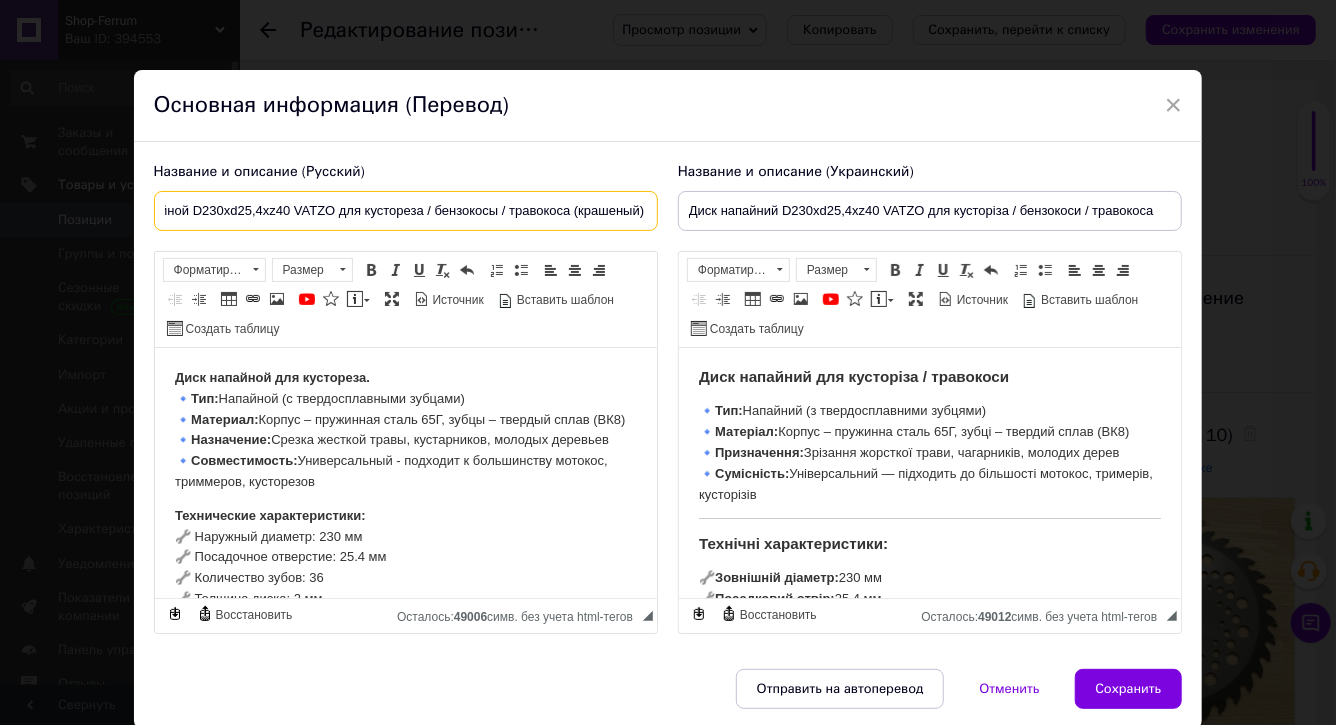 drag, startPoint x: 570, startPoint y: 212, endPoint x: 642, endPoint y: 213, distance: 72.00694 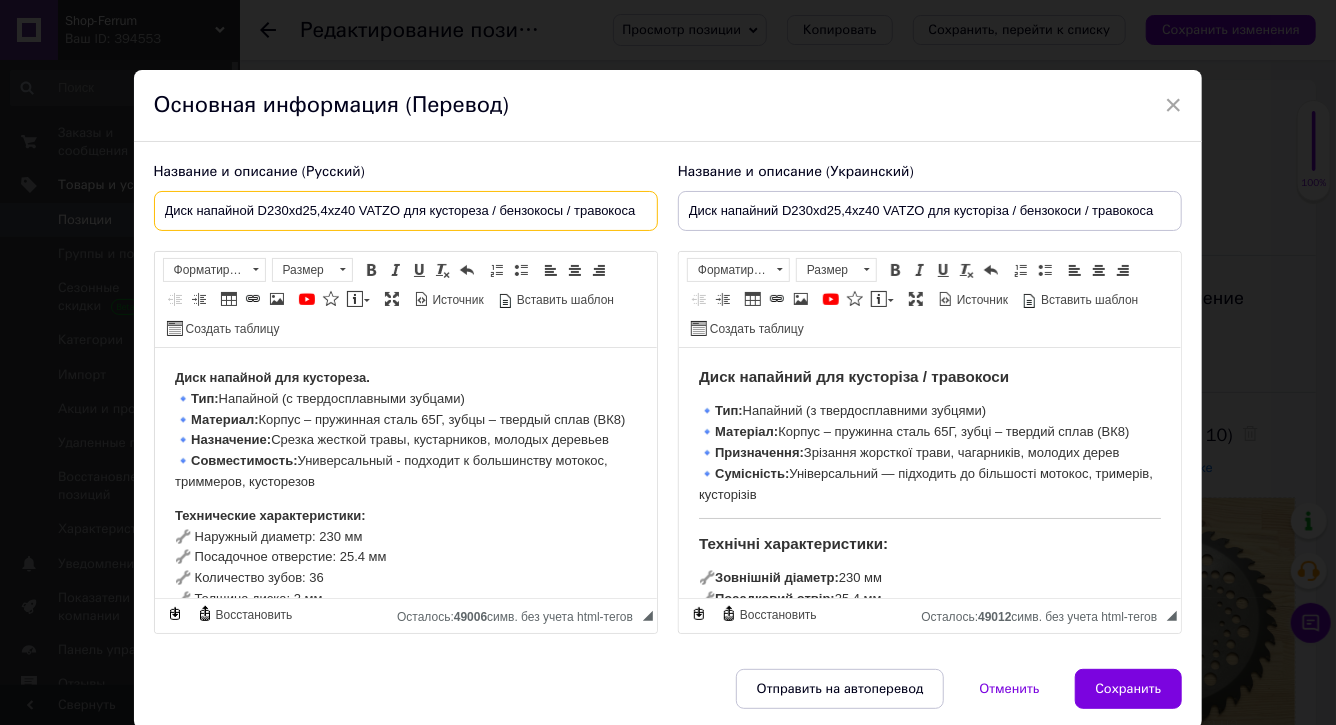 scroll, scrollTop: 0, scrollLeft: 0, axis: both 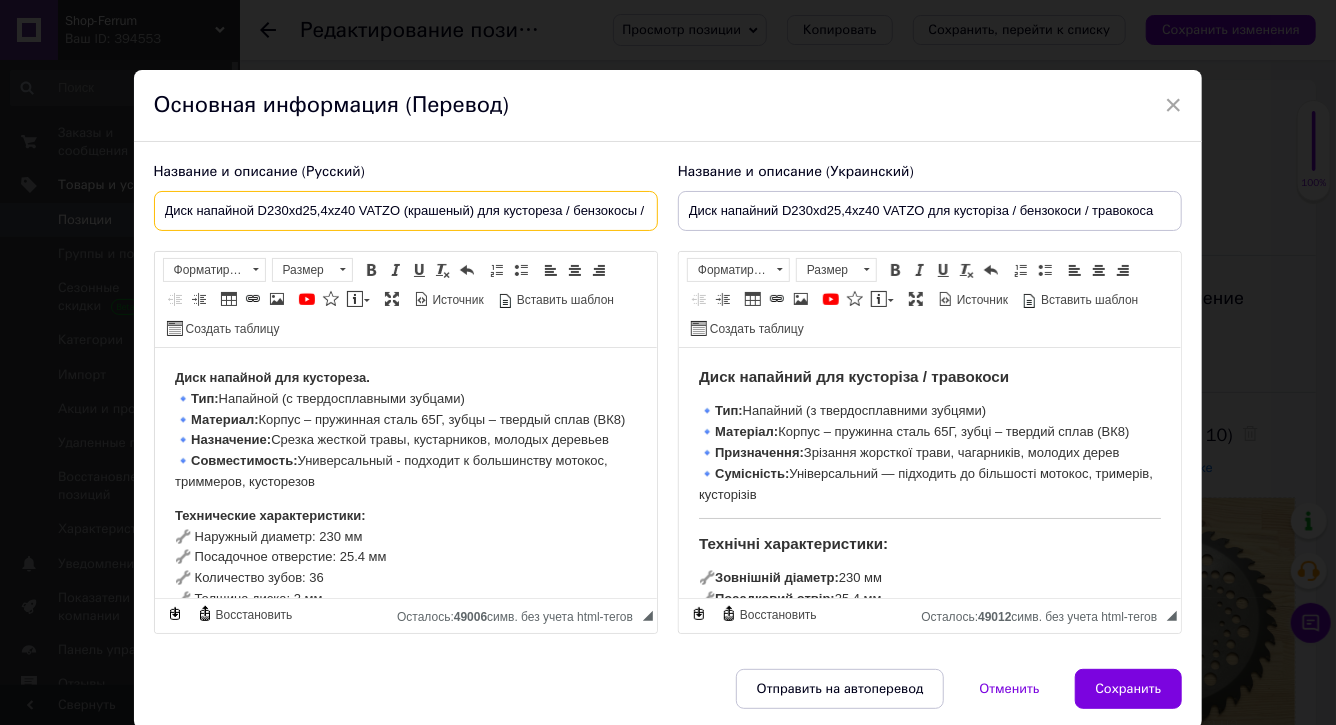 type on "Диск напайной D230xd25,4xz40 VATZO (крашеный) для кустореза / бензокосы / травокоса" 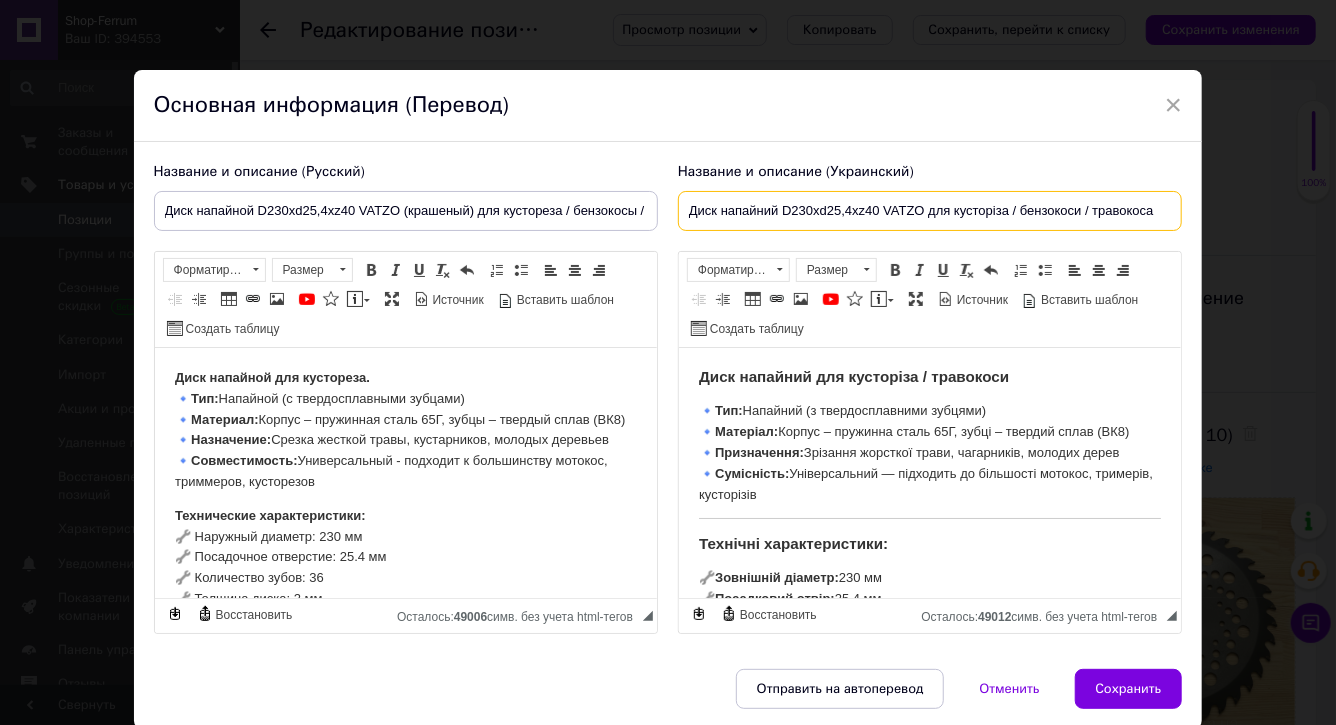 click on "Диск напайний D230xd25,4xz40 VATZO для кусторіза / бензокоси / травокоса" at bounding box center [930, 211] 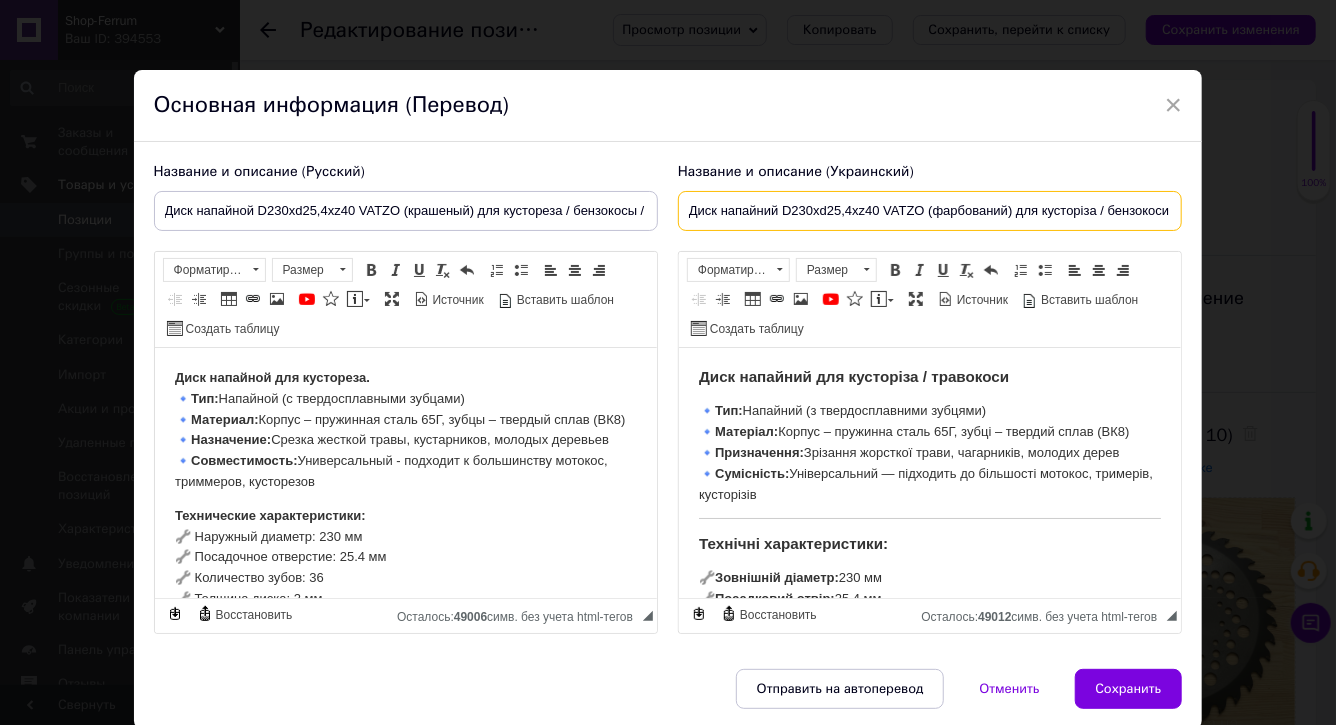 scroll, scrollTop: 87, scrollLeft: 0, axis: vertical 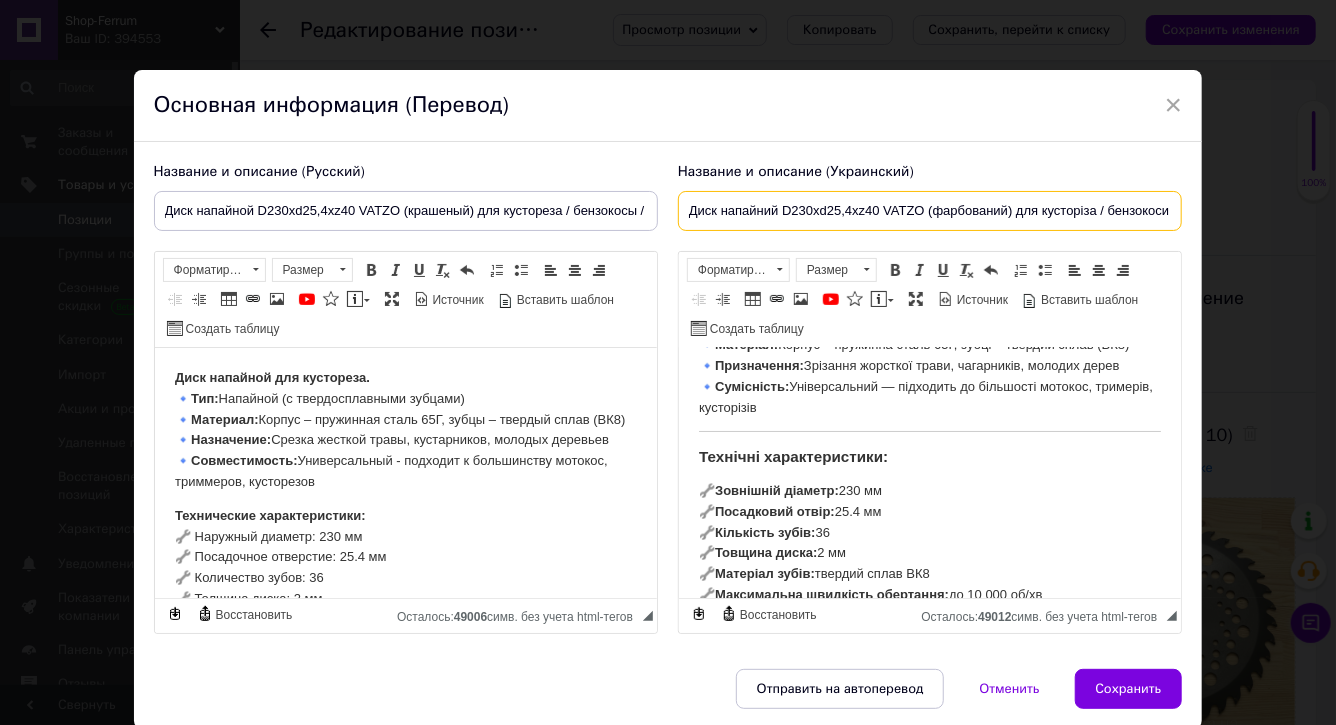 type on "Диск напайний D230xd25,4xz40 VATZO (фарбований) для кусторіза / бензокоси / травокоса" 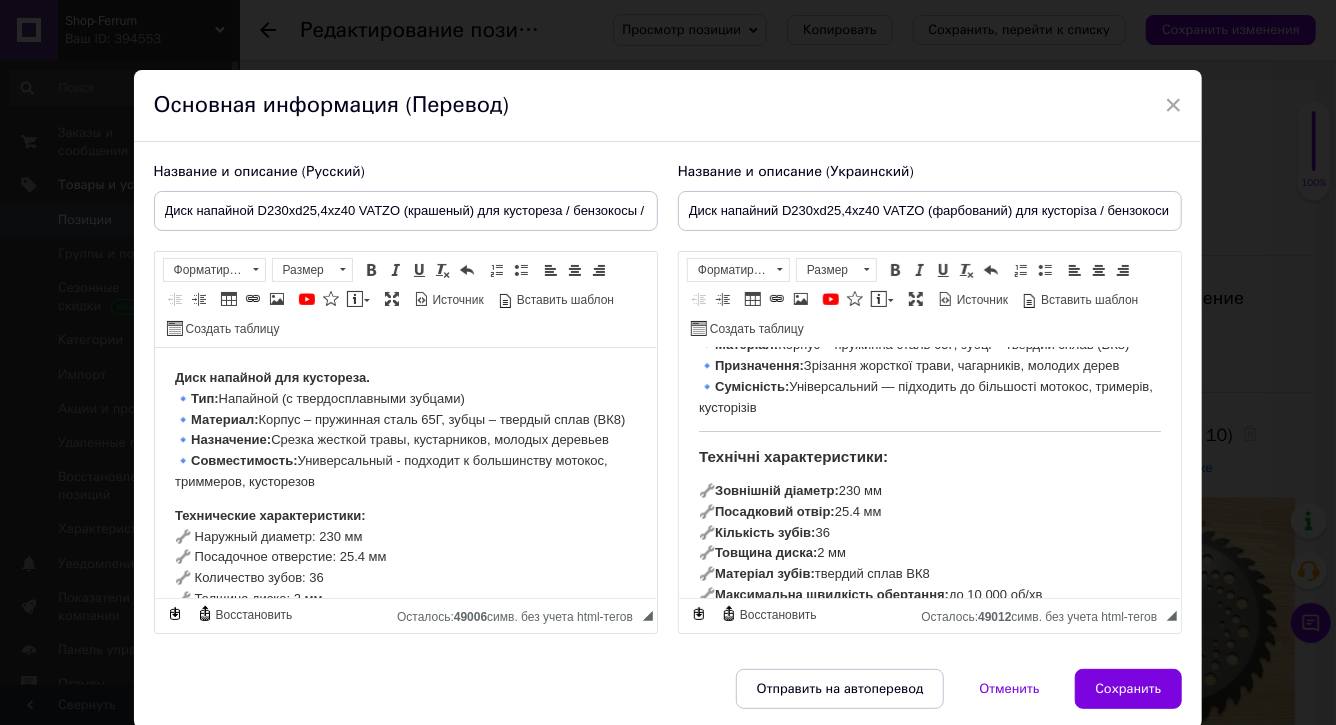 click on "🔧  Зовнішній діаметр:  230 мм 🔧  Посадковий отвір:  25.4 мм 🔧  Кількість зубів:  36 🔧  Товщина диска:  2 мм  🔧  Матеріал зубів:  твердий сплав ВК8 🔧  Максимальна швидкість обертання:  до 10 000 об/хв" at bounding box center (929, 543) 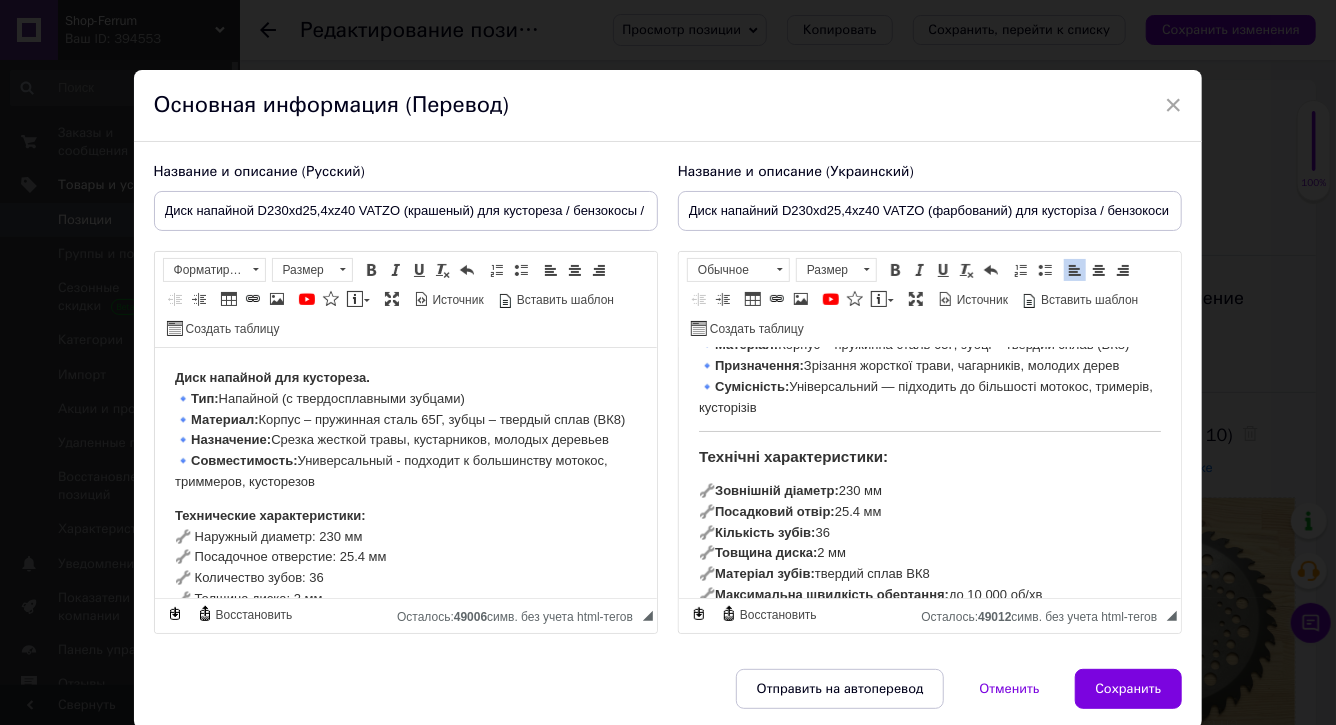 type 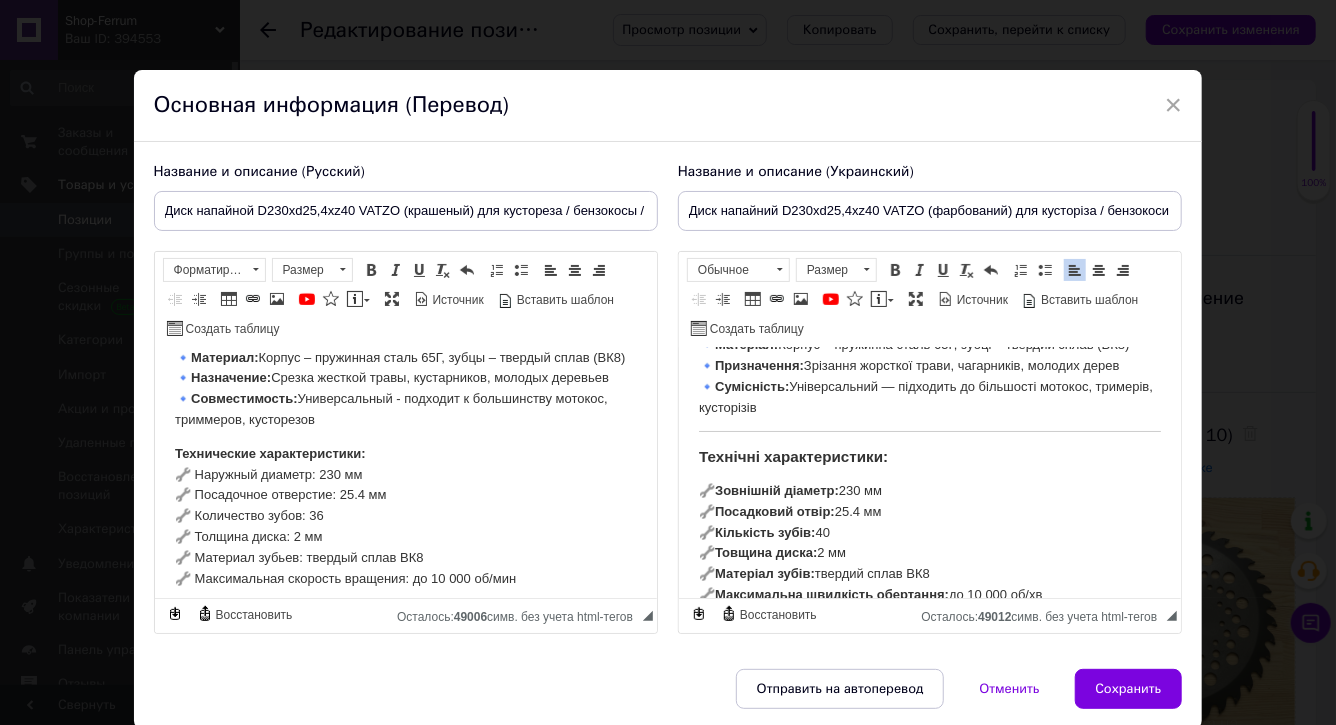 scroll, scrollTop: 65, scrollLeft: 0, axis: vertical 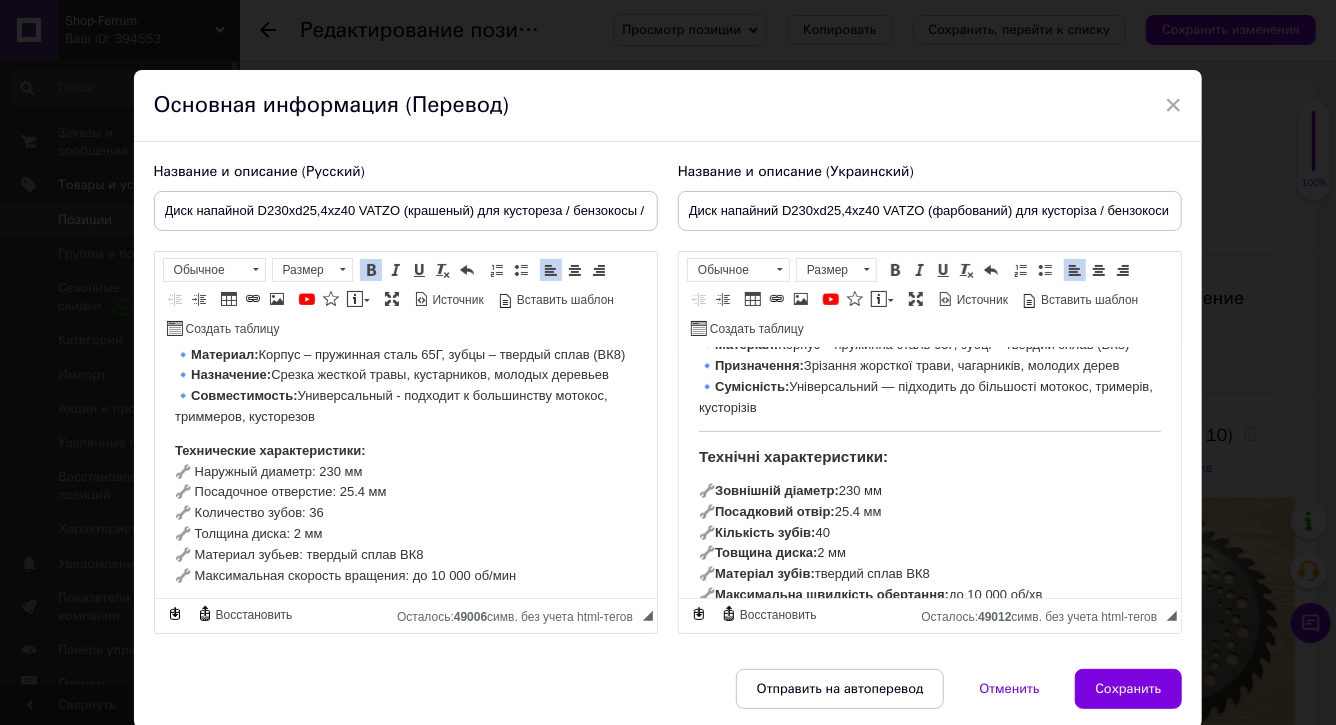 click on "Технические характеристики: 🔧 Наружный диаметр: 230 мм 🔧 Посадочное отверстие: 25.4 мм 🔧 Количество зубов: 36 🔧 Толщина диска: 2 мм 🔧 Материал зубьев: твердый сплав ВК8 🔧 Максимальная скорость вращения: до 10 000 об/мин" at bounding box center [405, 514] 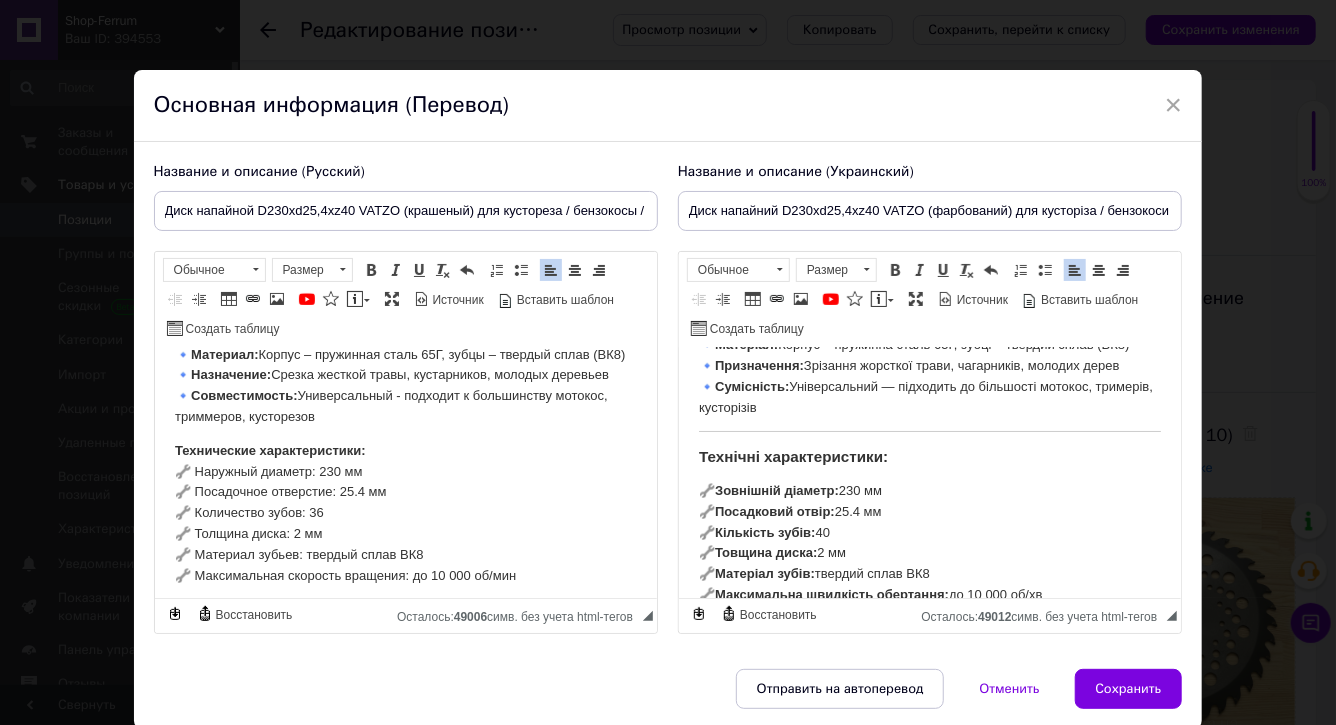 type 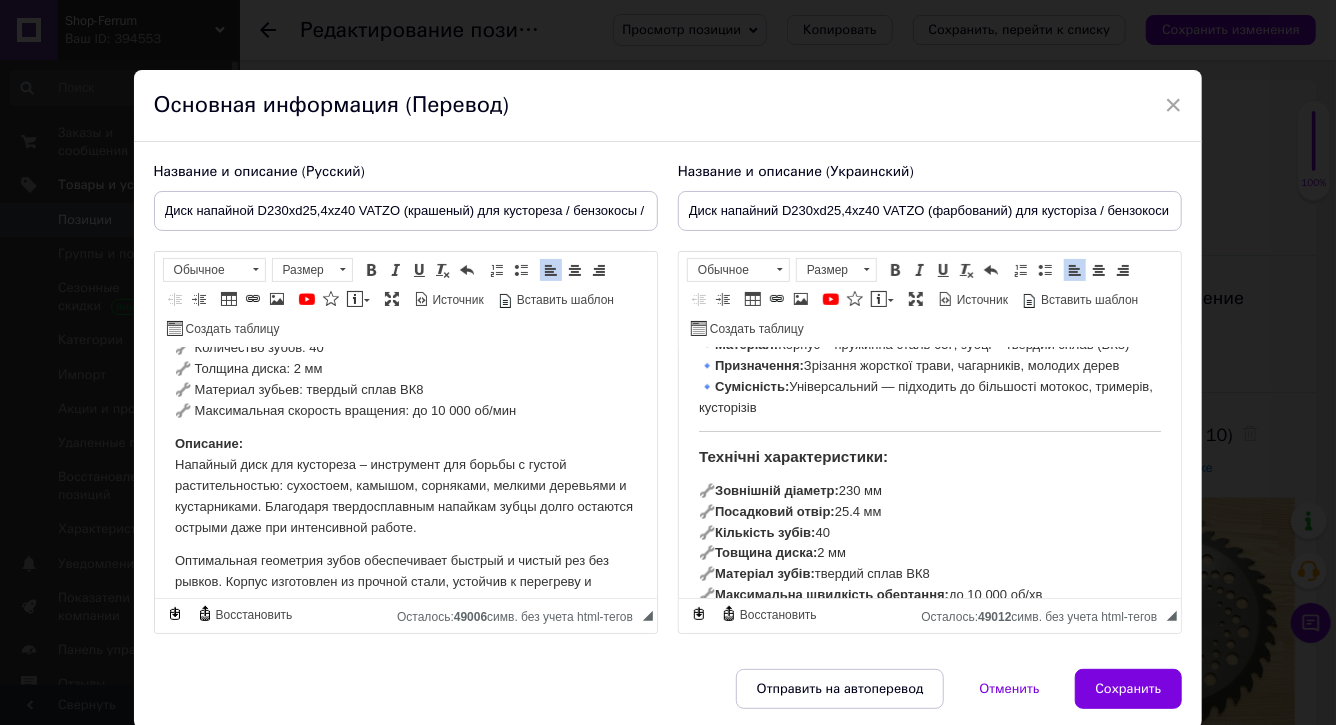 scroll, scrollTop: 307, scrollLeft: 0, axis: vertical 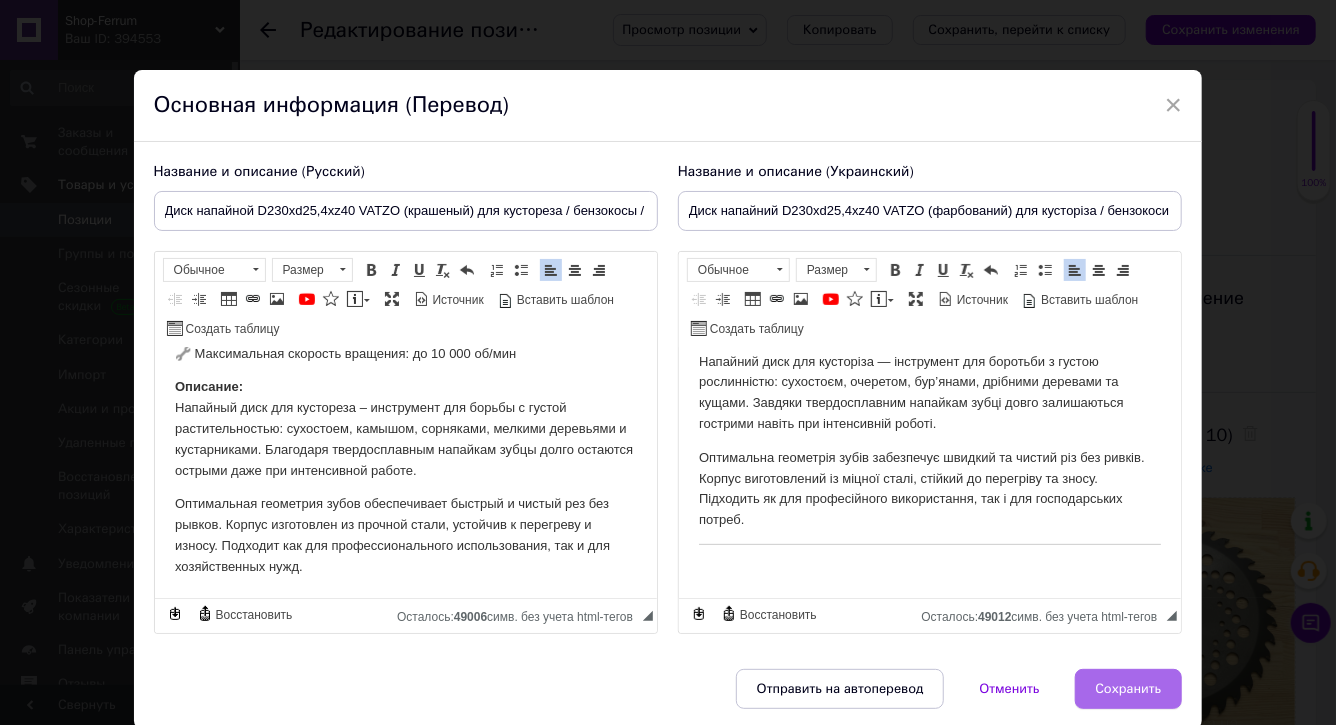 click on "Сохранить" at bounding box center [1129, 689] 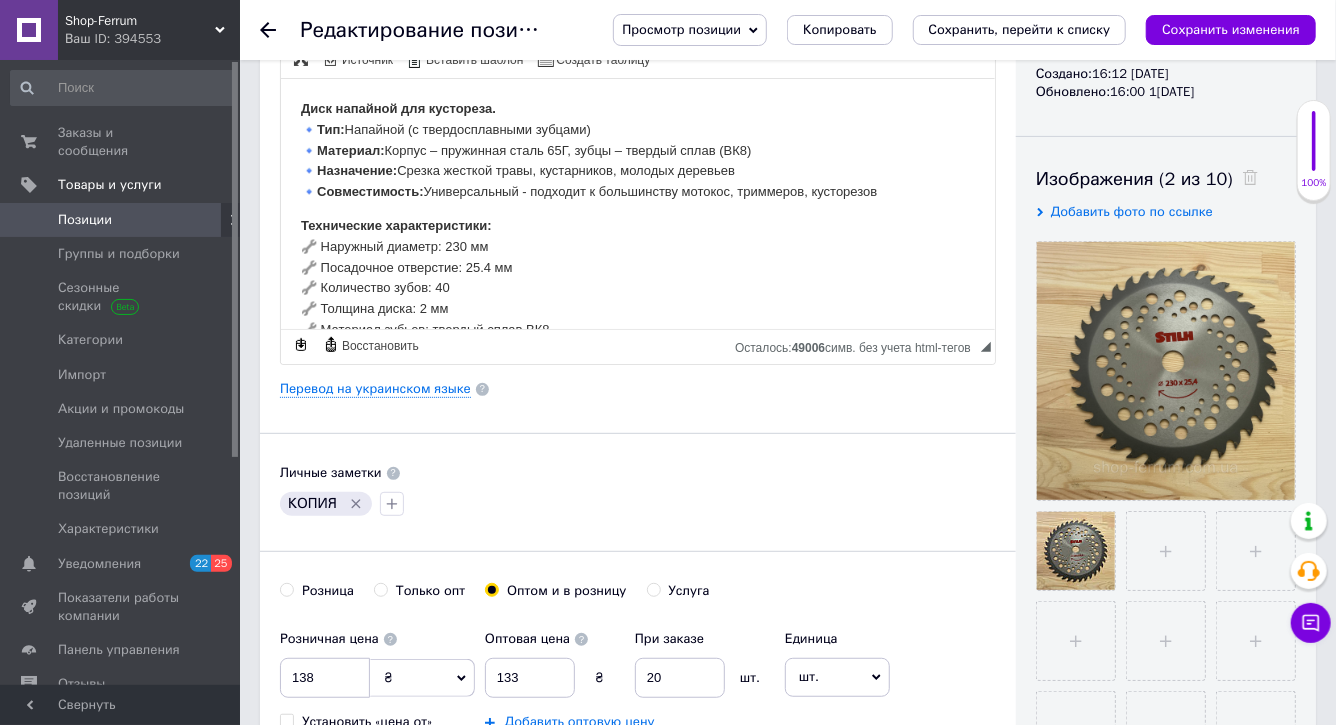 scroll, scrollTop: 272, scrollLeft: 0, axis: vertical 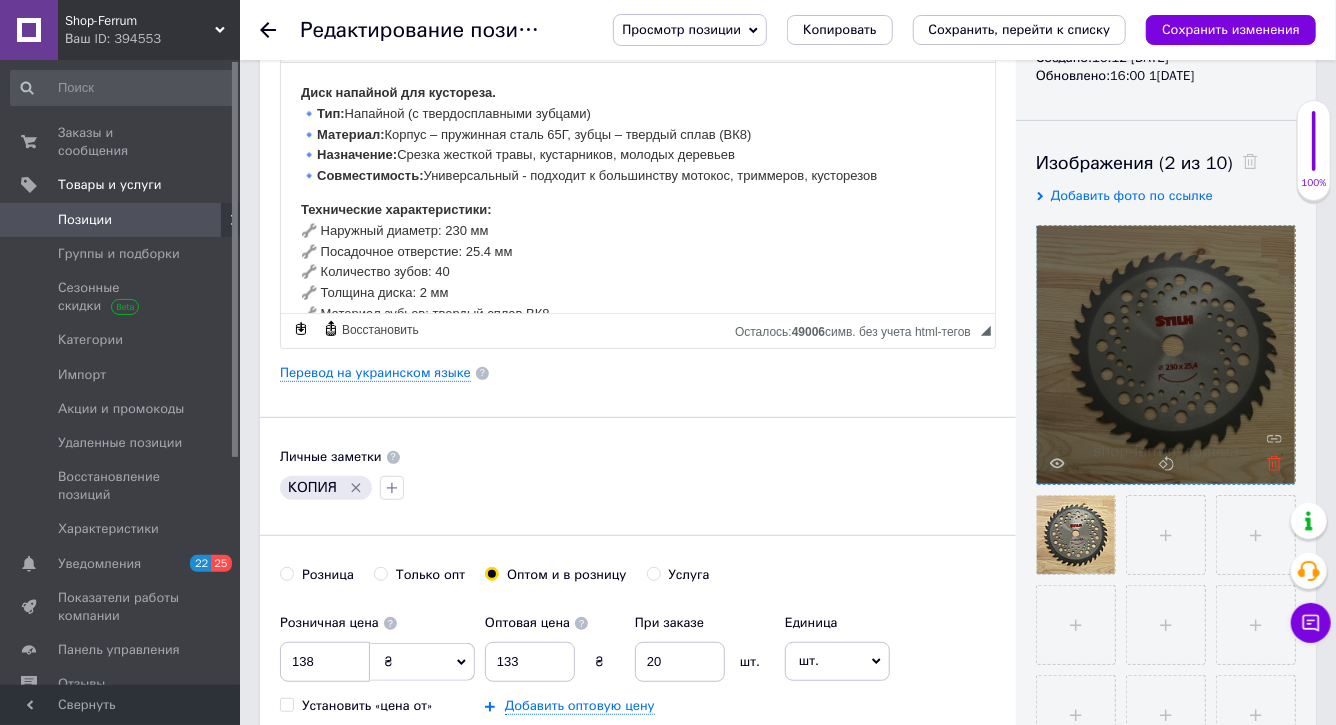 click 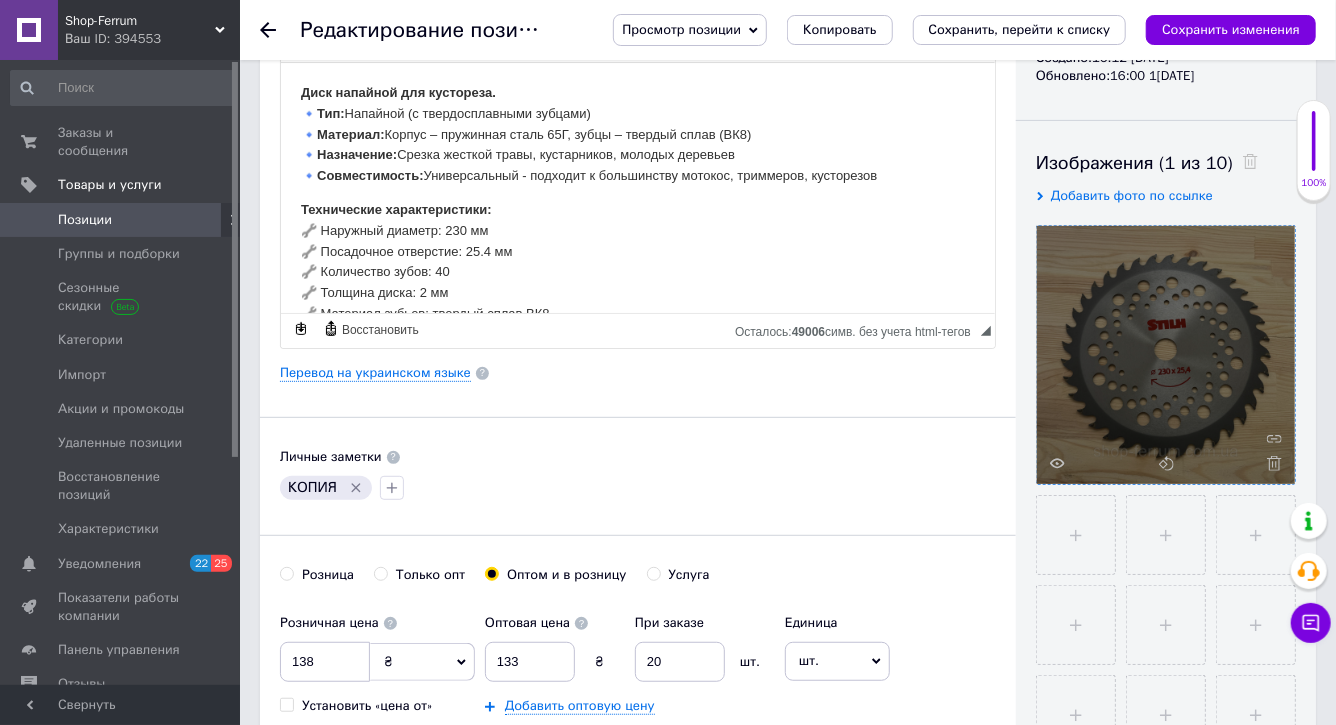 click 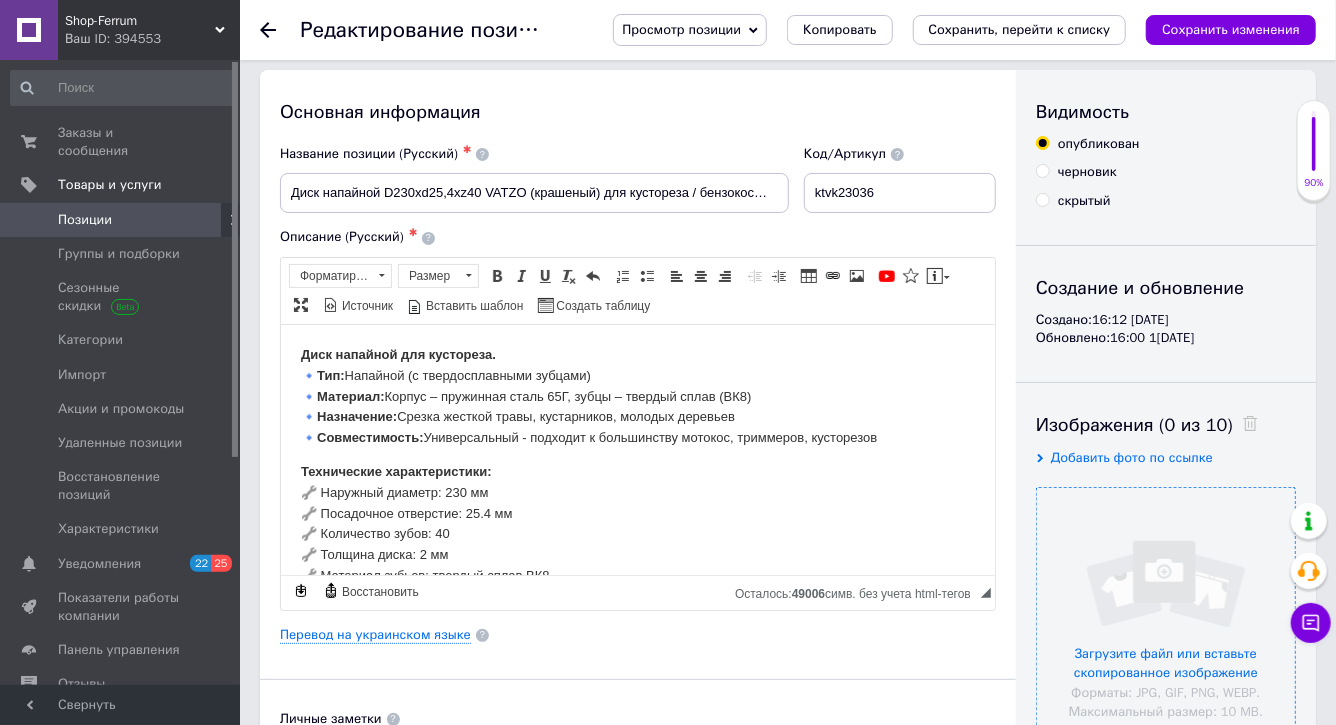 scroll, scrollTop: 0, scrollLeft: 0, axis: both 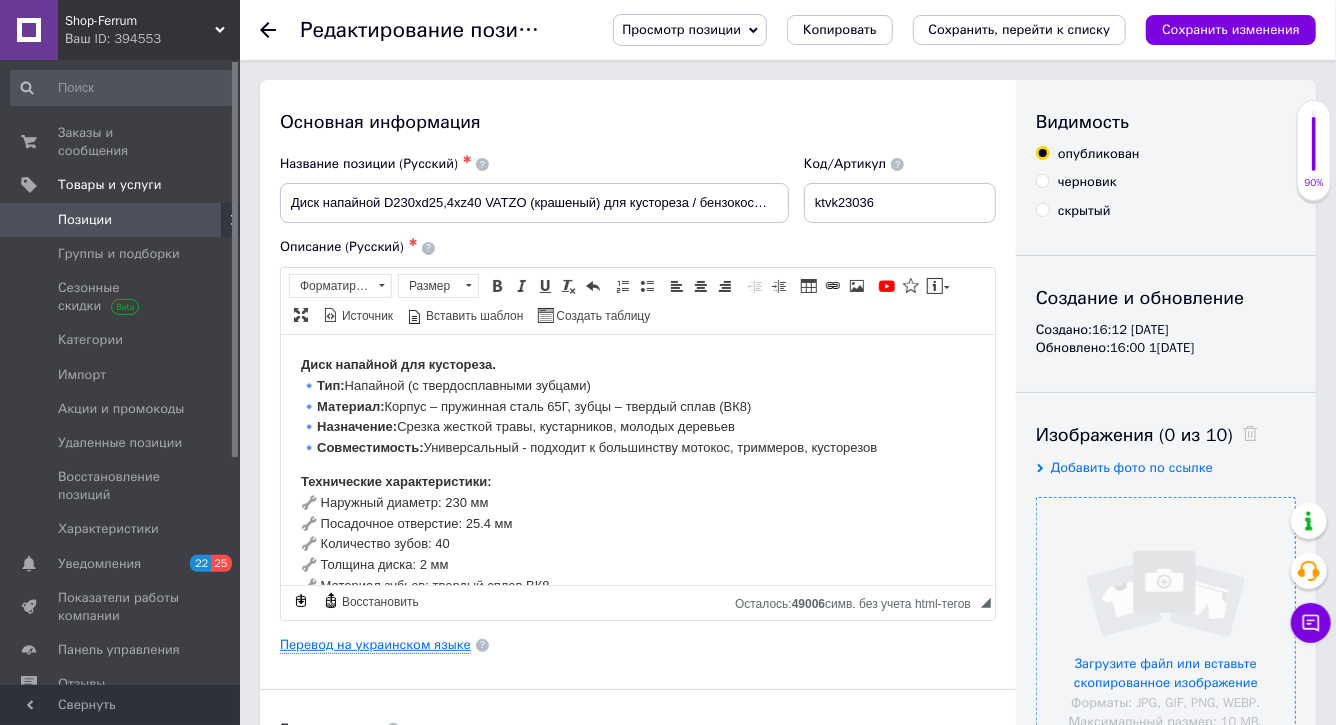 click on "Перевод на украинском языке" at bounding box center [375, 645] 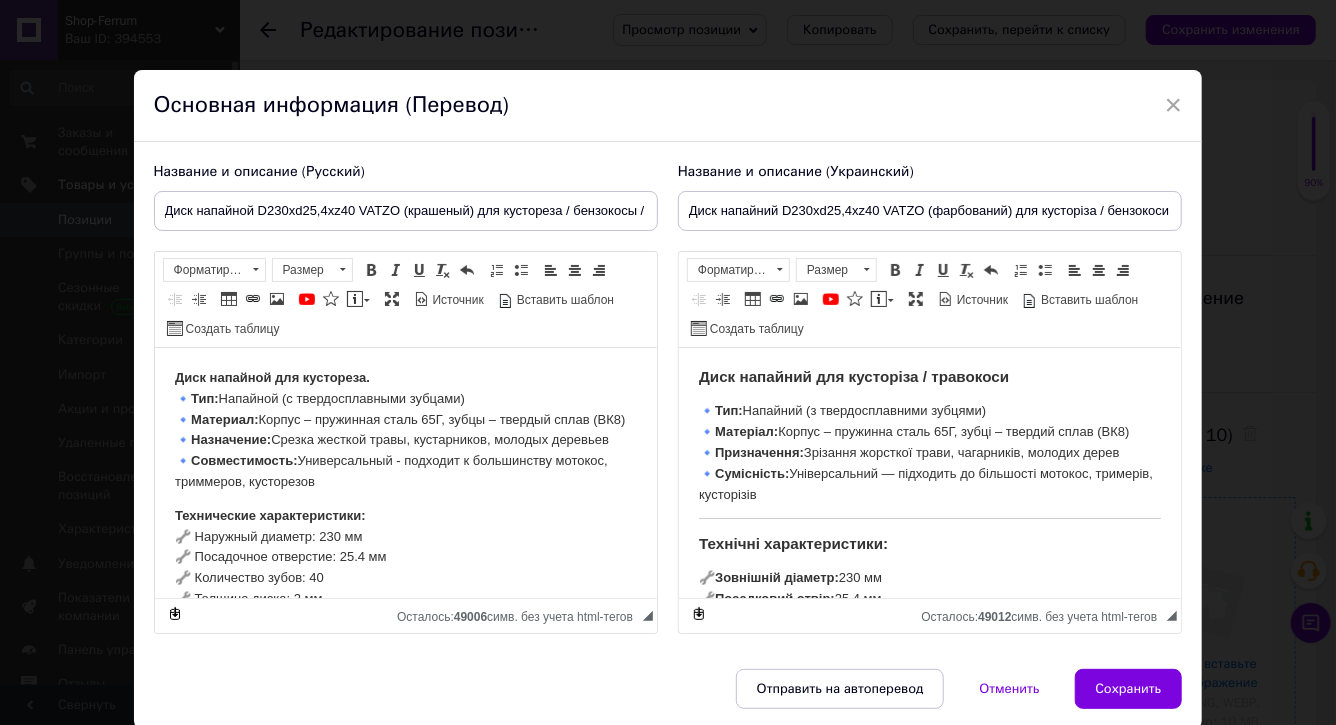 scroll, scrollTop: 0, scrollLeft: 0, axis: both 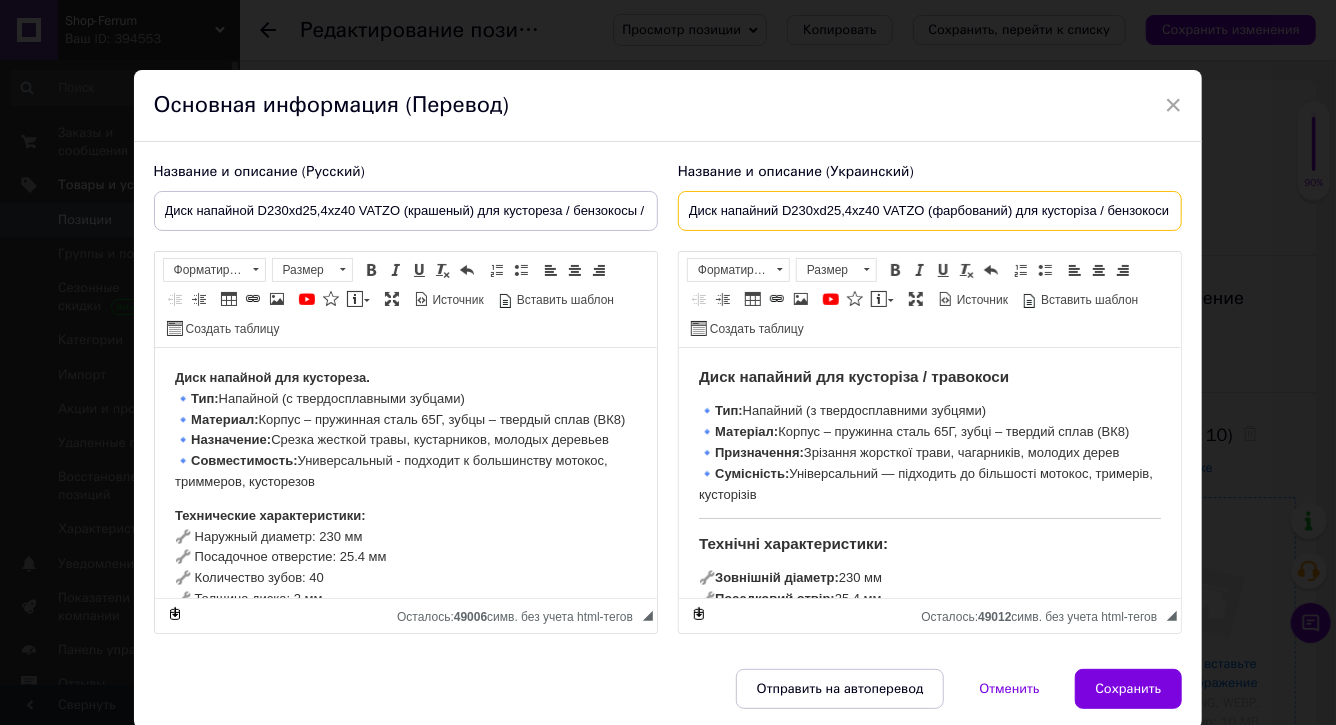 click on "Диск напайний D230xd25,4xz40 VATZO (фарбований) для кусторіза / бензокоси / травокоса" at bounding box center (930, 211) 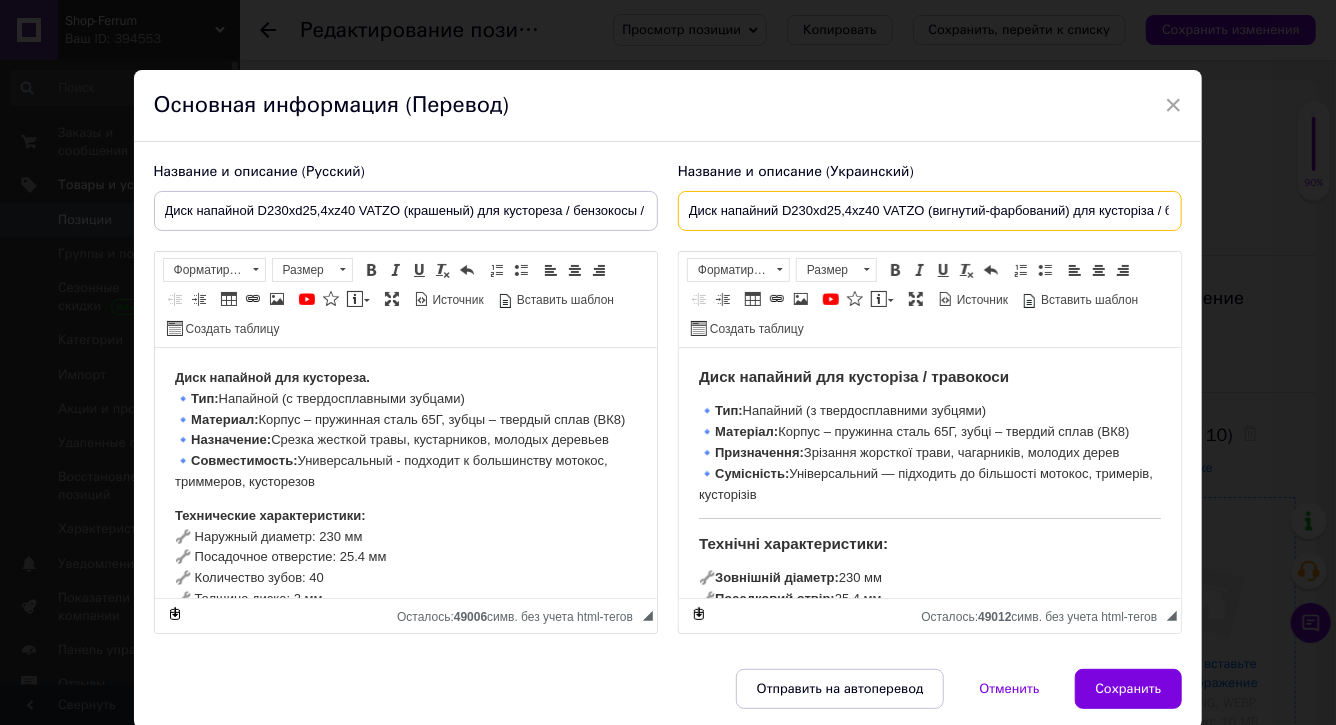 type on "Диск напайний D230xd25,4xz40 VATZO (вигнутий-фарбований) для кусторіза / бензокоси / травокоса" 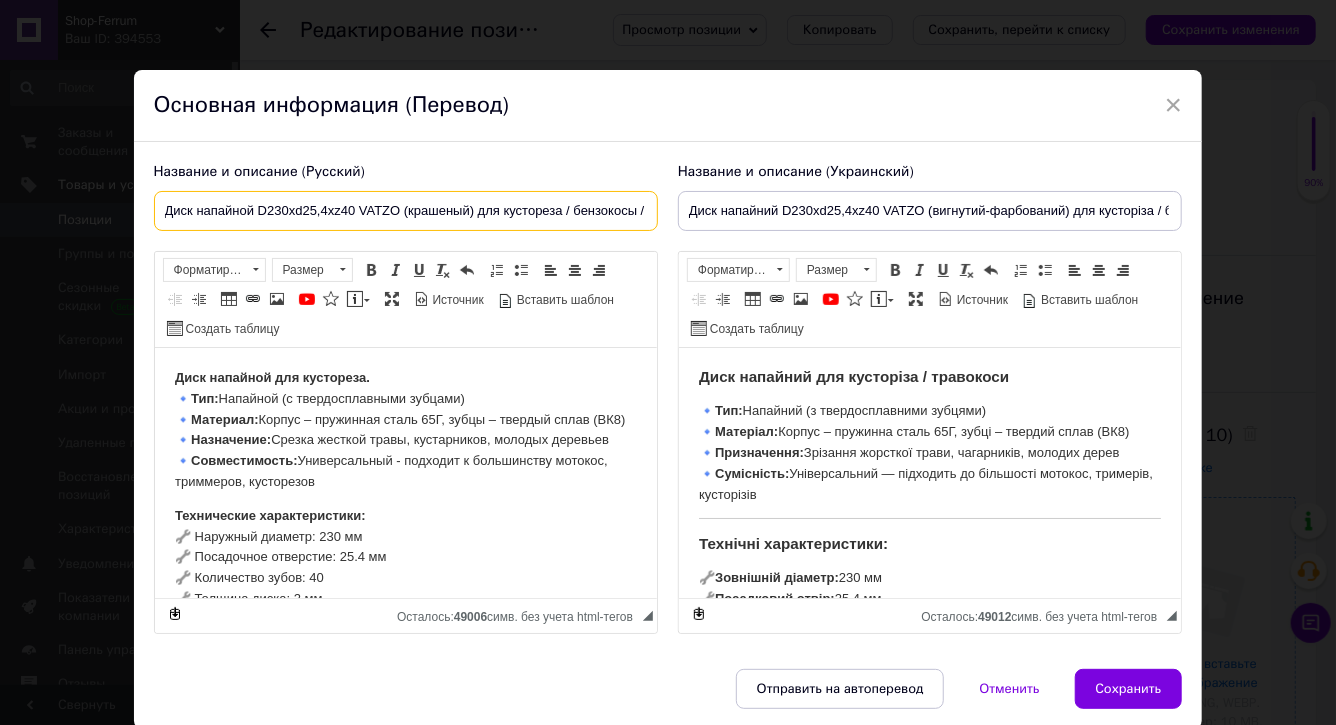 click on "Диск напайной D230xd25,4xz40 VATZO (крашеный) для кустореза / бензокосы / травокоса" at bounding box center (406, 211) 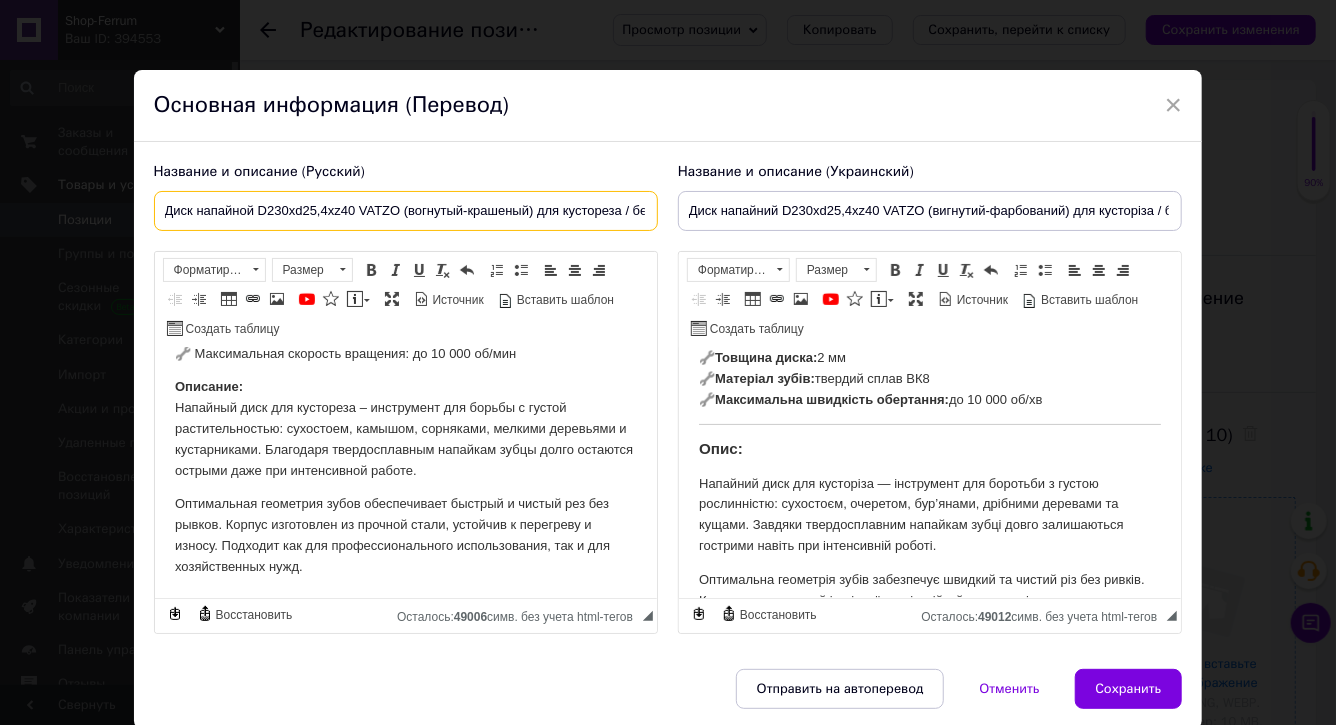 scroll, scrollTop: 404, scrollLeft: 0, axis: vertical 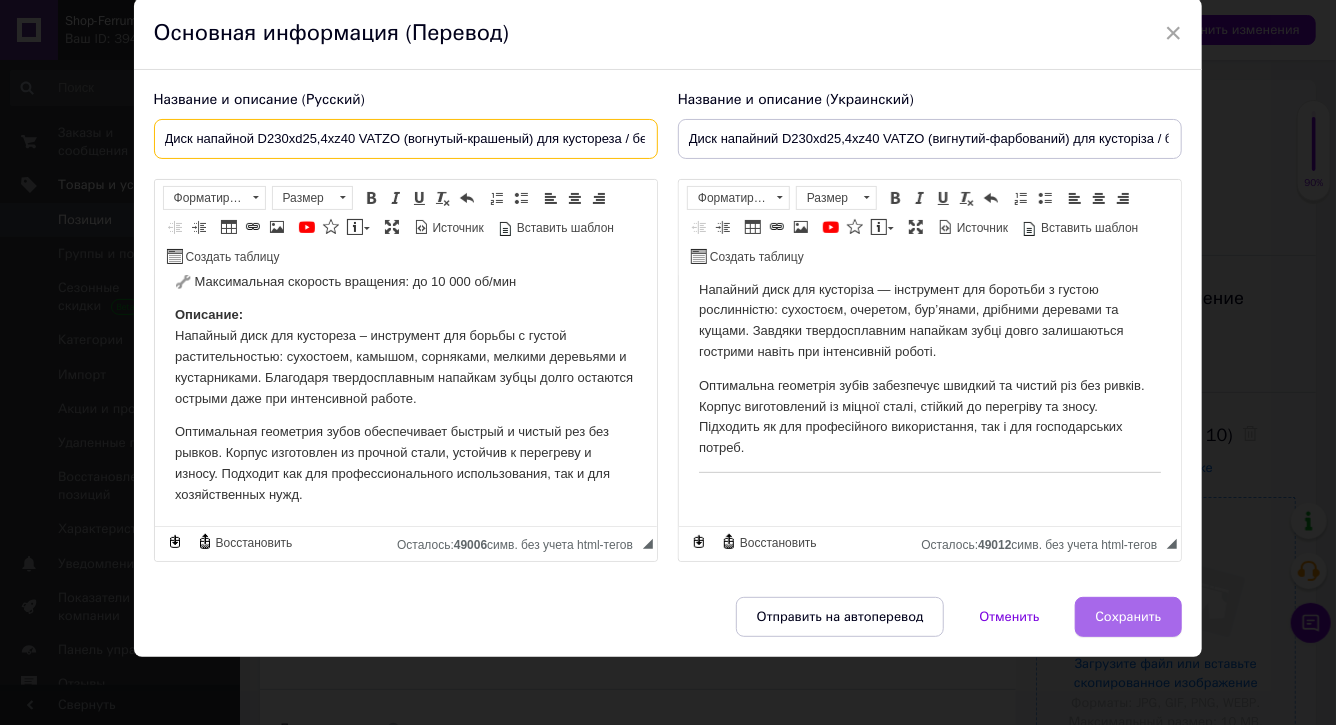 type on "Диск напайной D230xd25,4xz40 VATZO (вогнутый-крашеный) для кустореза / бензокосы / травокоса" 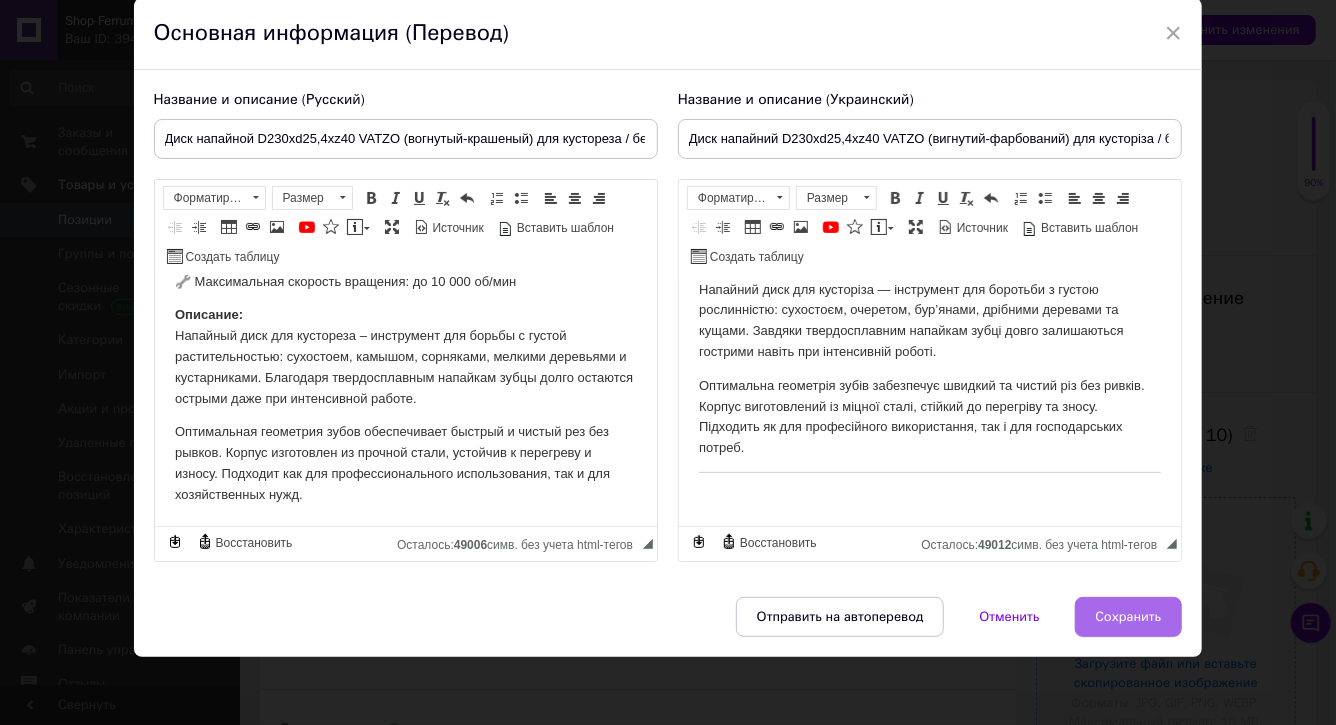 click on "Сохранить" at bounding box center (1129, 617) 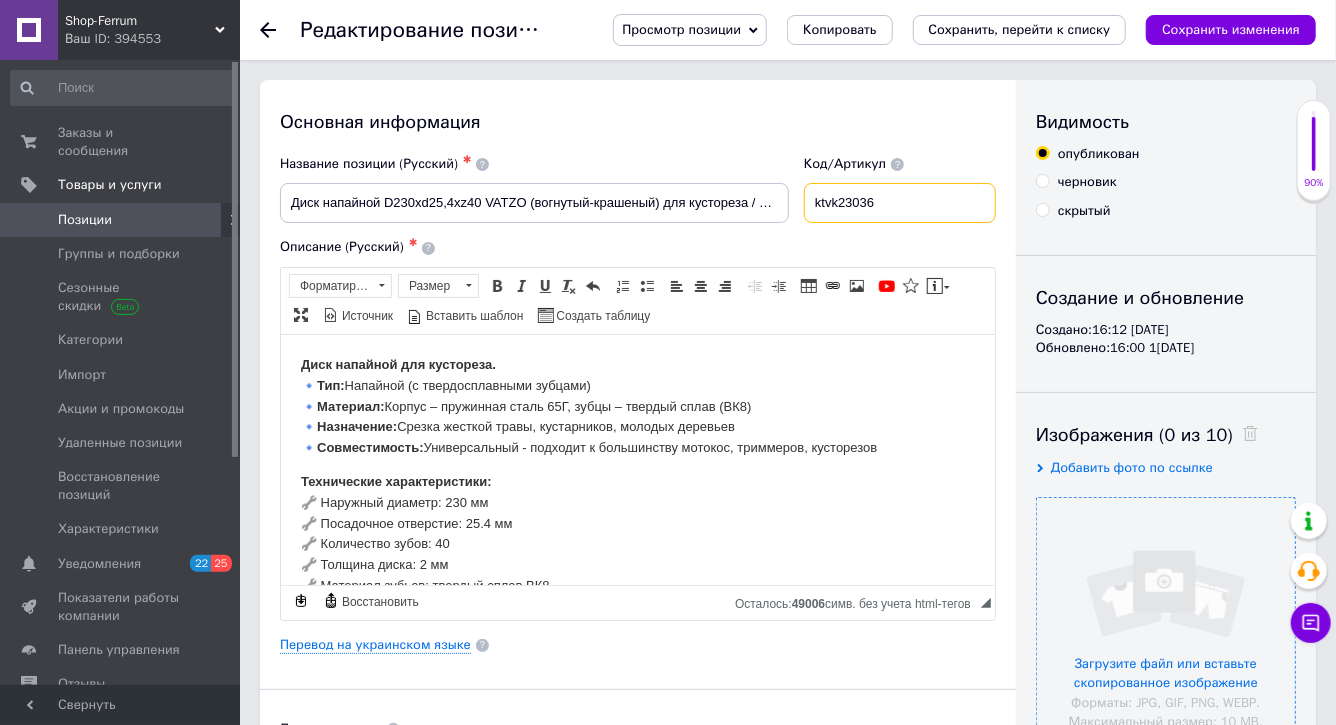 click on "ktvk23036" at bounding box center (900, 203) 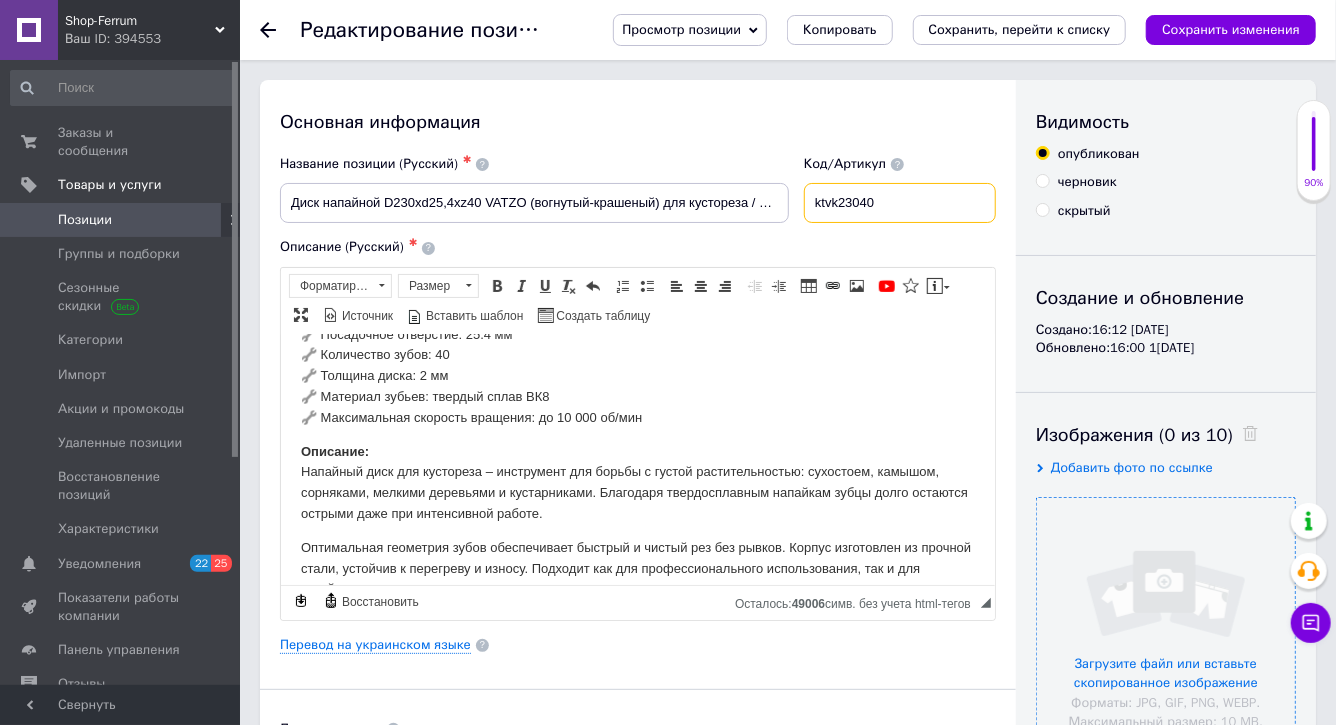 scroll, scrollTop: 224, scrollLeft: 0, axis: vertical 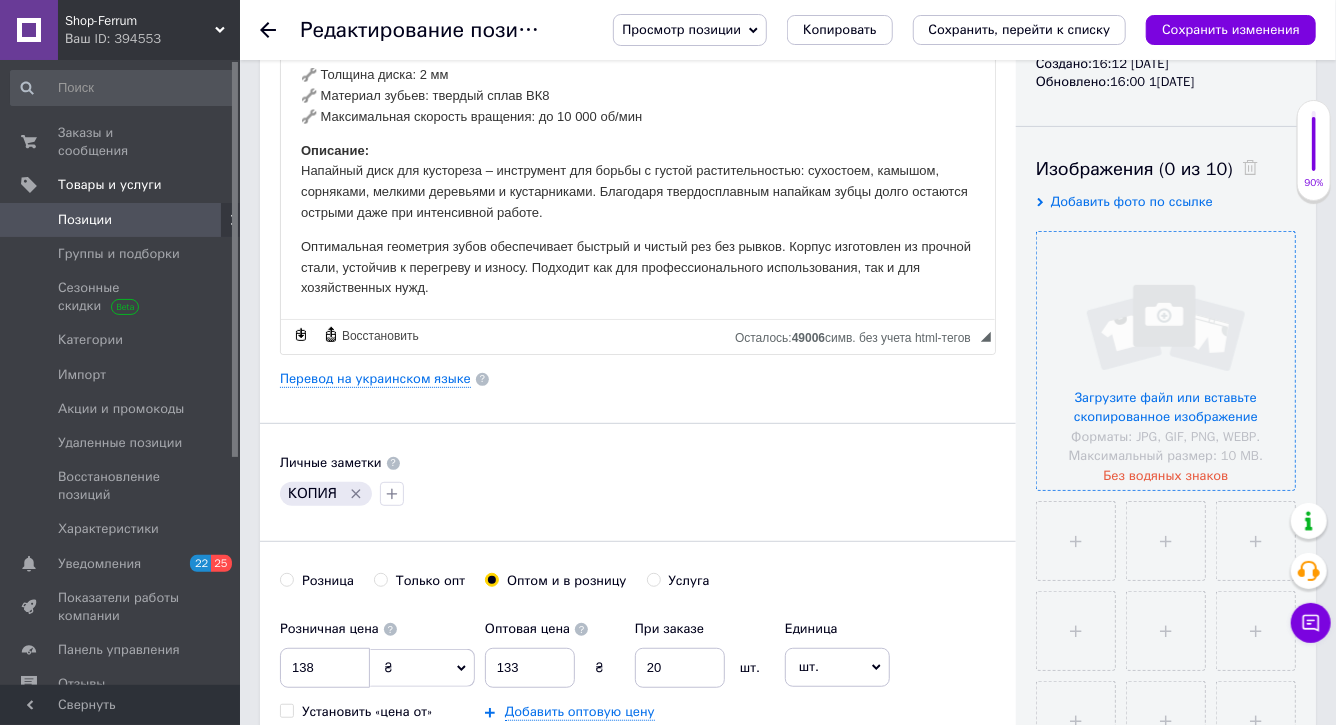 type on "ktvk23040" 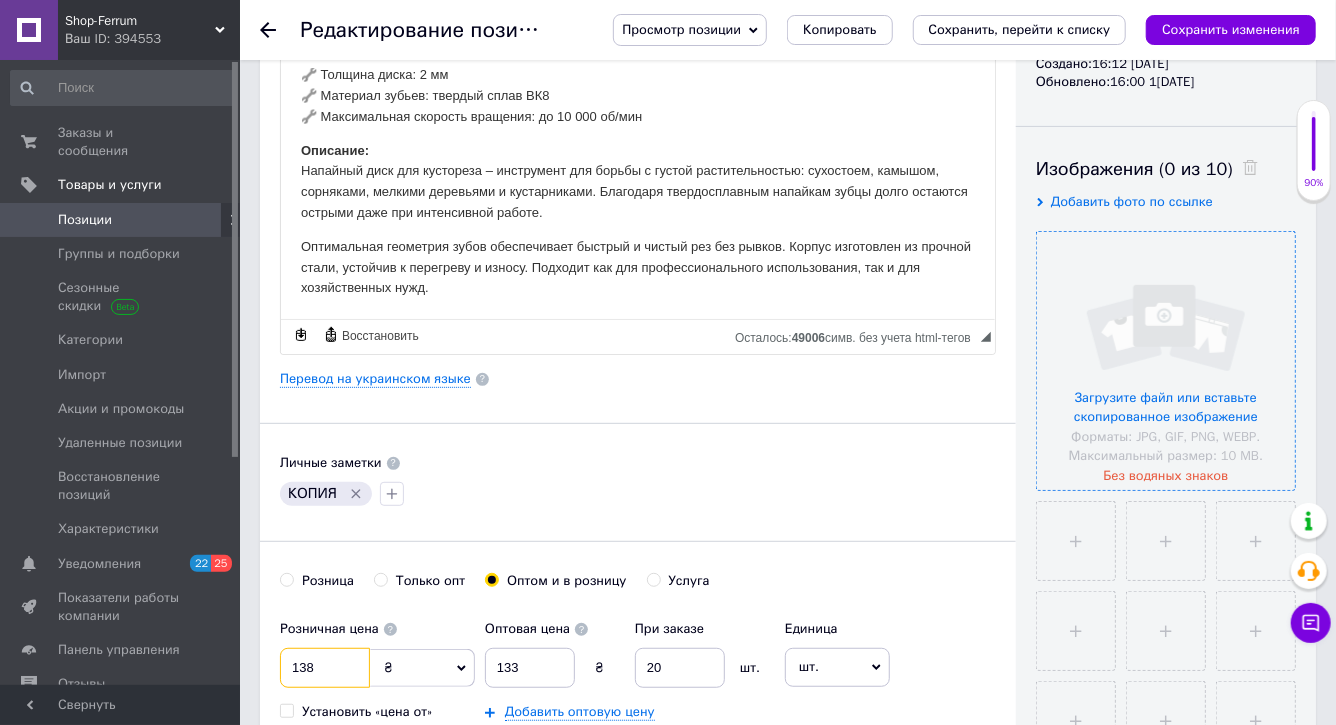drag, startPoint x: 335, startPoint y: 665, endPoint x: 282, endPoint y: 660, distance: 53.235325 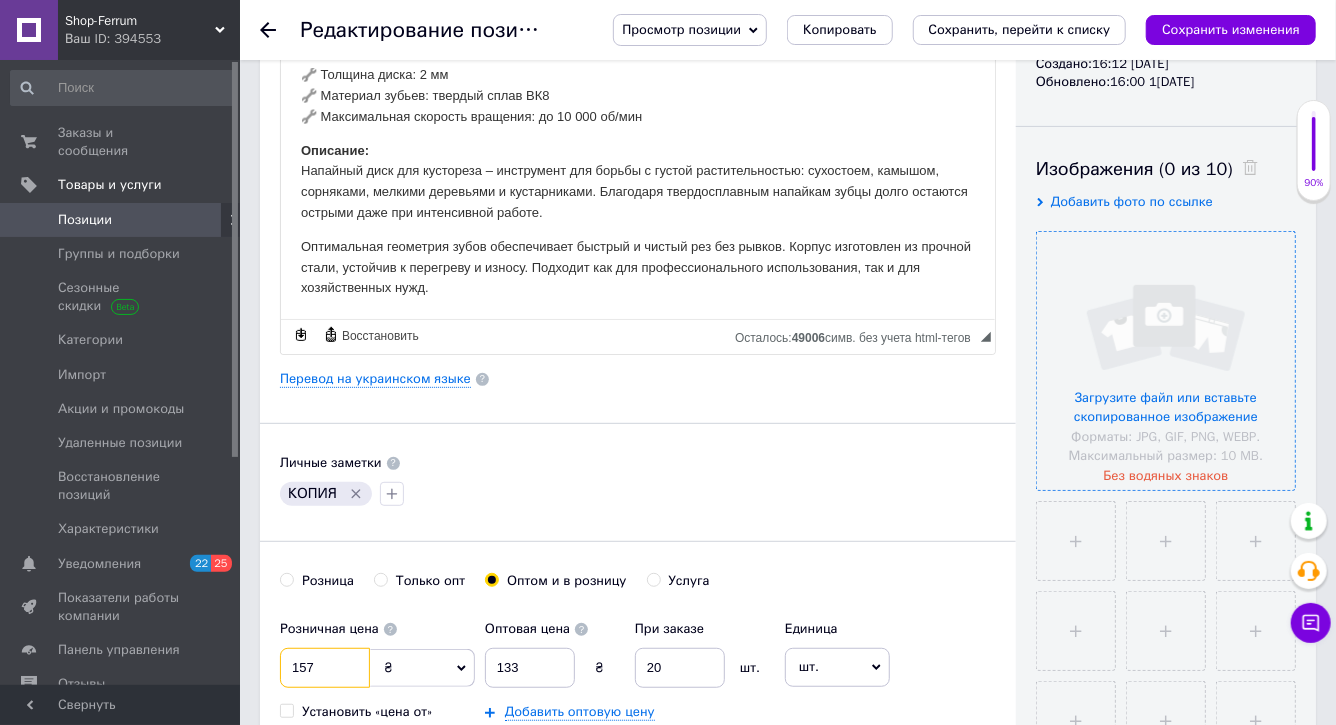 type on "157" 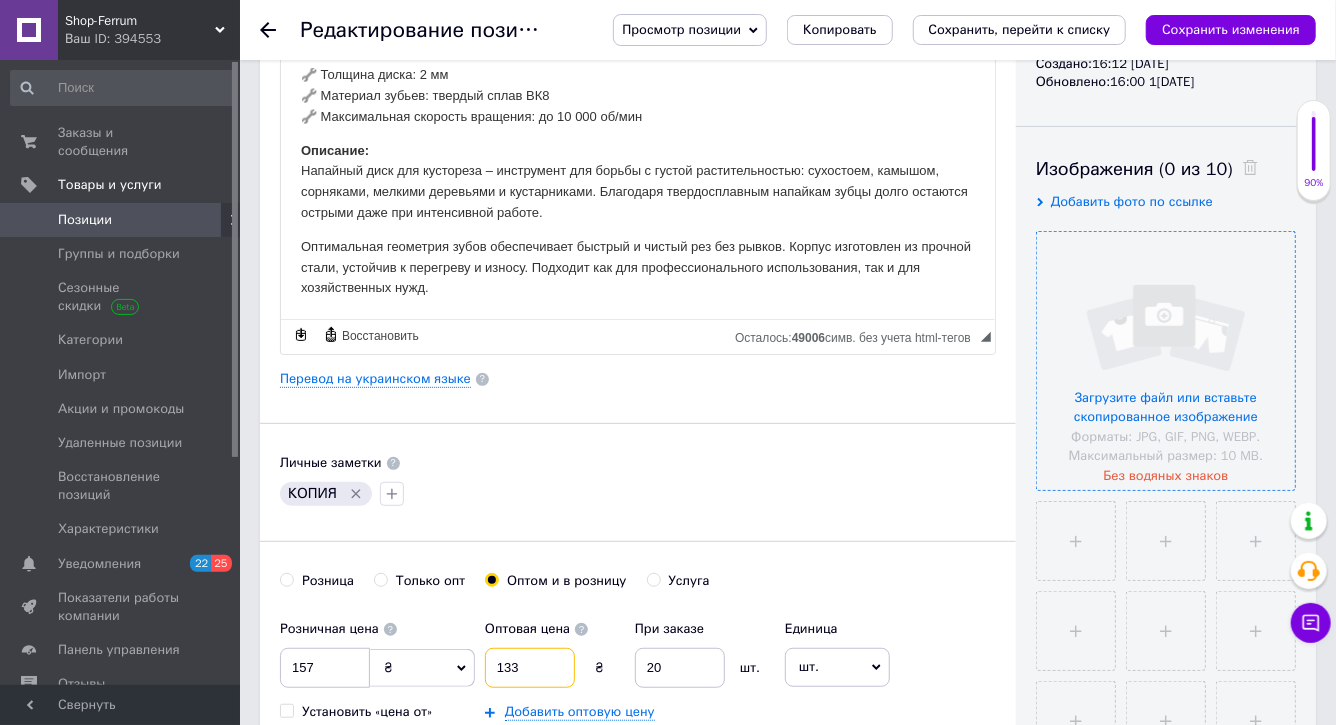 drag, startPoint x: 545, startPoint y: 666, endPoint x: 420, endPoint y: 657, distance: 125.32358 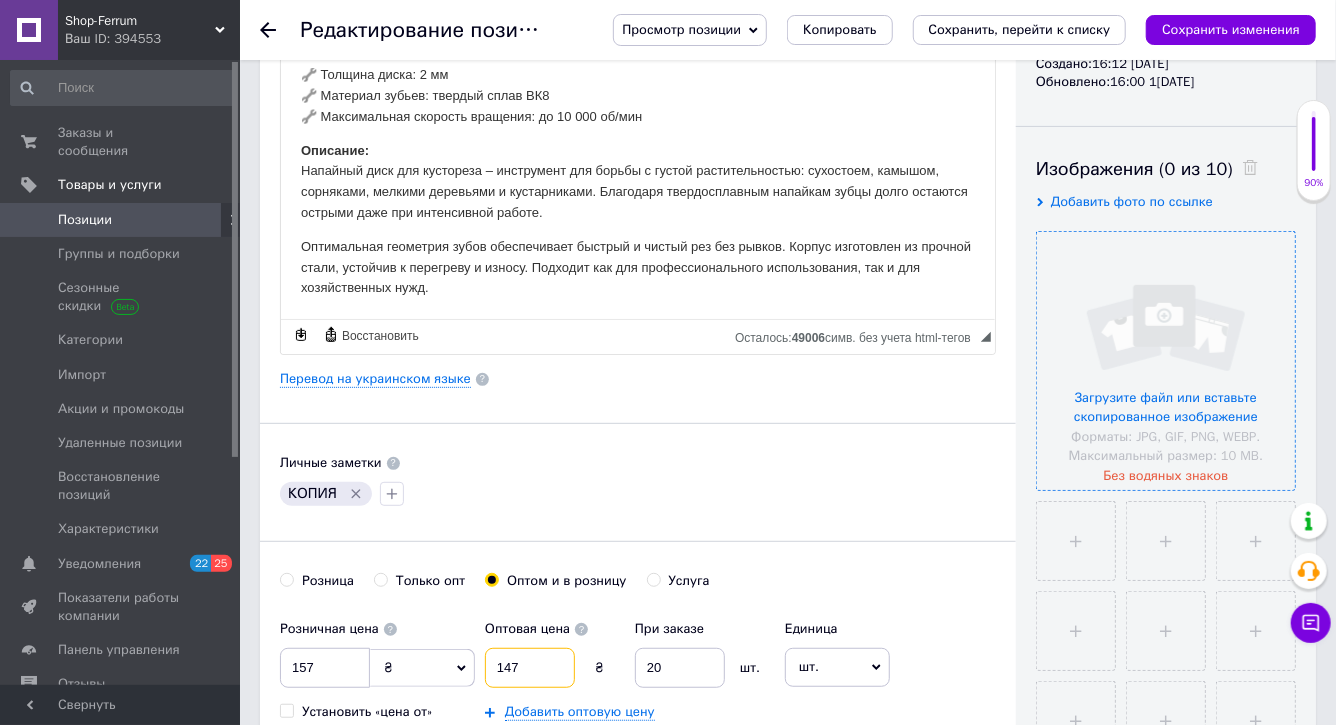 type on "147" 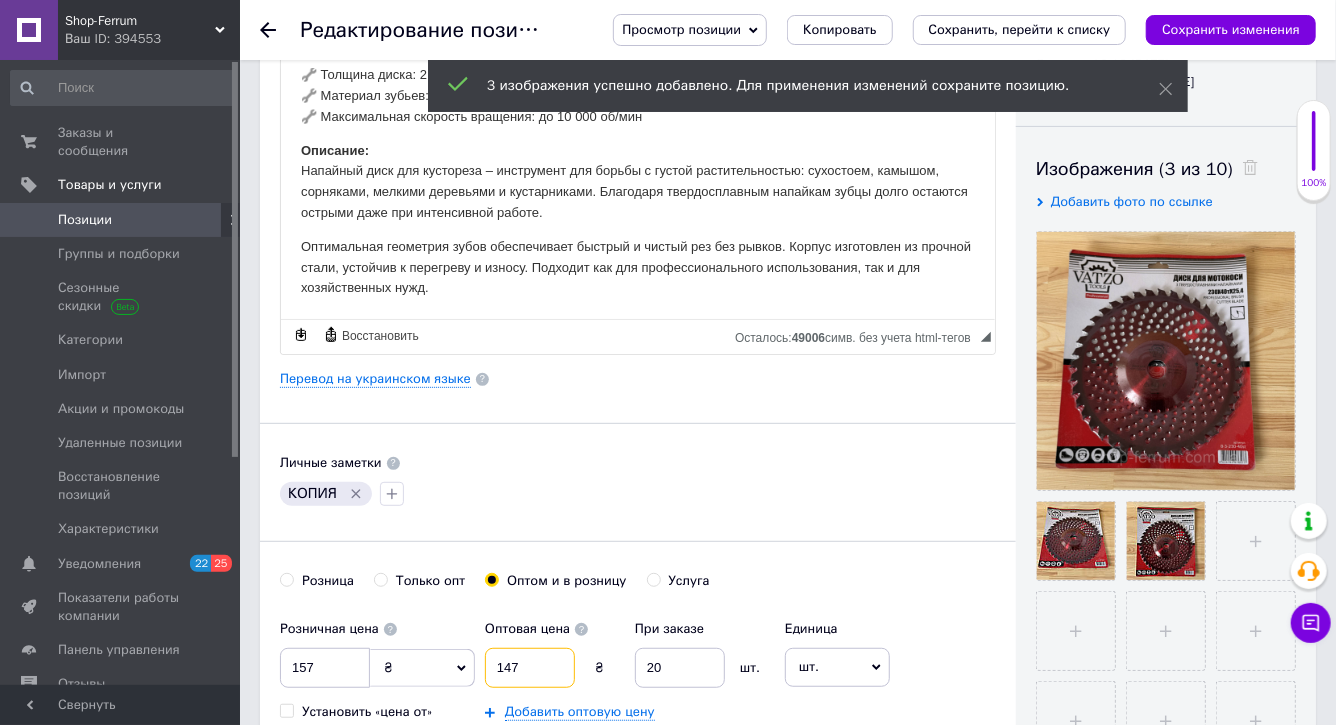 scroll, scrollTop: 275, scrollLeft: 0, axis: vertical 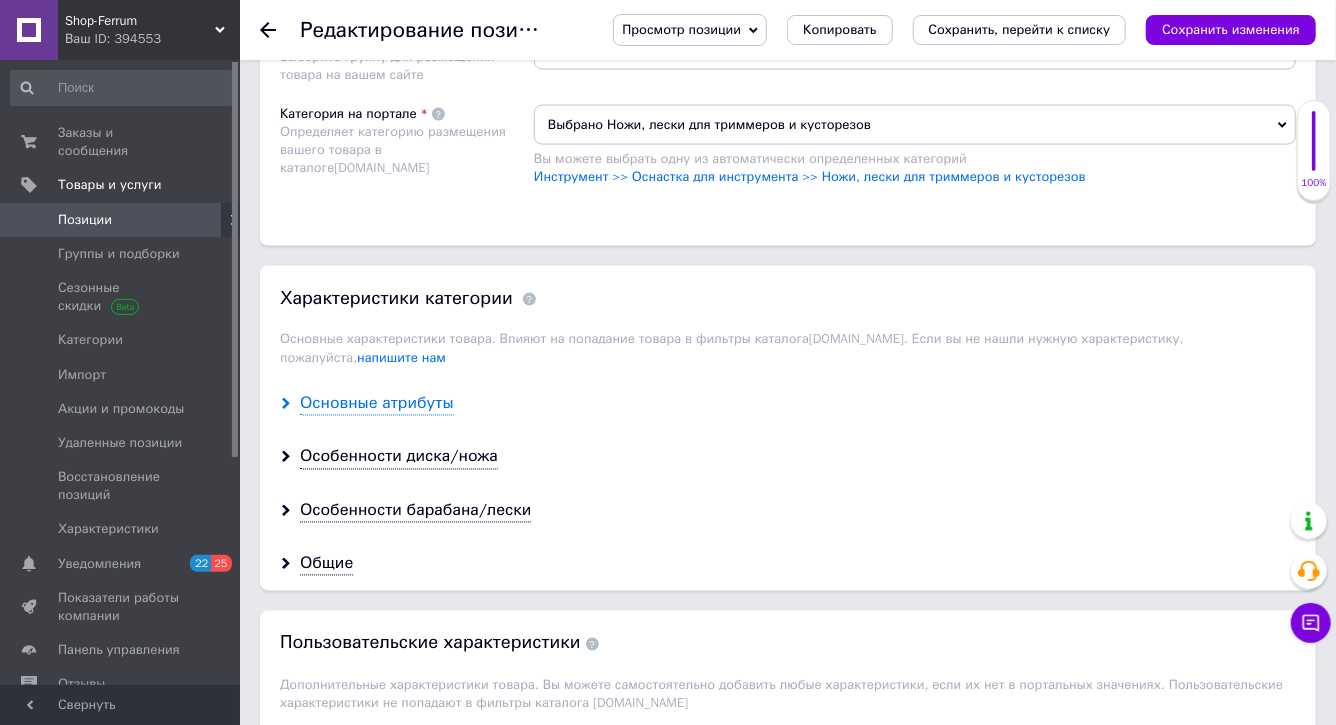 click on "Основные атрибуты" at bounding box center [377, 404] 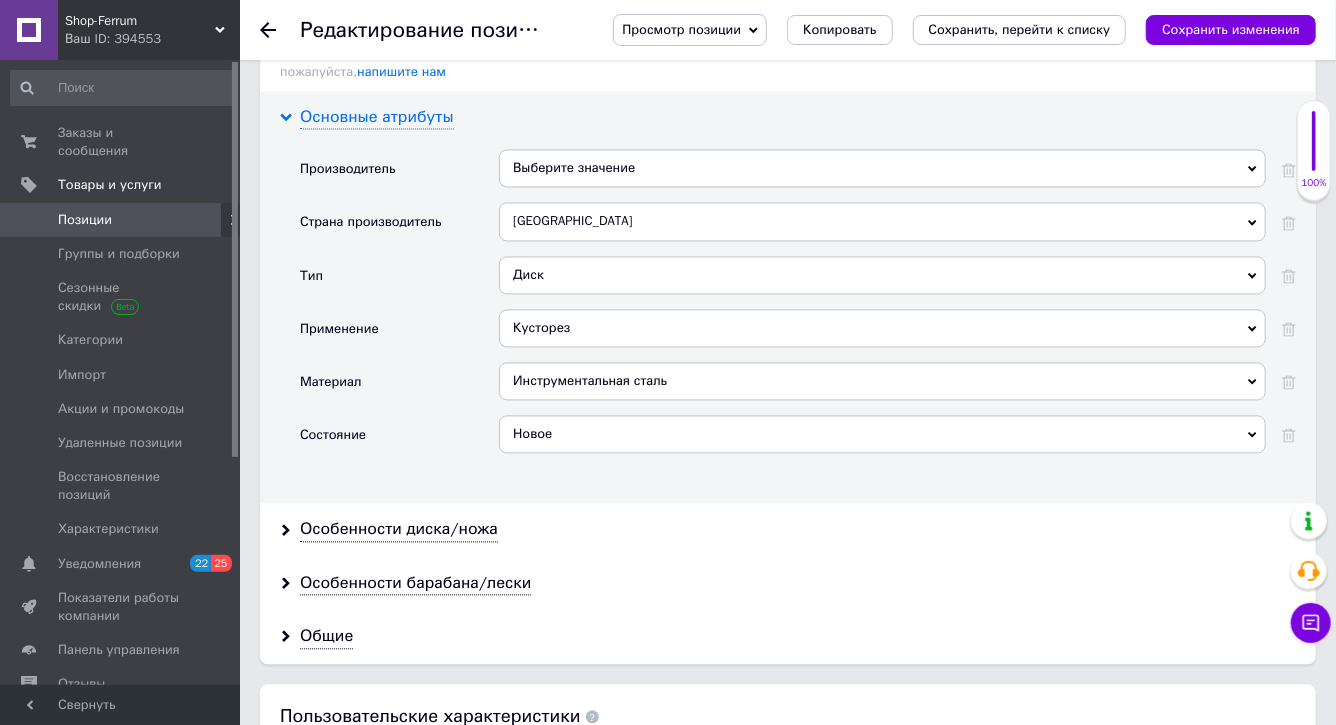 scroll, scrollTop: 1780, scrollLeft: 0, axis: vertical 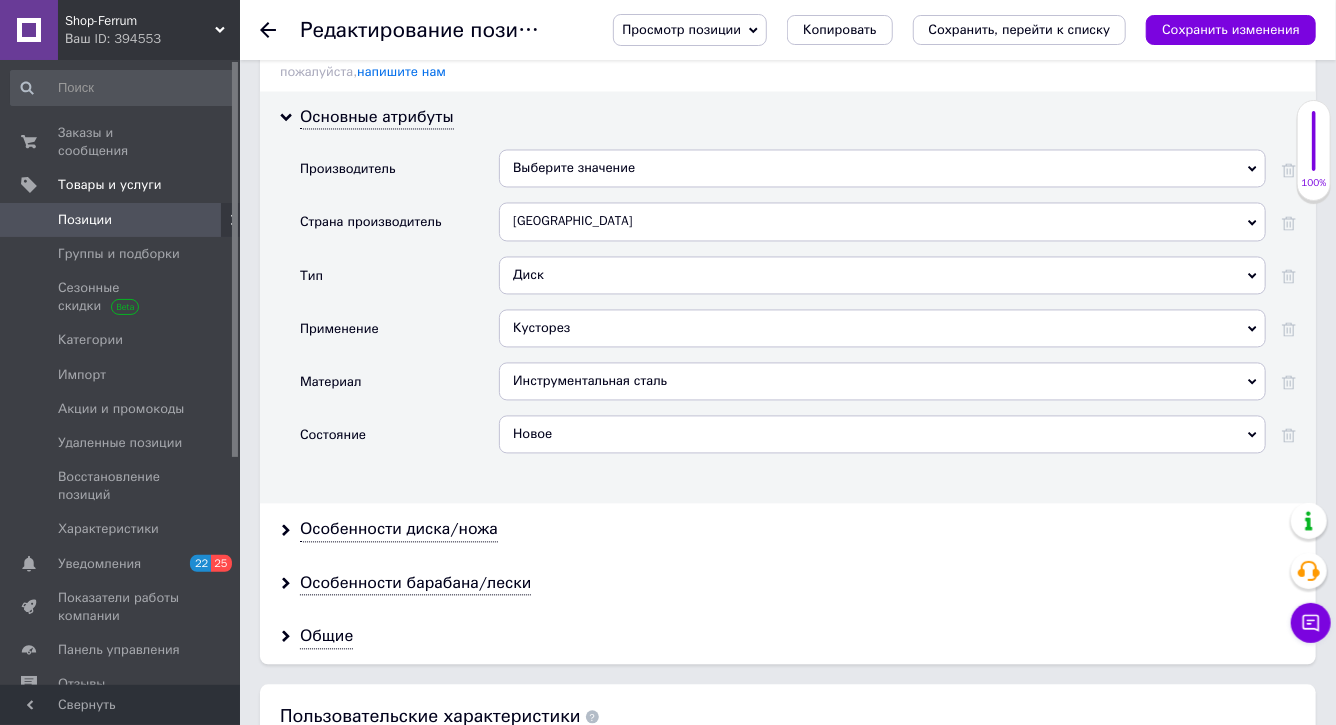 click on "Особенности диска/ножа" at bounding box center (788, 530) 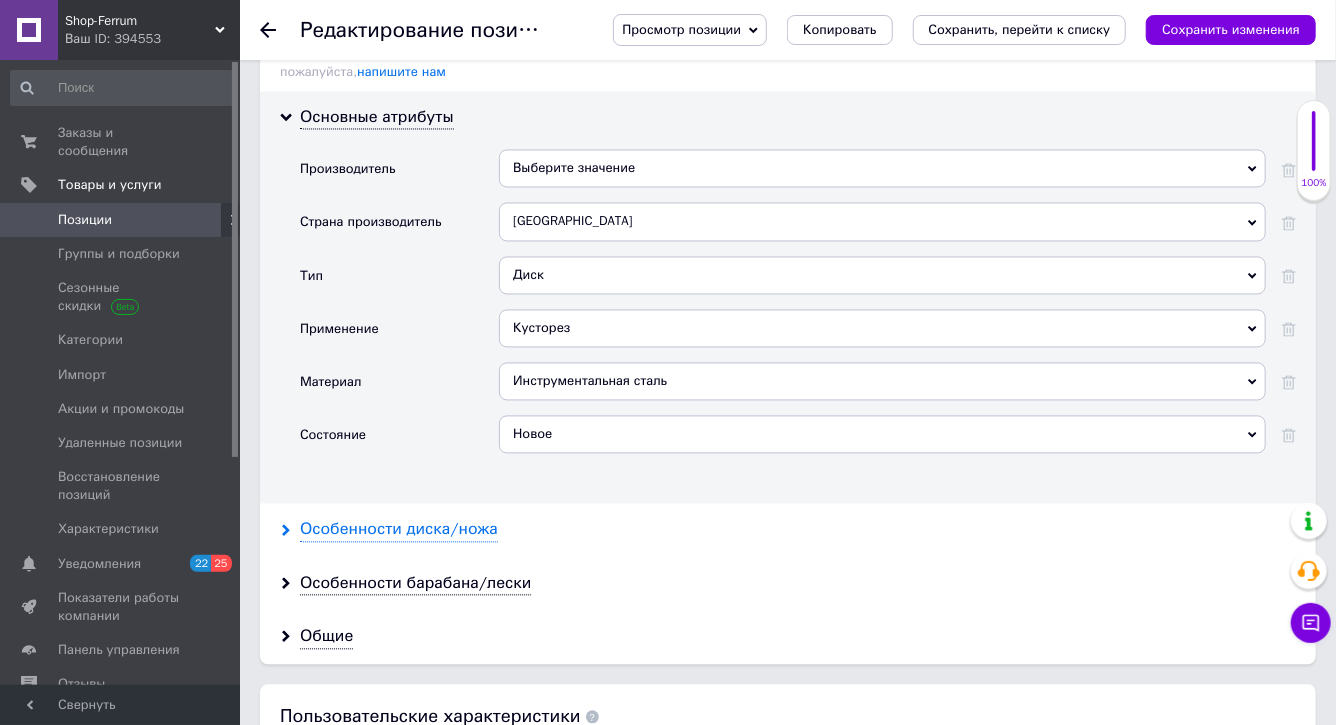 click on "Особенности диска/ножа" at bounding box center (399, 530) 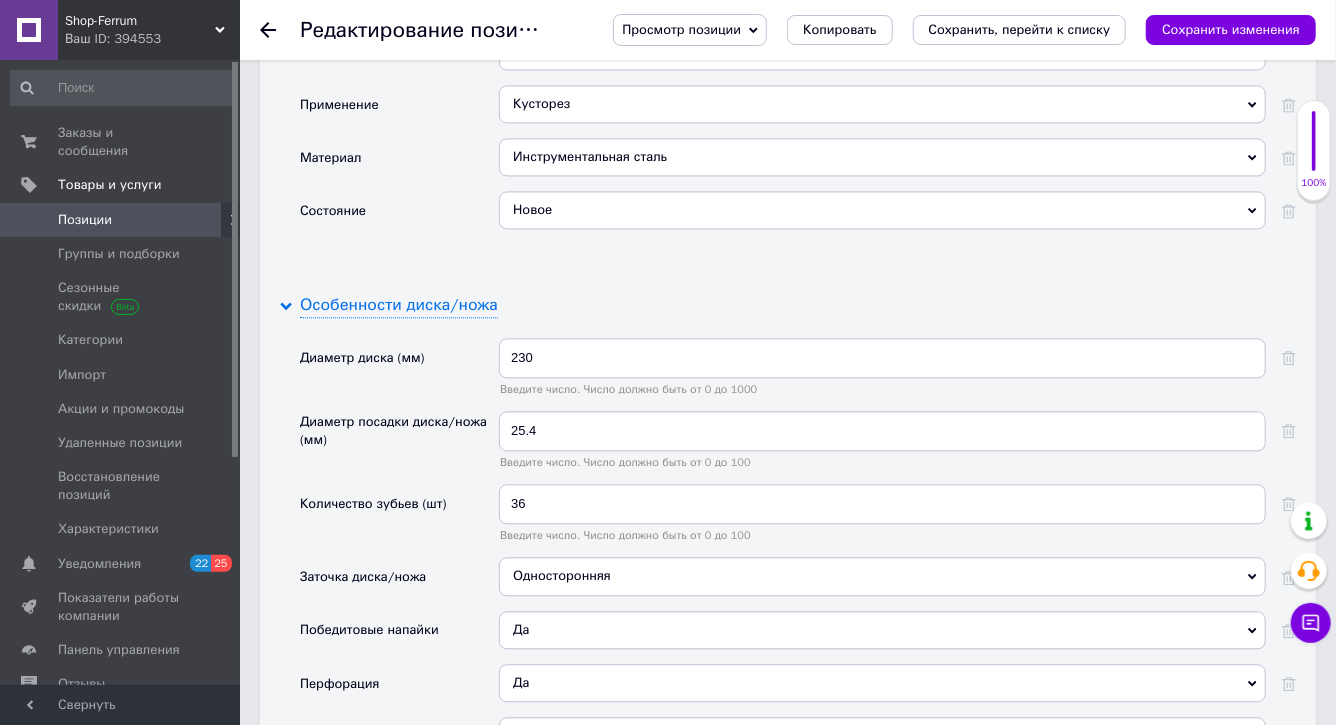 scroll, scrollTop: 2006, scrollLeft: 0, axis: vertical 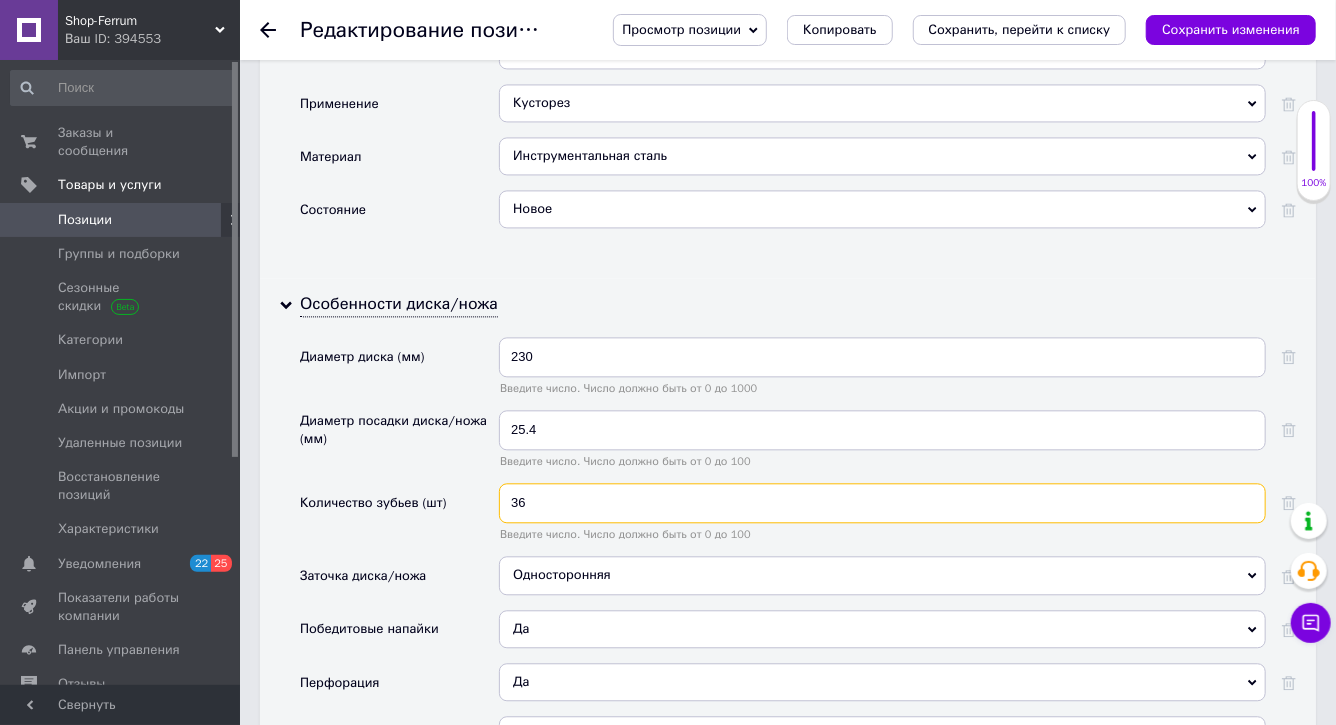 drag, startPoint x: 567, startPoint y: 503, endPoint x: 483, endPoint y: 498, distance: 84.14868 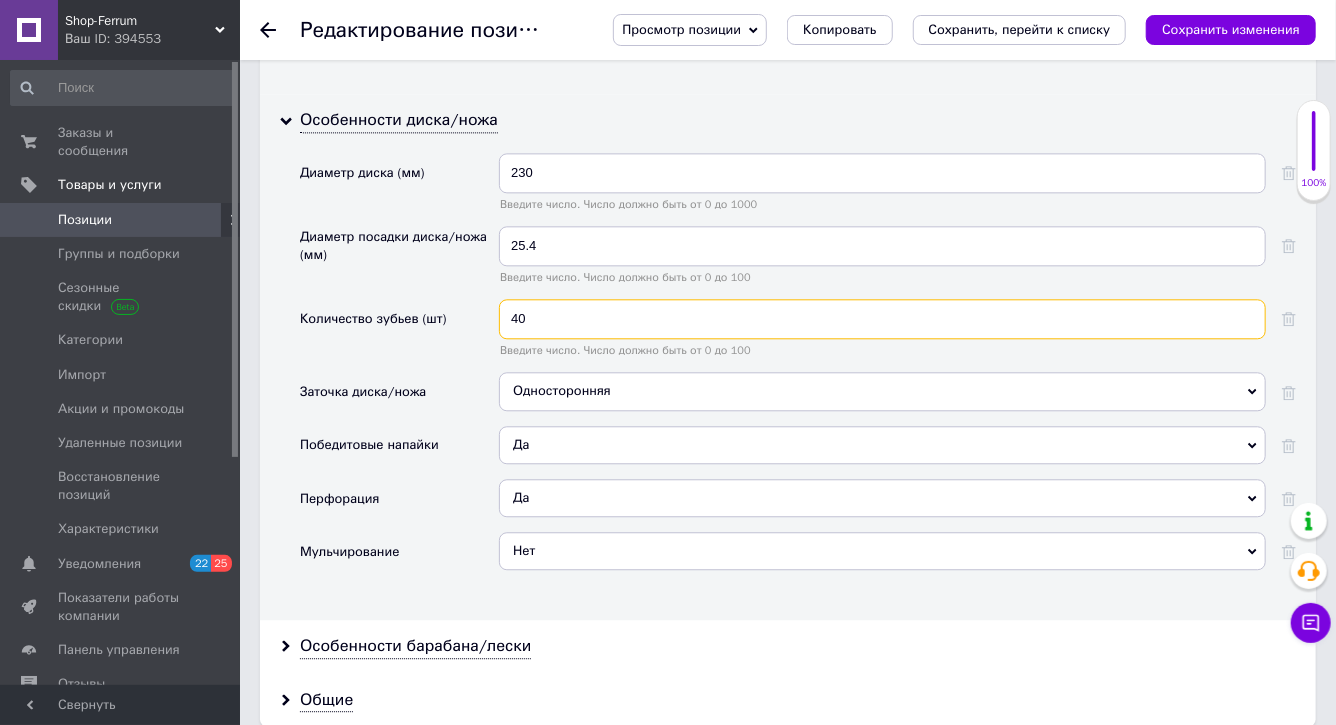 scroll, scrollTop: 2364, scrollLeft: 0, axis: vertical 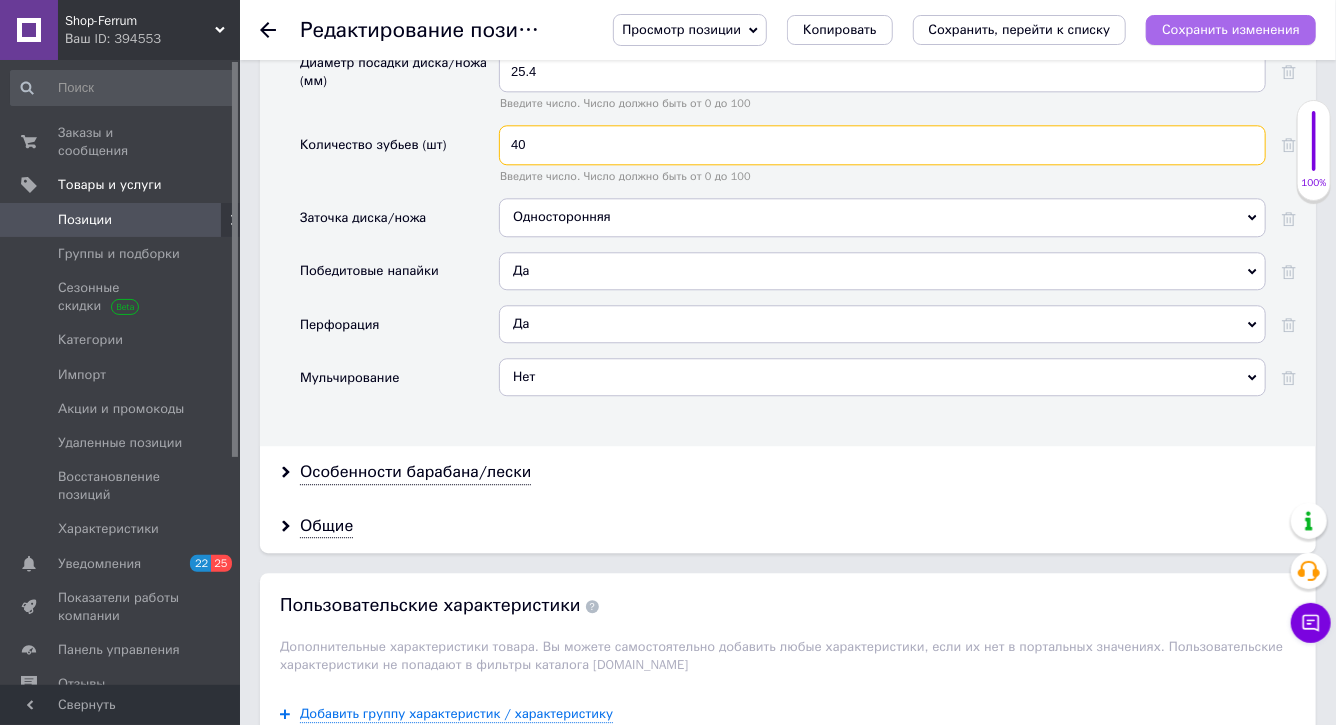 type on "40" 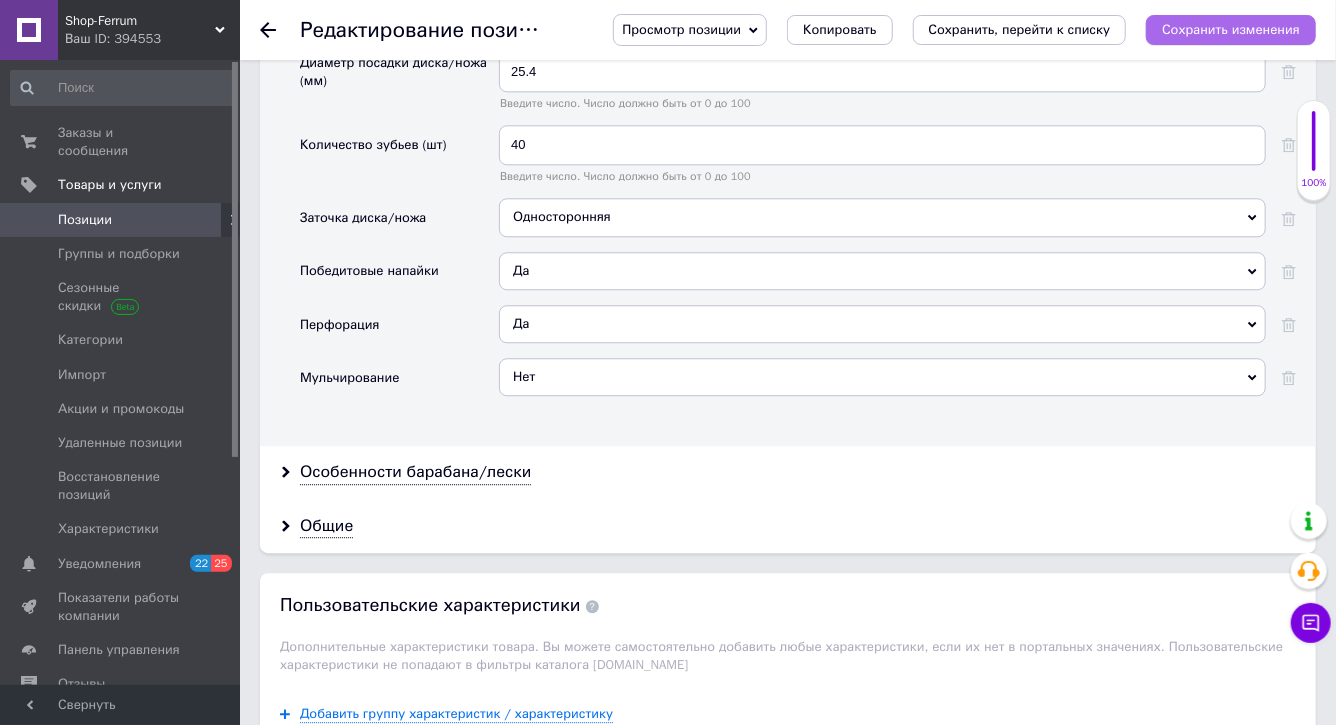 click on "Сохранить изменения" at bounding box center (1231, 29) 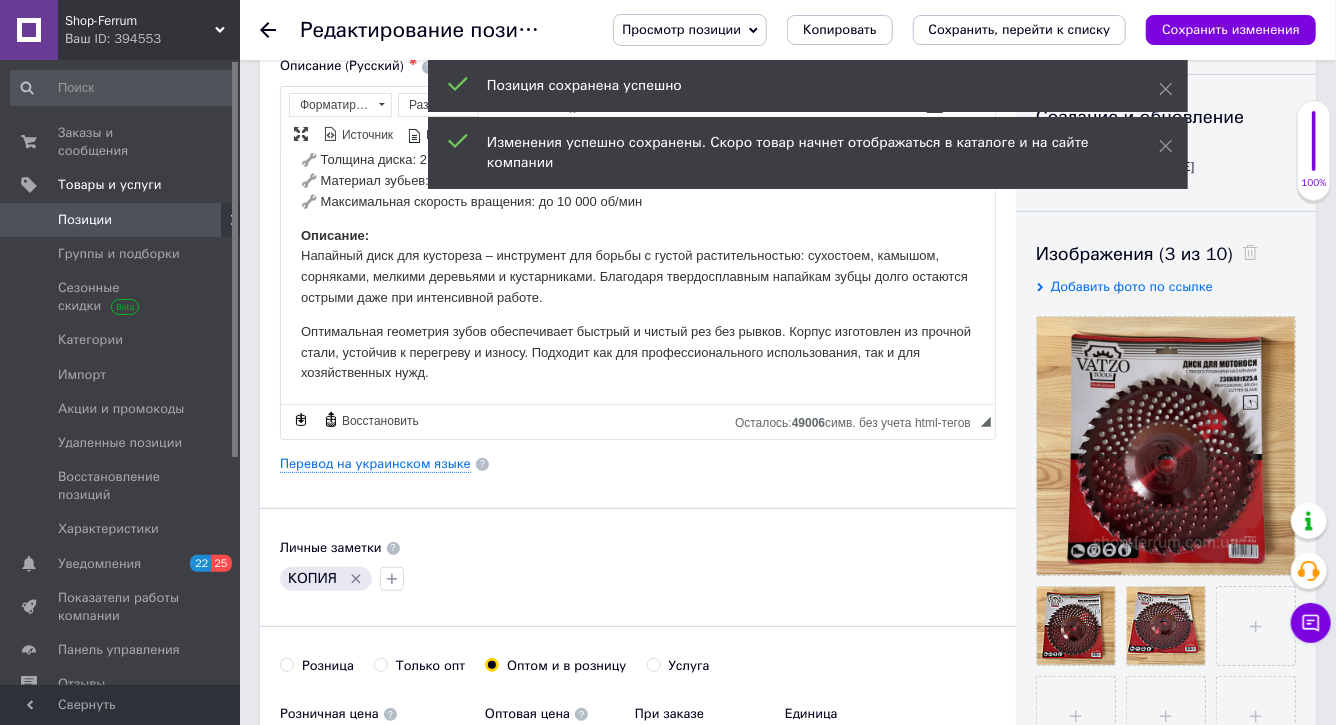 scroll, scrollTop: 0, scrollLeft: 0, axis: both 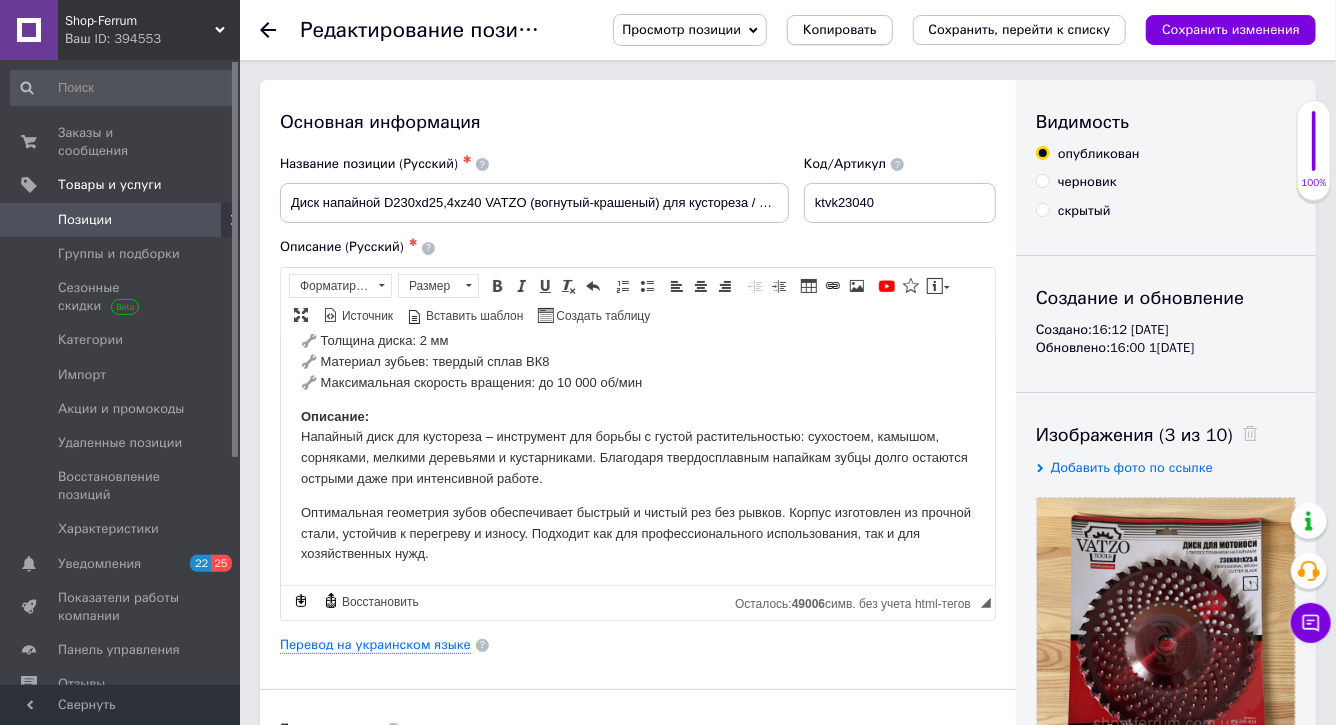 click on "Копировать" at bounding box center (839, 30) 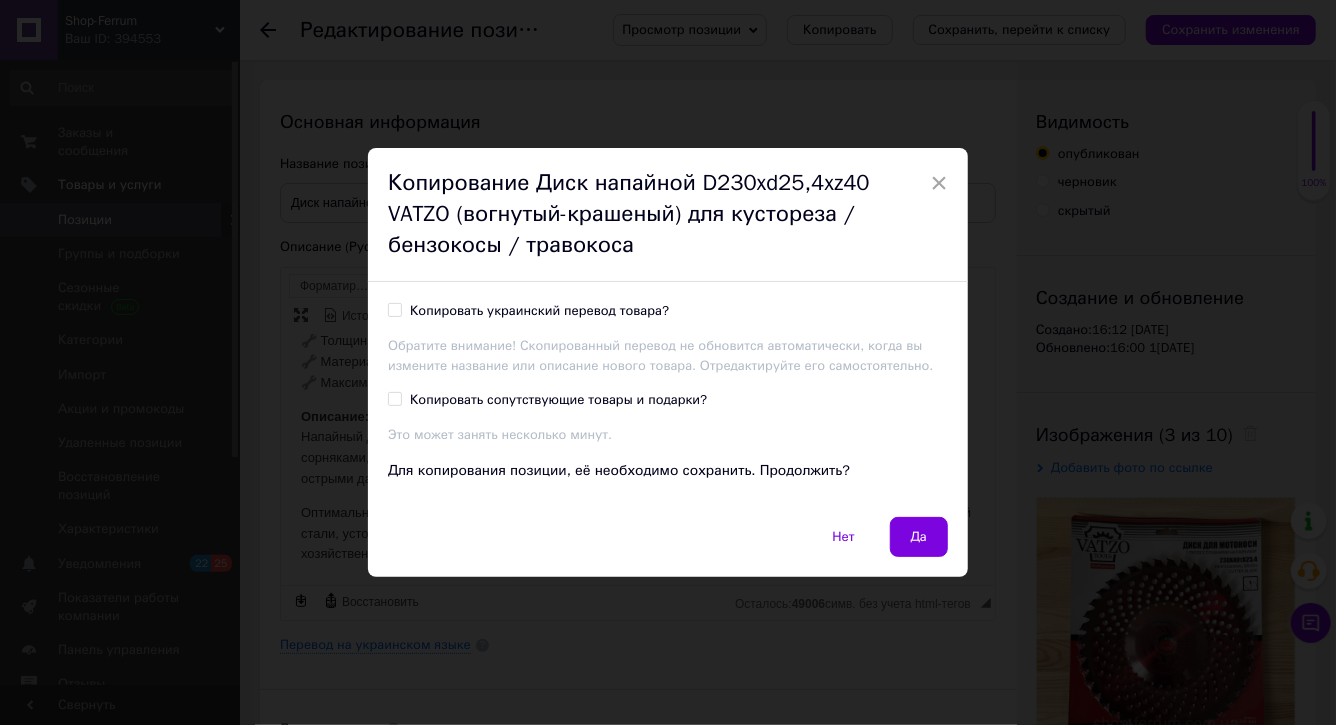 click on "Копировать украинский перевод товара?" at bounding box center (539, 311) 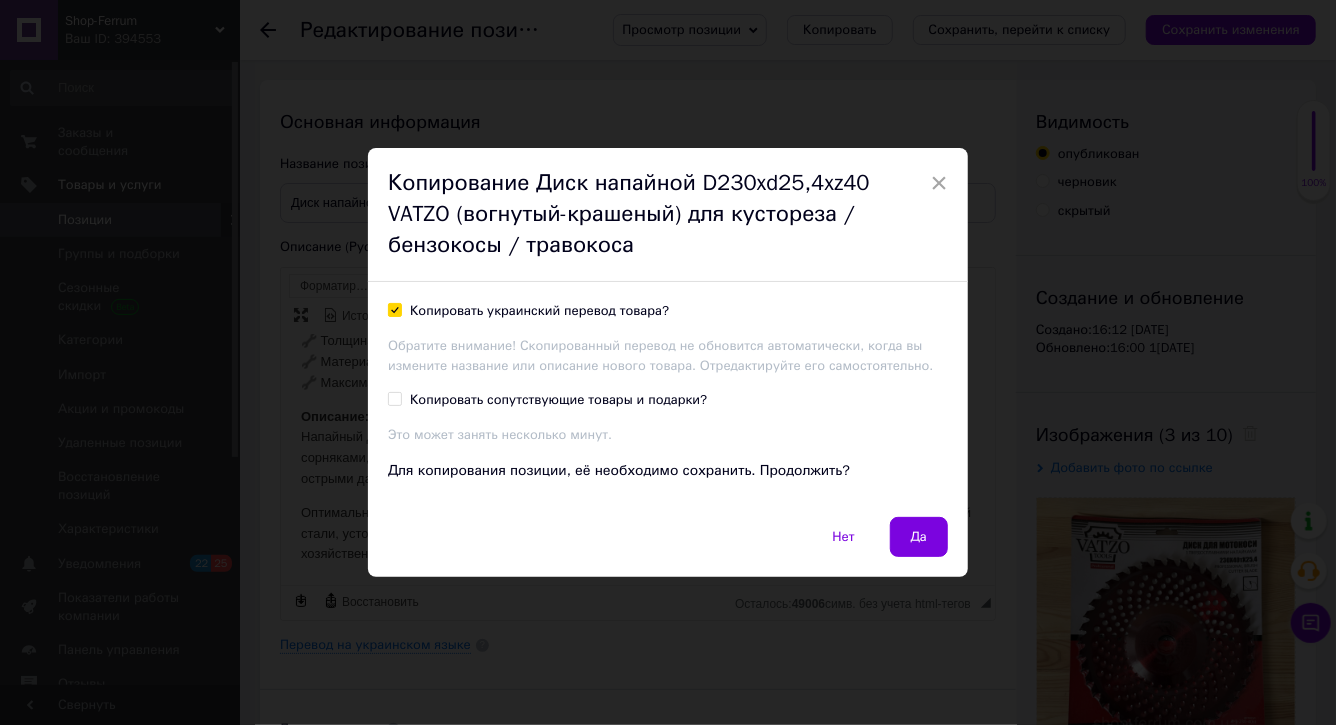 checkbox on "true" 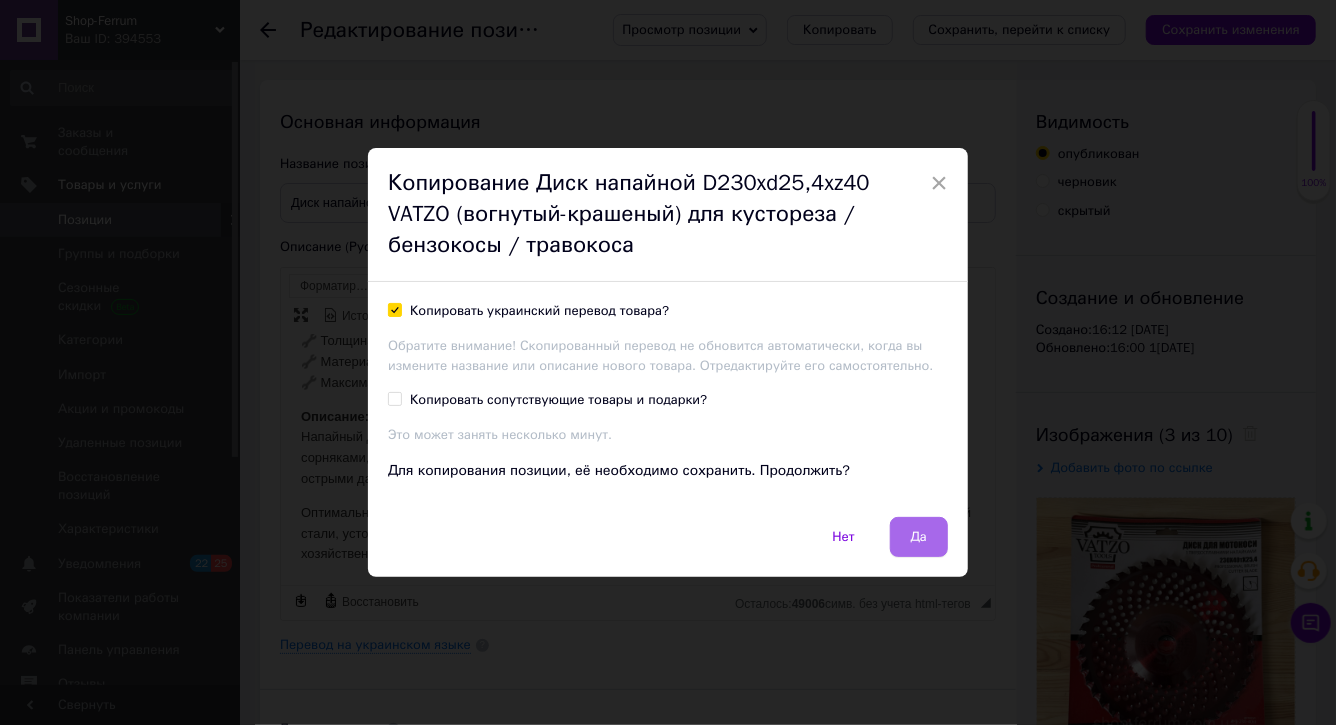 click on "Да" at bounding box center (919, 537) 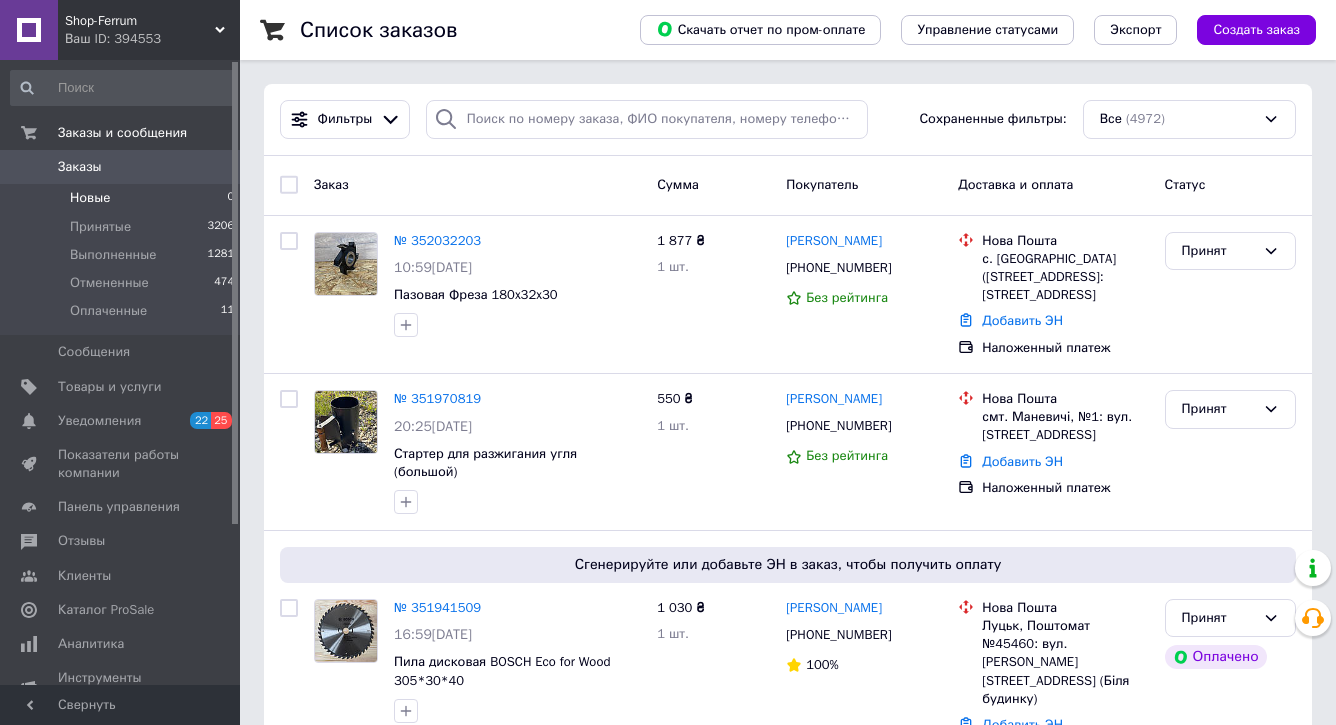 scroll, scrollTop: 135, scrollLeft: 0, axis: vertical 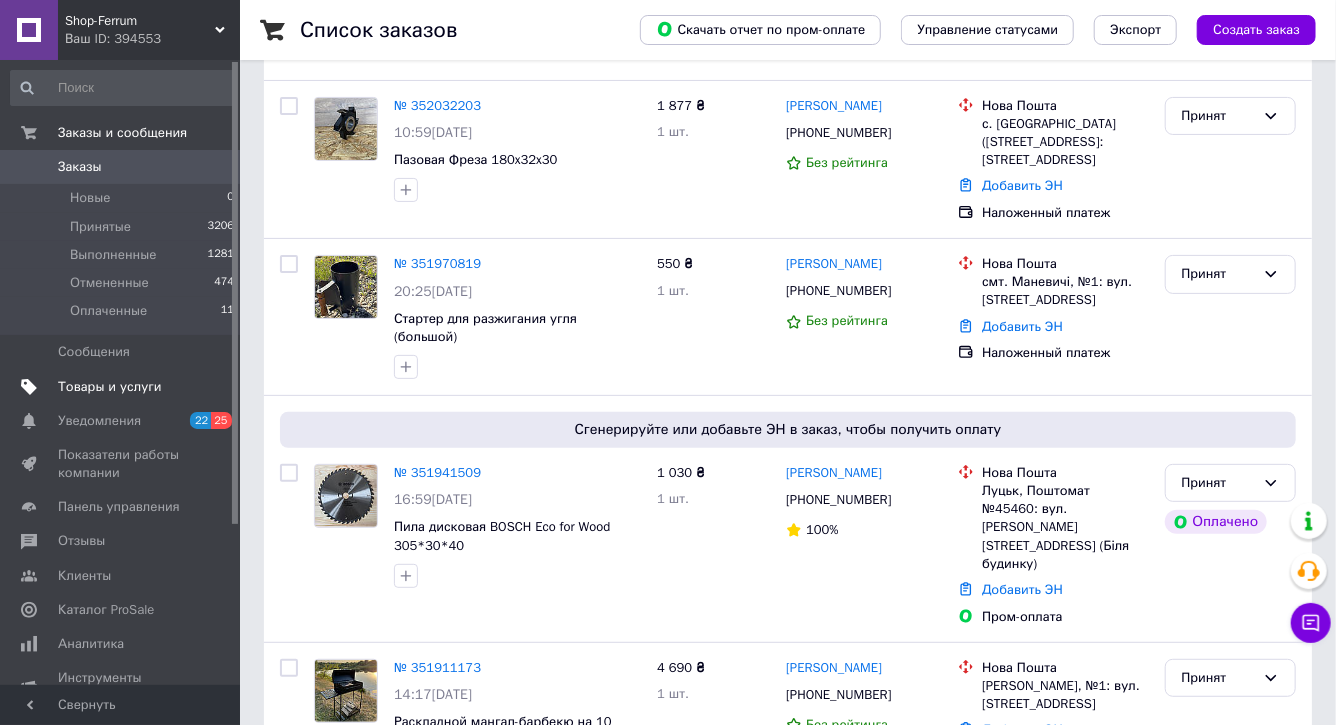 click on "Товары и услуги" at bounding box center [110, 387] 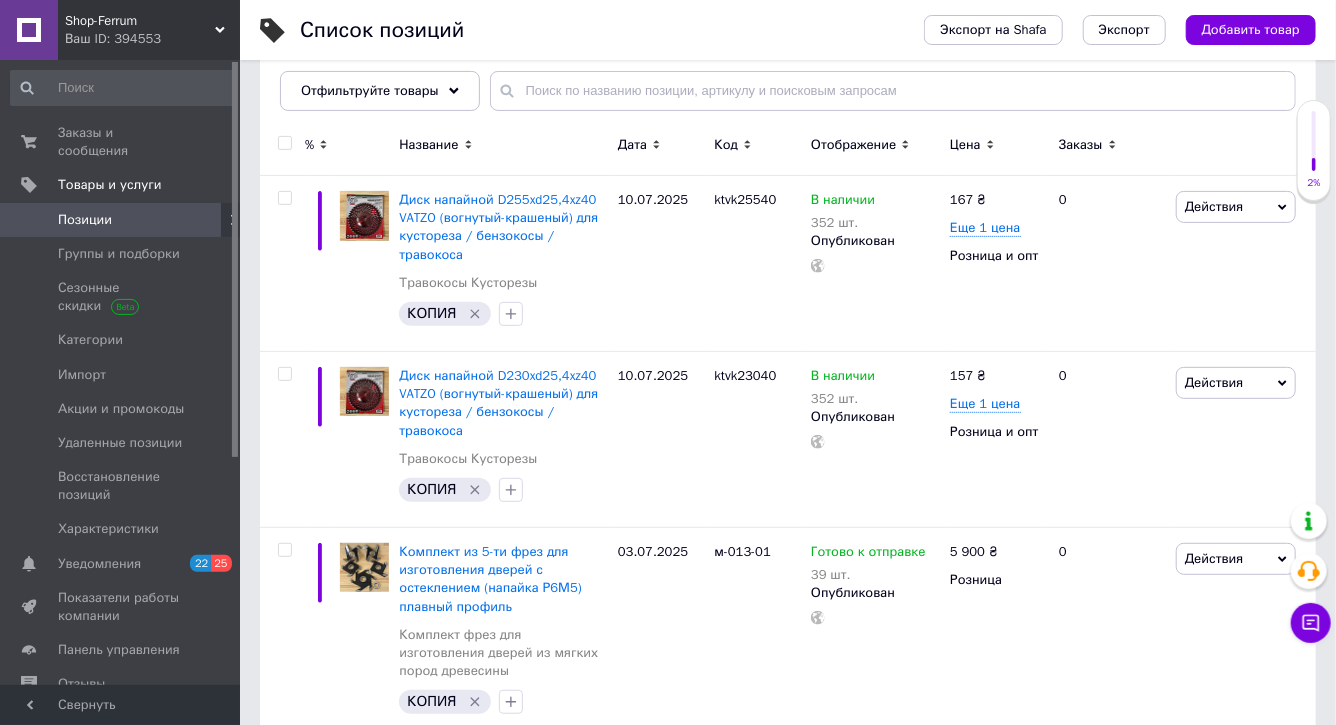 scroll, scrollTop: 246, scrollLeft: 0, axis: vertical 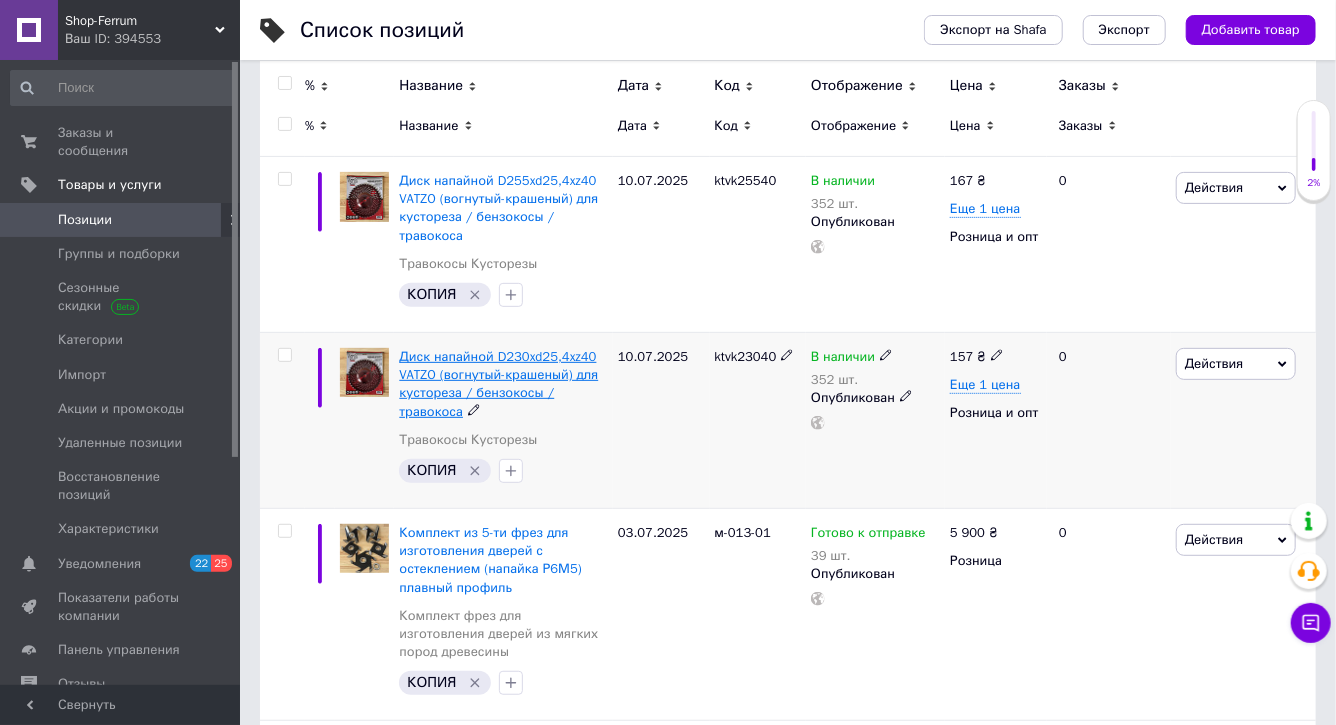 click on "Диск напайной D230xd25,4xz40 VATZO (вогнутый-крашеный) для кустореза / бензокосы / травокоса" at bounding box center (498, 384) 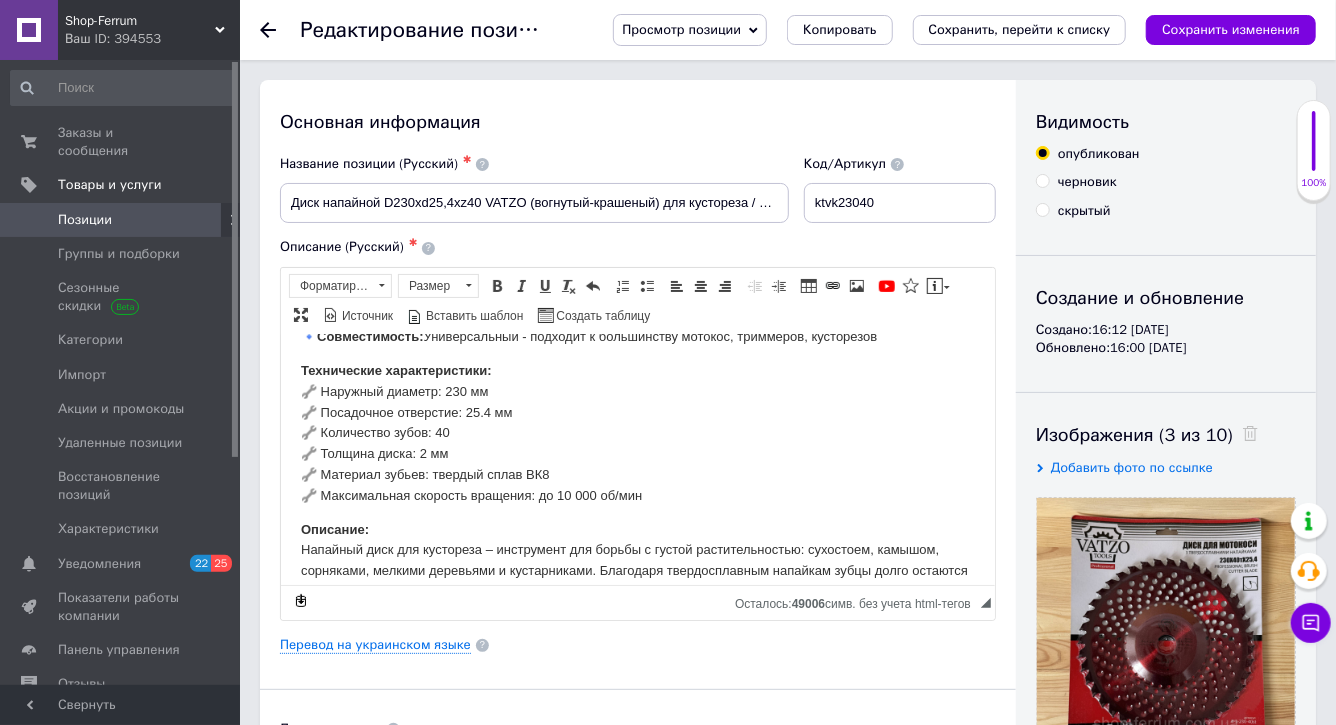 scroll, scrollTop: 114, scrollLeft: 0, axis: vertical 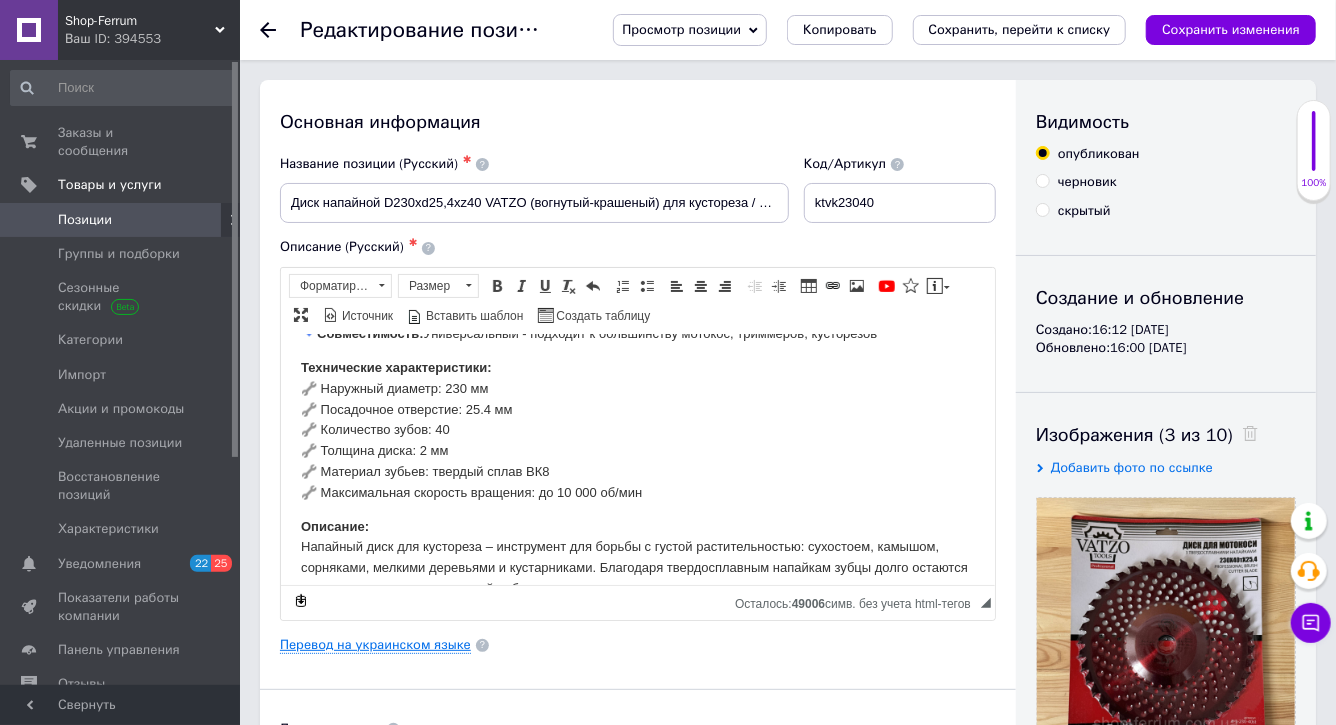 click on "Перевод на украинском языке" at bounding box center [375, 645] 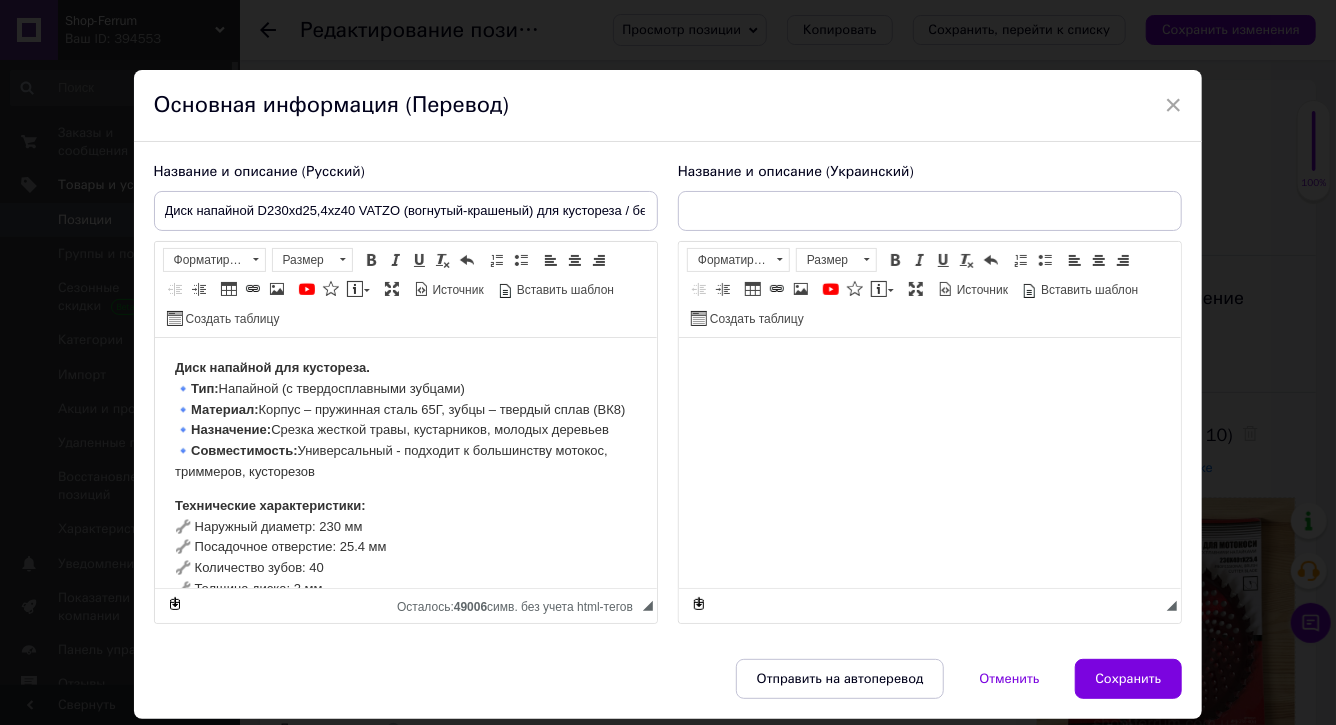 scroll, scrollTop: 0, scrollLeft: 0, axis: both 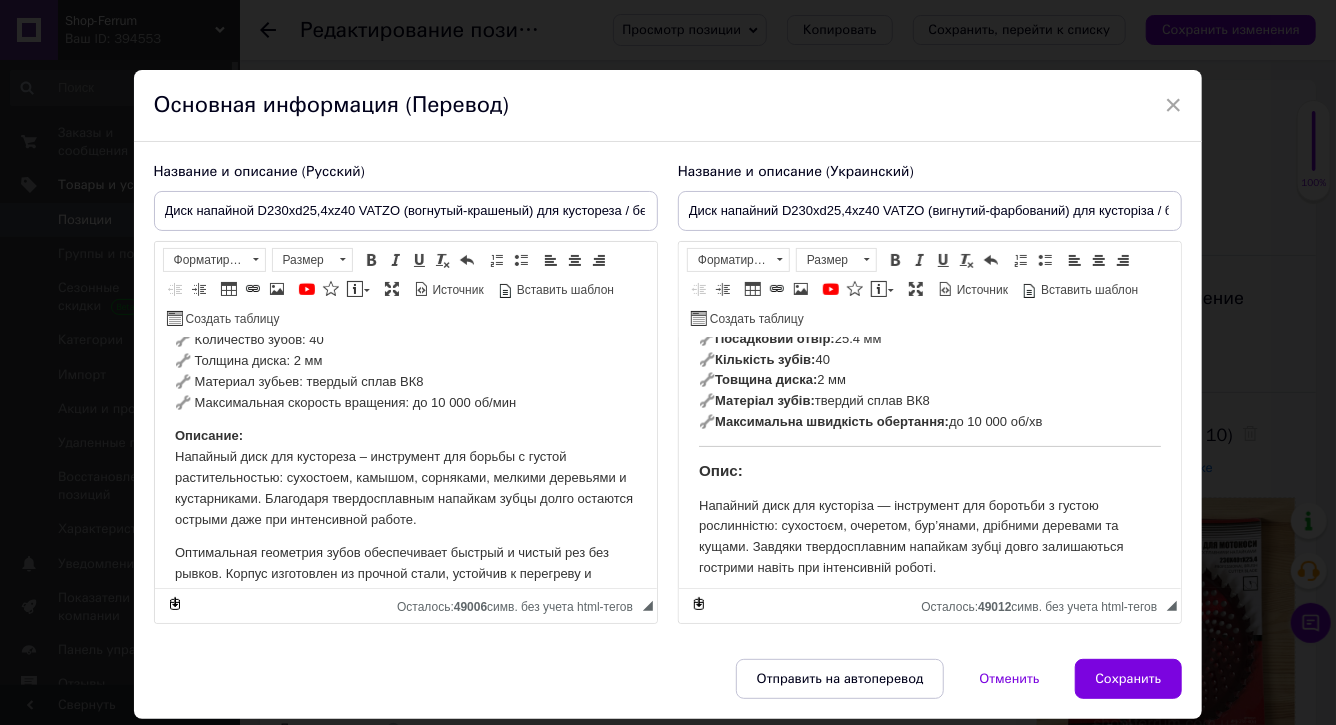 click on "🔧  Зовнішній діаметр:  230 мм 🔧  Посадковий отвір:  25.4 мм 🔧  Кількість зубів:  40 🔧  Товщина диска:  2 мм  🔧  Матеріал зубів:  твердий сплав ВК8 🔧  Максимальна швидкість обертання:  до 10 000 об/хв" at bounding box center [929, 370] 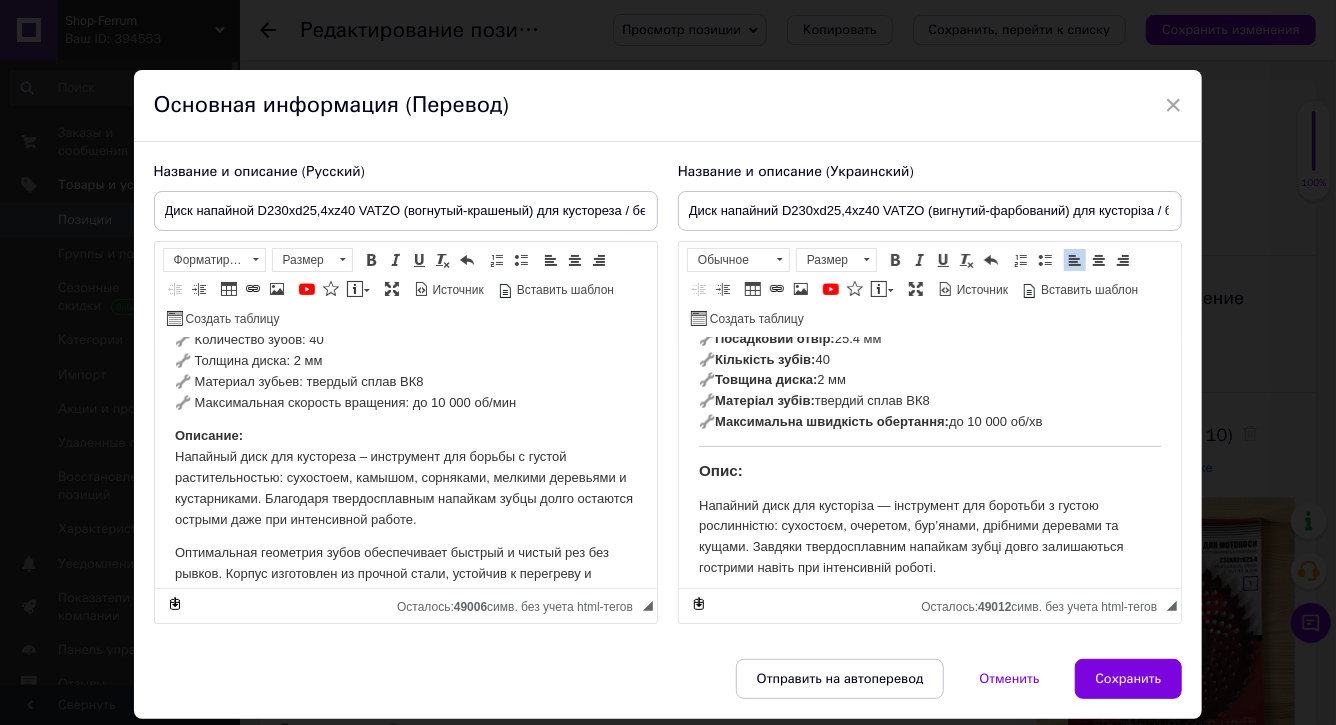 type 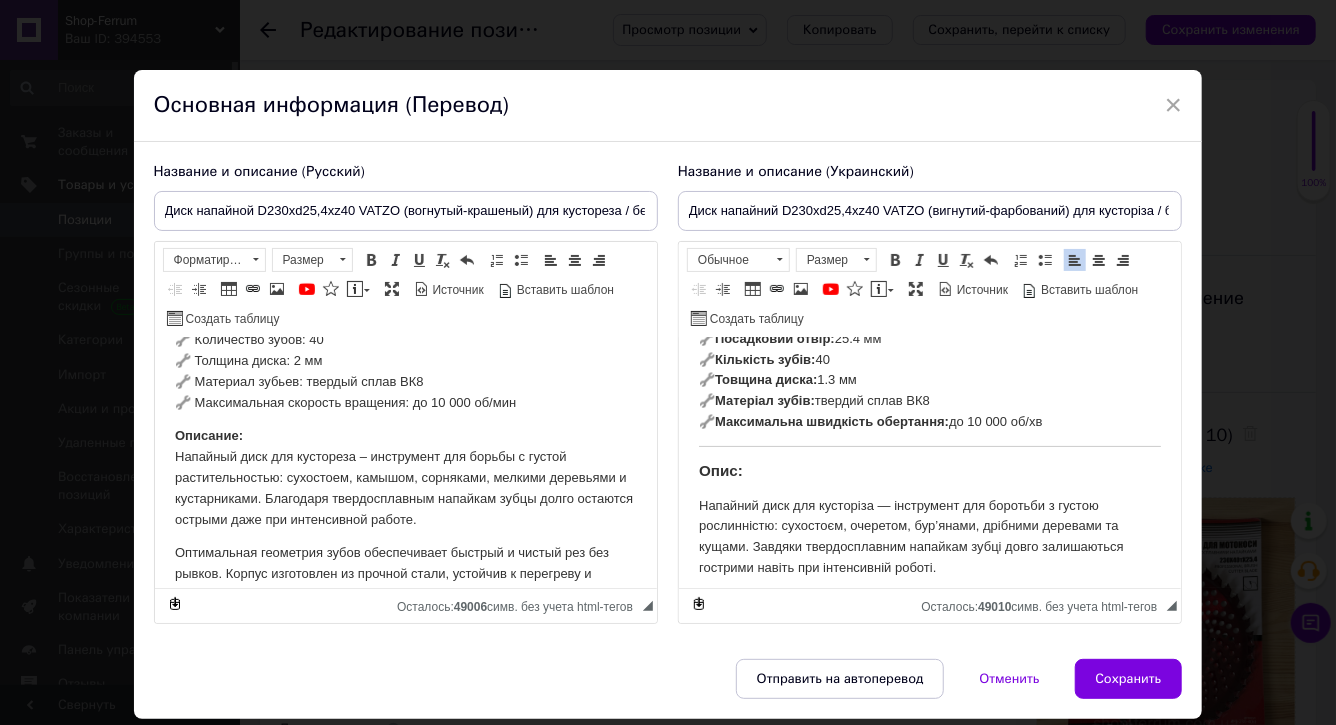 click on "Товщина диска:" at bounding box center (765, 379) 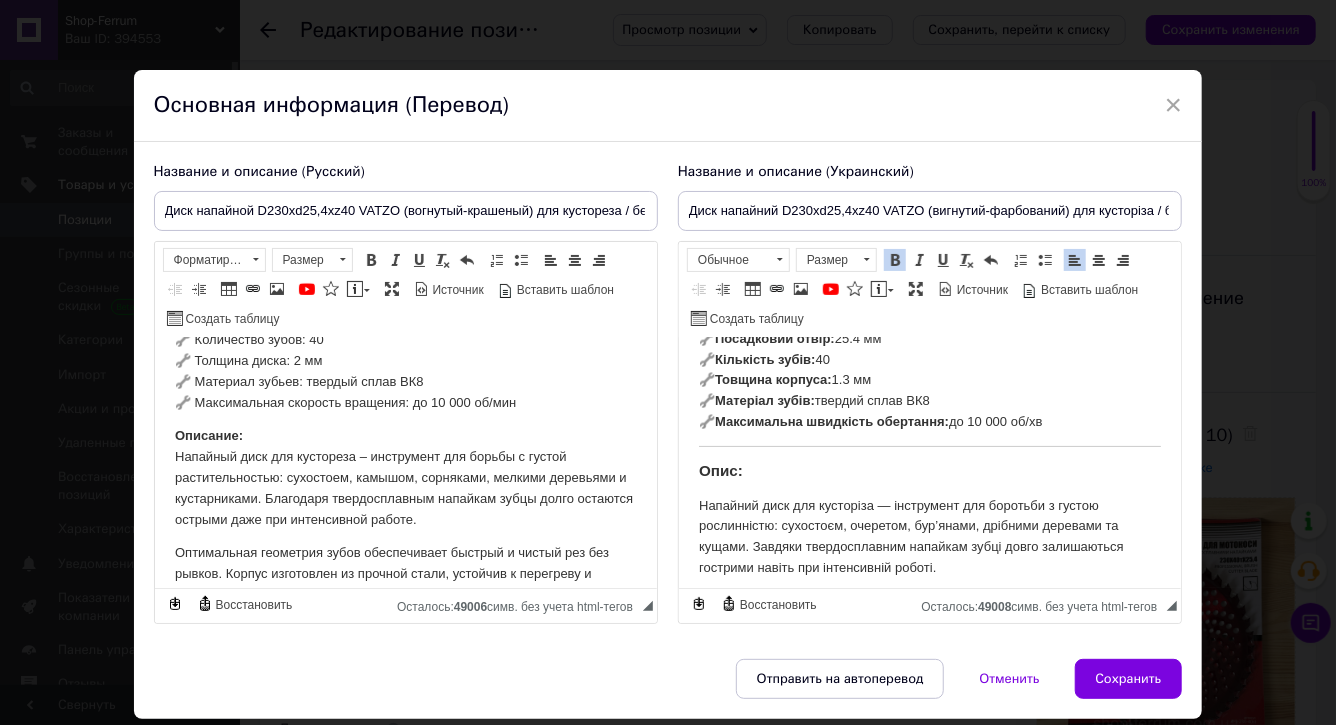 click on "🔧  Зовнішній діаметр:  230 мм 🔧  Посадковий отвір:  25.4 мм 🔧  Кількість зубів:  40 🔧  Товщина корпуса:  1.3 мм  🔧  Матеріал зубів:  твердий сплав ВК8 🔧  Максимальна швидкість обертання:  до 10 000 об/хв" at bounding box center (929, 370) 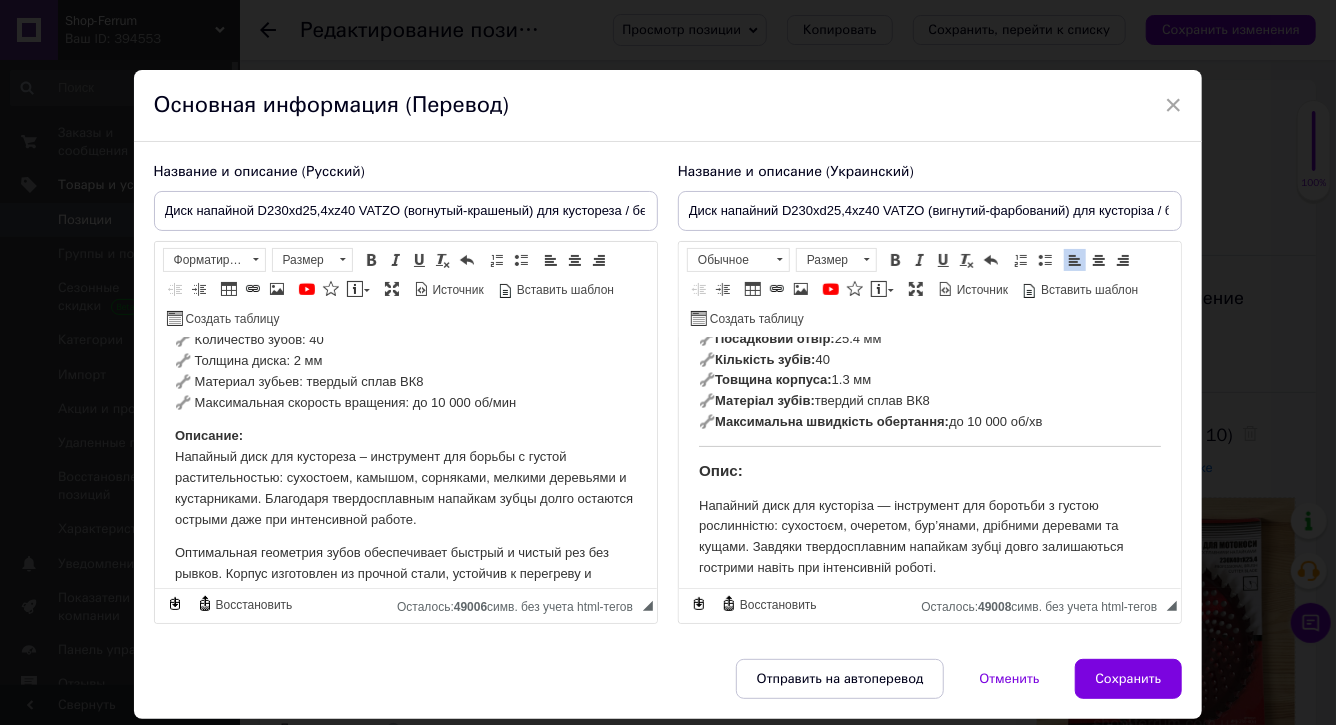 drag, startPoint x: 716, startPoint y: 380, endPoint x: 694, endPoint y: 378, distance: 22.090721 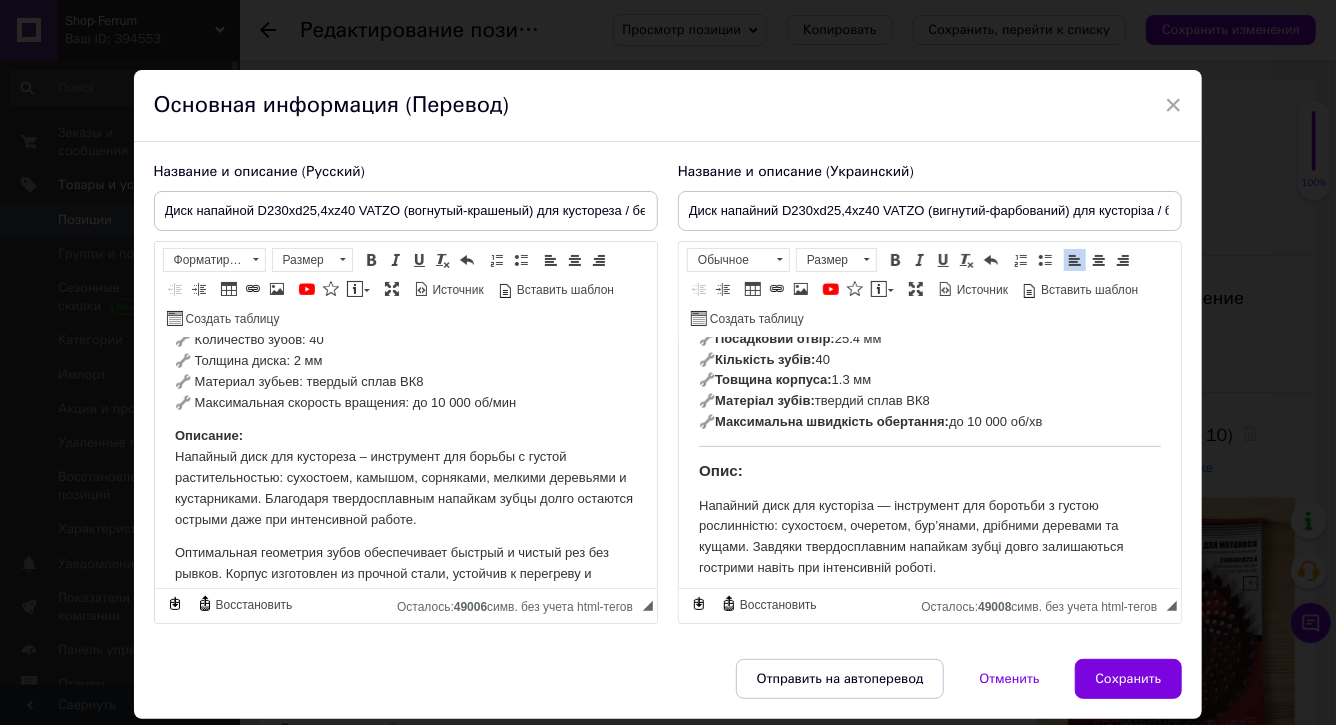 click on "🔧  Зовнішній діаметр:  230 мм 🔧  Посадковий отвір:  25.4 мм 🔧  Кількість зубів:  40 🔧  Товщина корпуса:  1.3 мм   🔧  Матеріал зубів:  твердий сплав ВК8 🔧  Максимальна швидкість обертання:  до 10 000 об/хв" at bounding box center [929, 370] 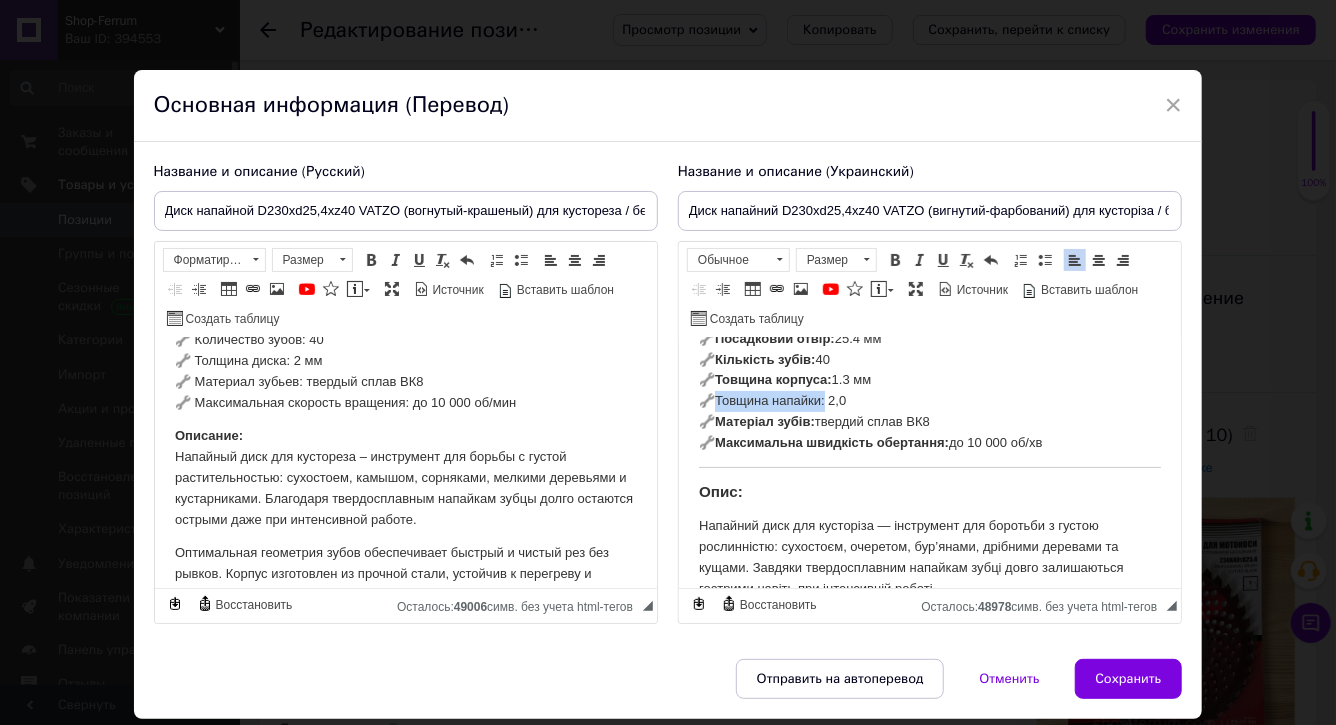 drag, startPoint x: 714, startPoint y: 404, endPoint x: 824, endPoint y: 405, distance: 110.00455 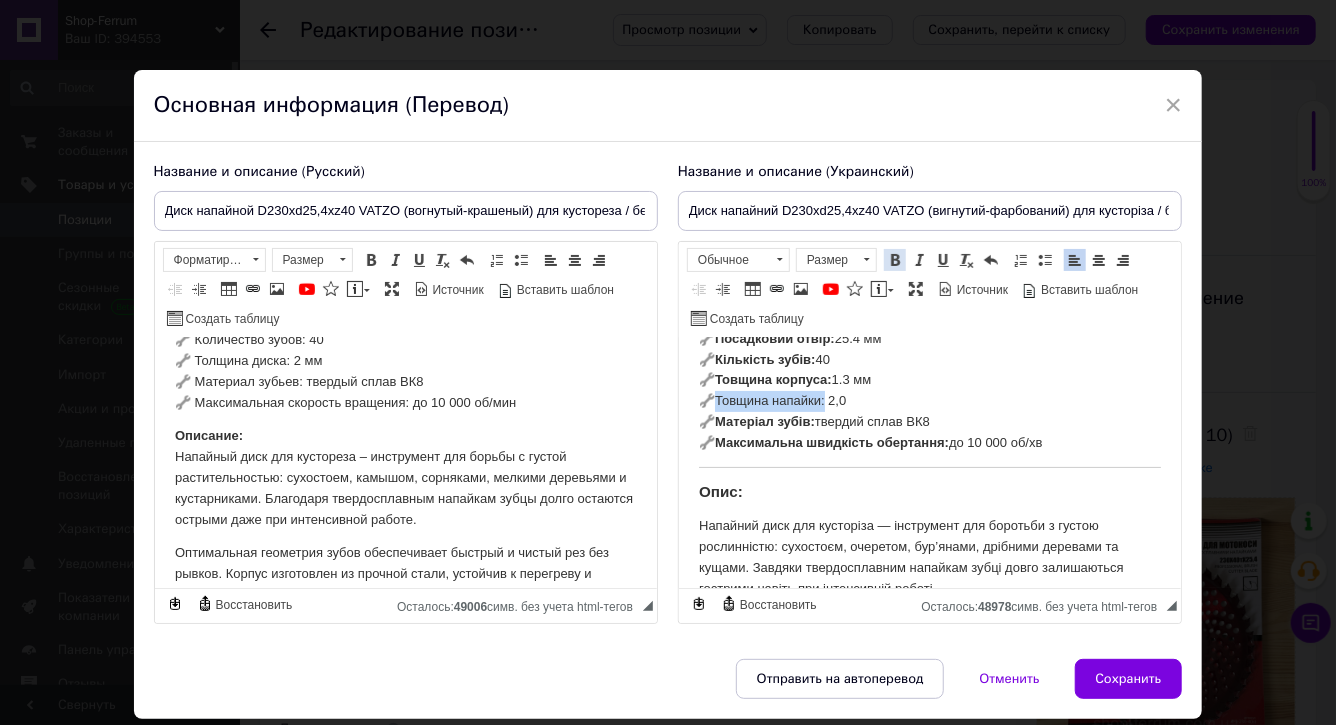 click at bounding box center (895, 260) 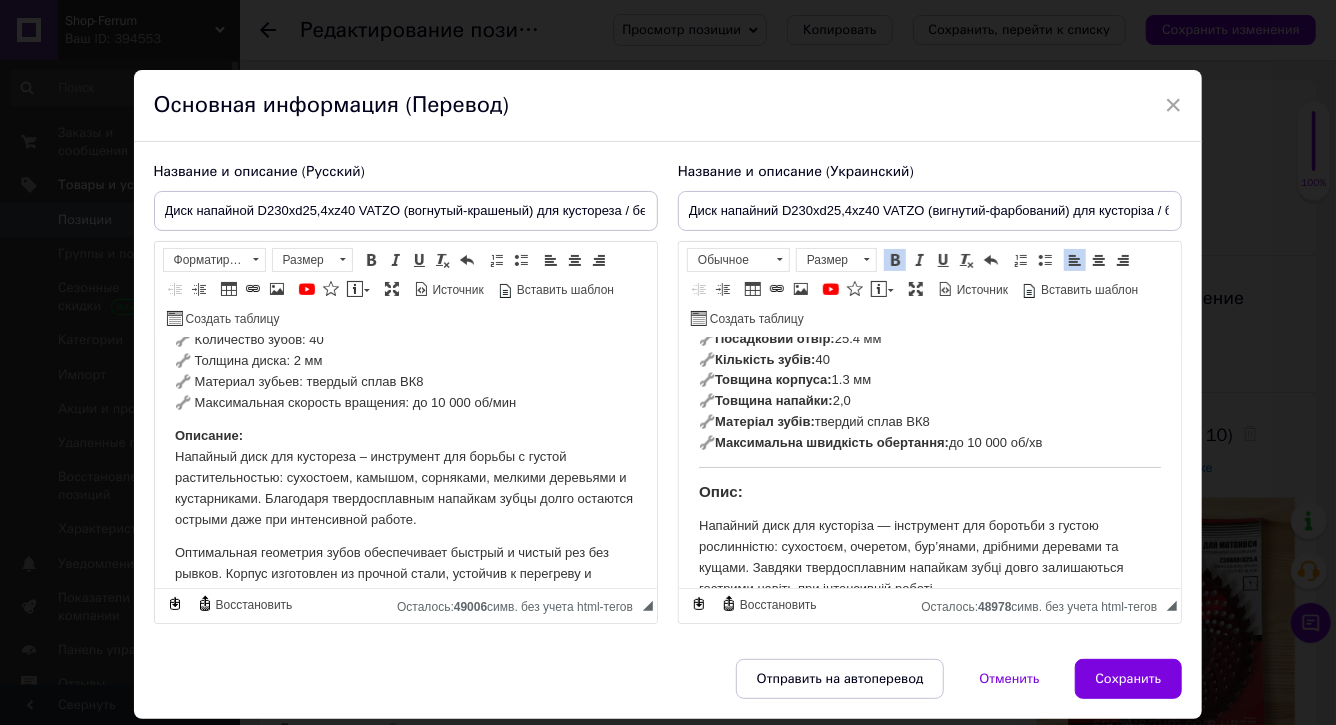 click on "🔧  Зовнішній діаметр:  230 мм 🔧  Посадковий отвір:  25.4 мм 🔧  Кількість зубів:  40 🔧  Товщина корпуса:  1.3 мм  ​​​​​​​🔧 Товщина напайки:  2,0 🔧  Матеріал зубів:  твердий сплав ВК8 🔧  Максимальна швидкість обертання:  до 10 000 об/хв" at bounding box center [929, 381] 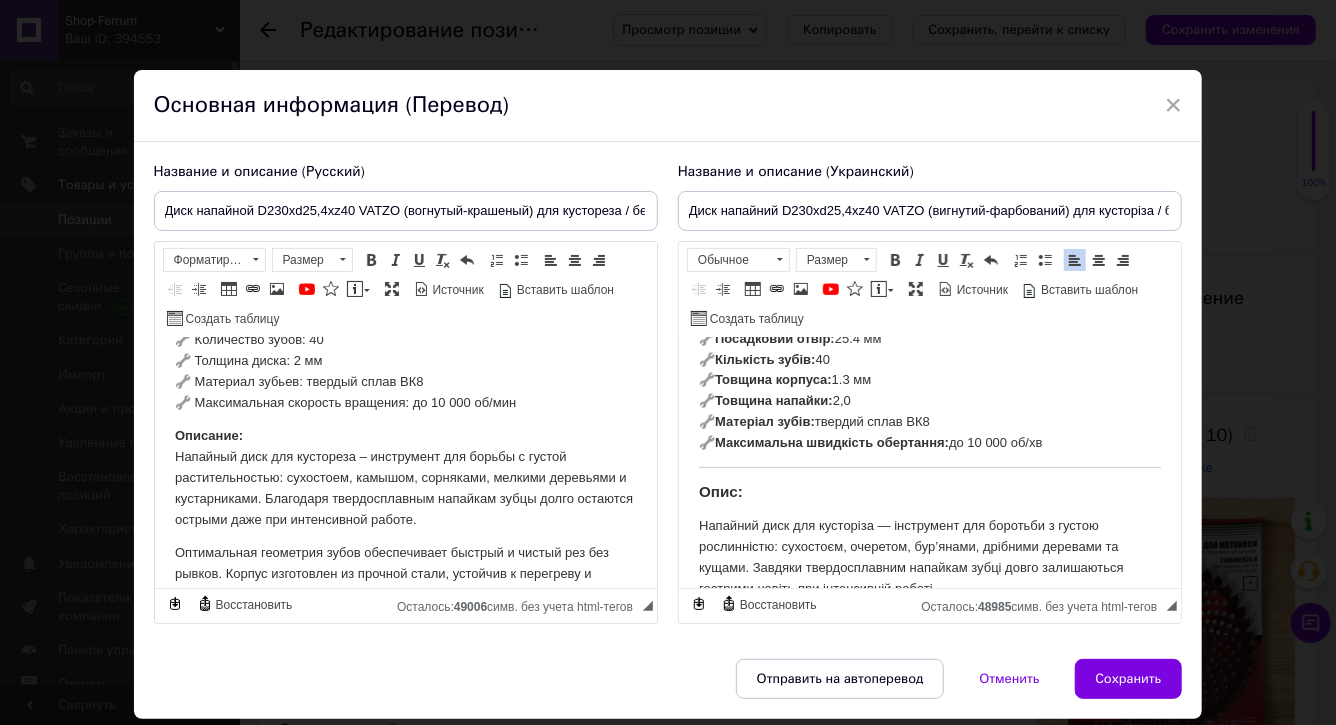 click on "Товщина напайки:" at bounding box center (773, 400) 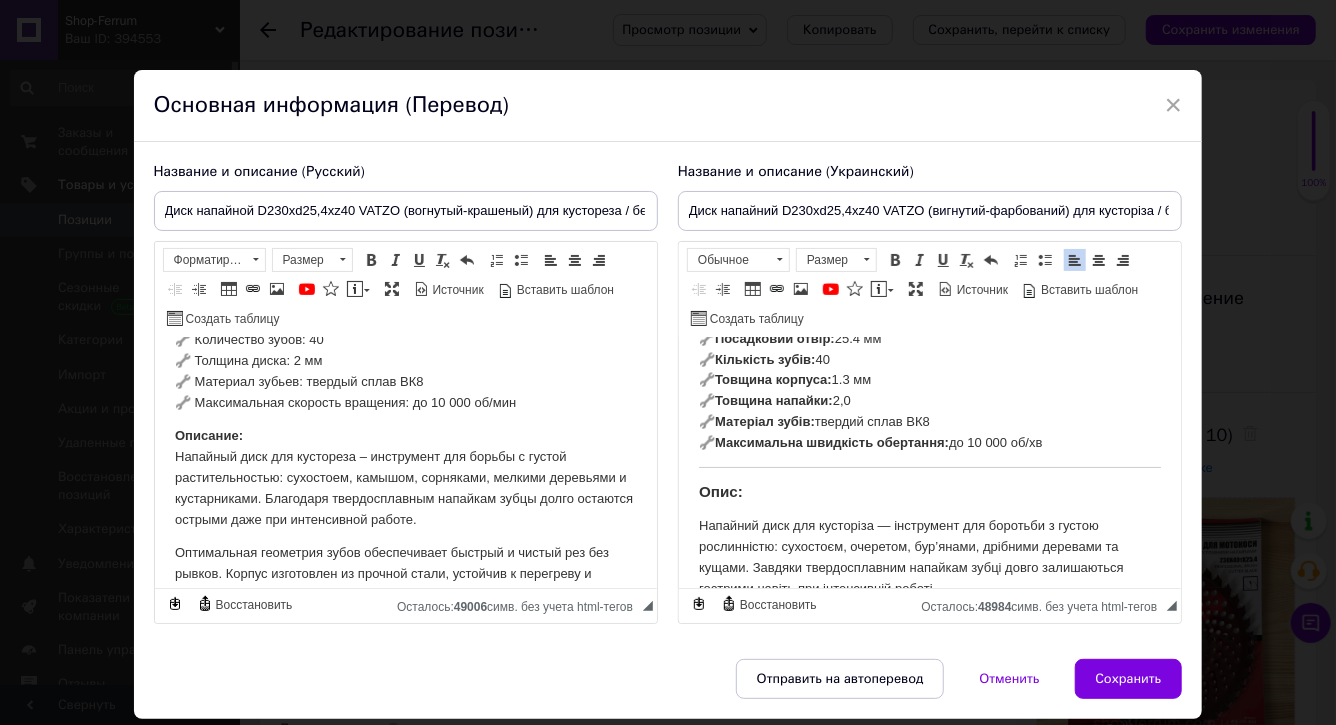click on "🔧  Зовнішній діаметр:  230 мм 🔧  Посадковий отвір:  25.4 мм 🔧  Кількість зубів:  40 🔧  Товщина корпуса:  1.3 мм  🔧  Товщина напайки:  2,0 🔧  Матеріал зубів:  твердий сплав ВК8 🔧  Максимальна швидкість обертання:  до 10 000 об/хв" at bounding box center [929, 381] 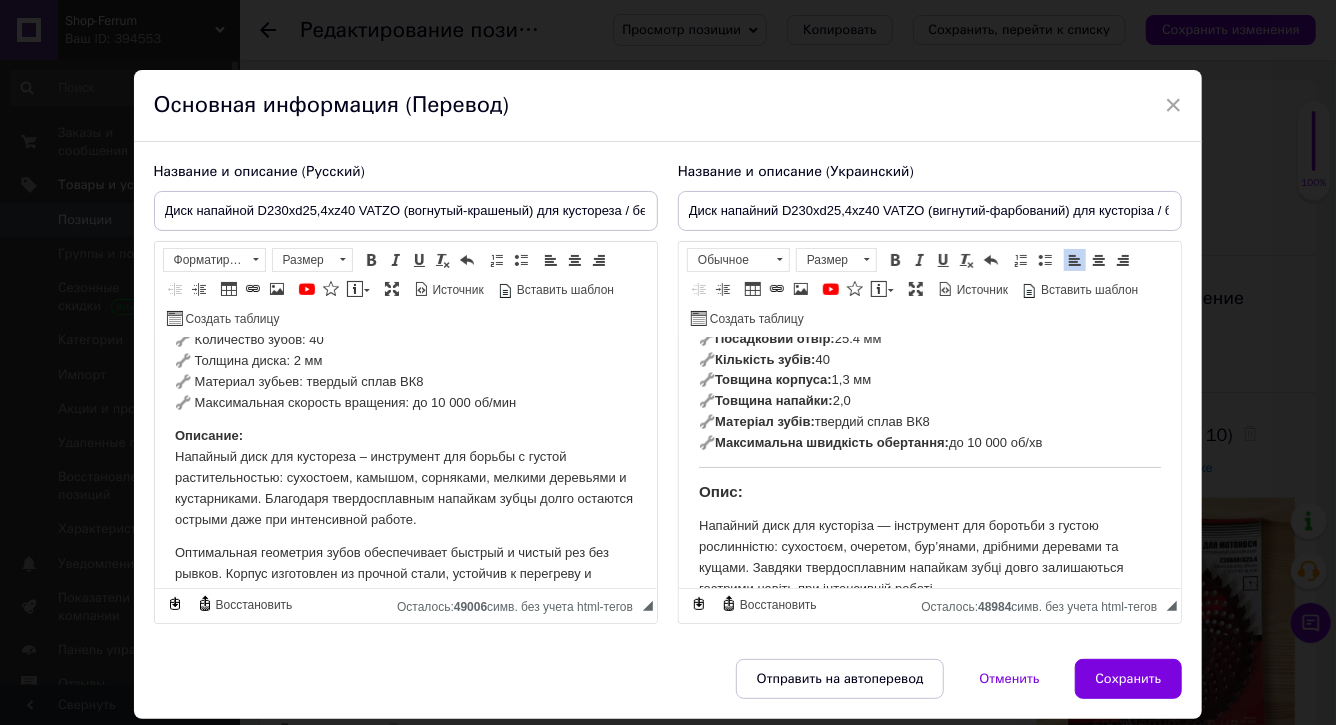 click on "🔧  Зовнішній діаметр:  230 мм 🔧  Посадковий отвір:  25.4 мм 🔧  Кількість зубів:  40 🔧  Товщина корпуса:  1,3 мм  🔧  Товщина напайки:  2,0 🔧  Матеріал зубів:  твердий сплав ВК8 🔧  Максимальна швидкість обертання:  до 10 000 об/хв" at bounding box center (929, 381) 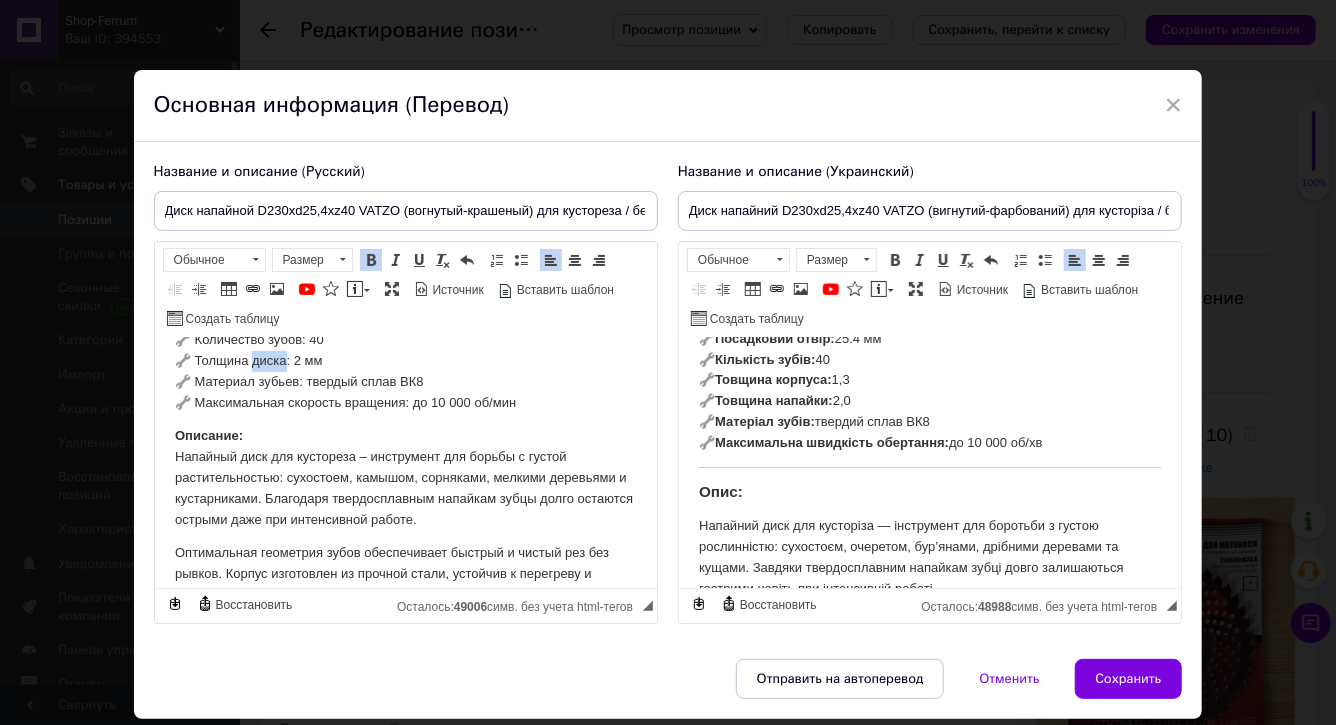 drag, startPoint x: 250, startPoint y: 383, endPoint x: 281, endPoint y: 388, distance: 31.400637 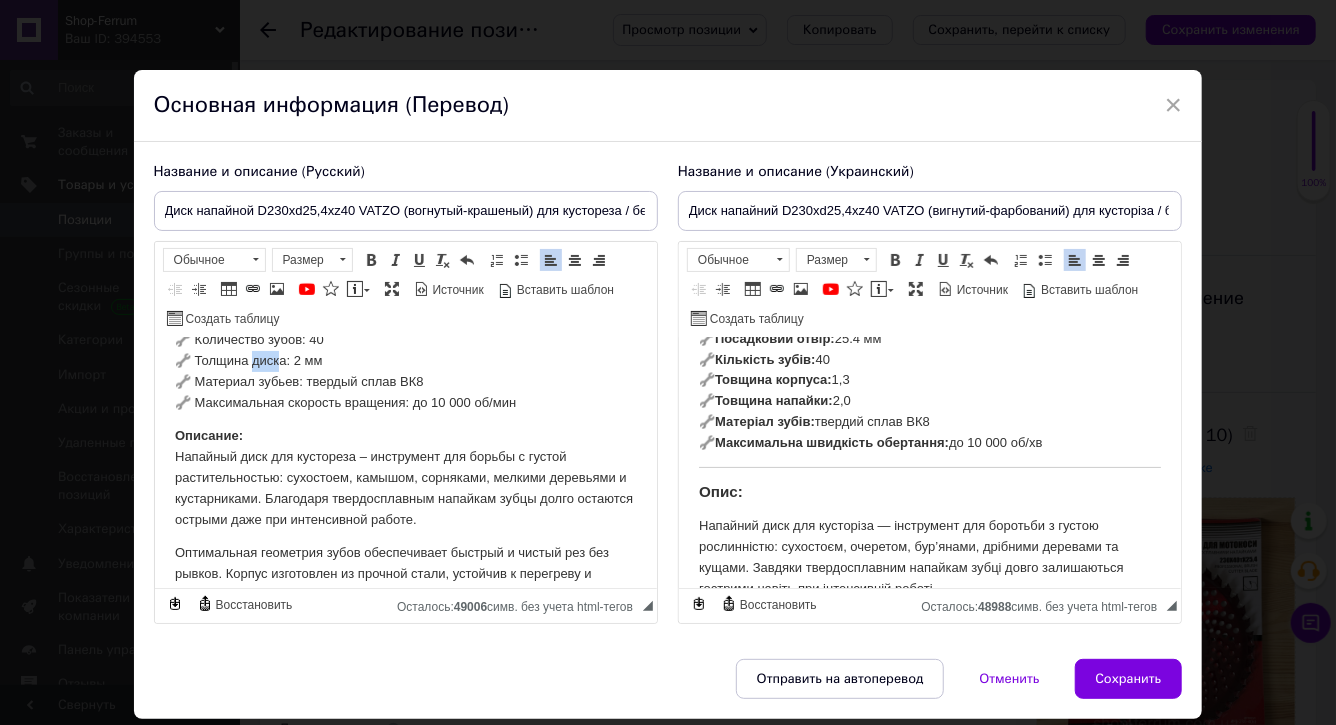 type 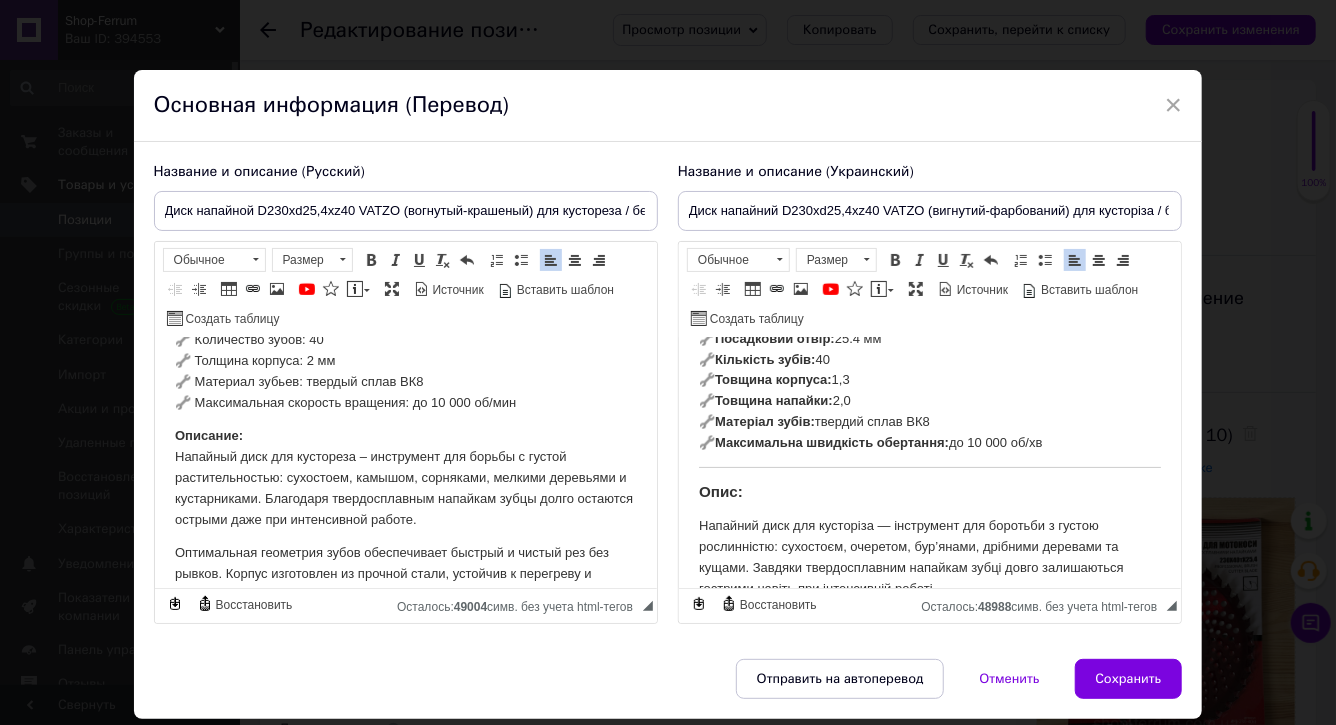 click on "Технические характеристики: 🔧 Наружный диаметр: 230 мм 🔧 Посадочное отверстие: 25.4 мм 🔧 Количество зубов: 40 🔧 Толщина корпуса: 2 мм 🔧 Материал зубьев: твердый сплав ВК8 🔧 Максимальная скорость вращения: до 10 000 об/мин" at bounding box center [405, 341] 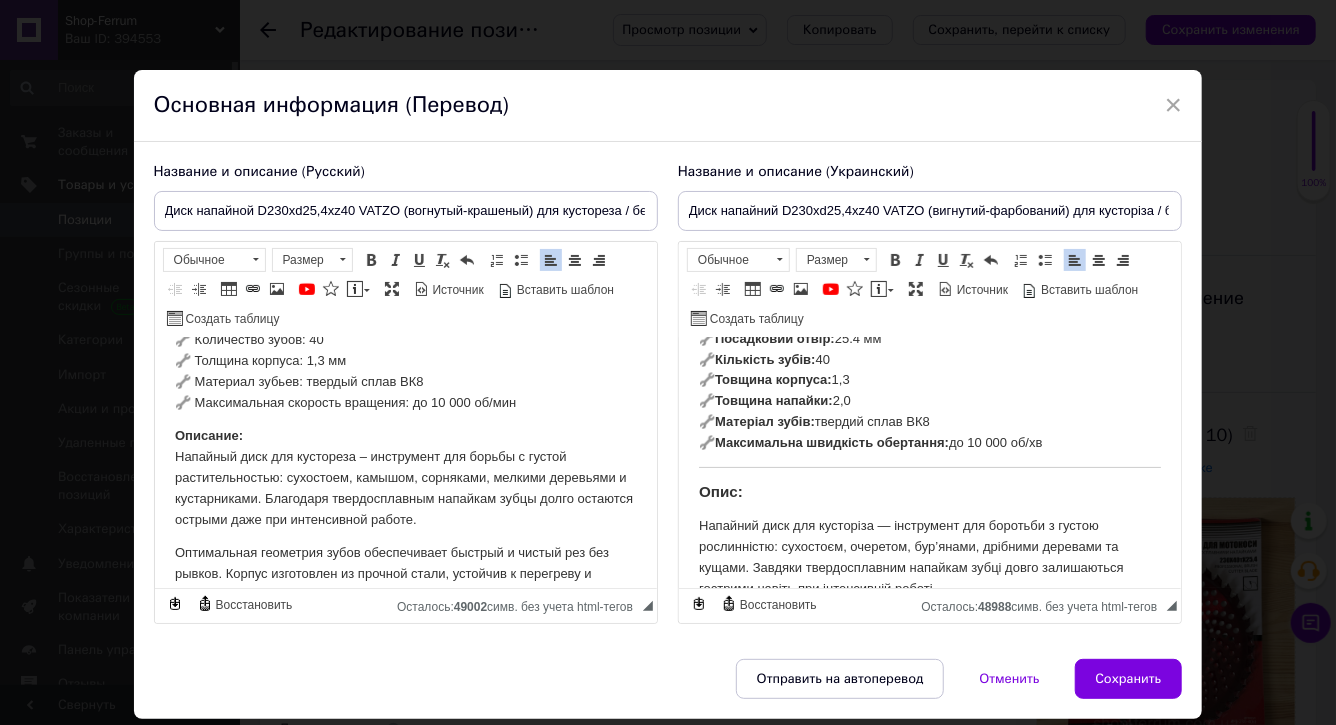 click on "Технические характеристики: 🔧 Наружный диаметр: 230 мм 🔧 Посадочное отверстие: 25.4 мм 🔧 Количество зубов: 40 🔧 Толщина корпуса: 1,3 мм 🔧 Материал зубьев: твердый сплав ВК8 🔧 Максимальная скорость вращения: до 10 000 об/мин" at bounding box center [405, 341] 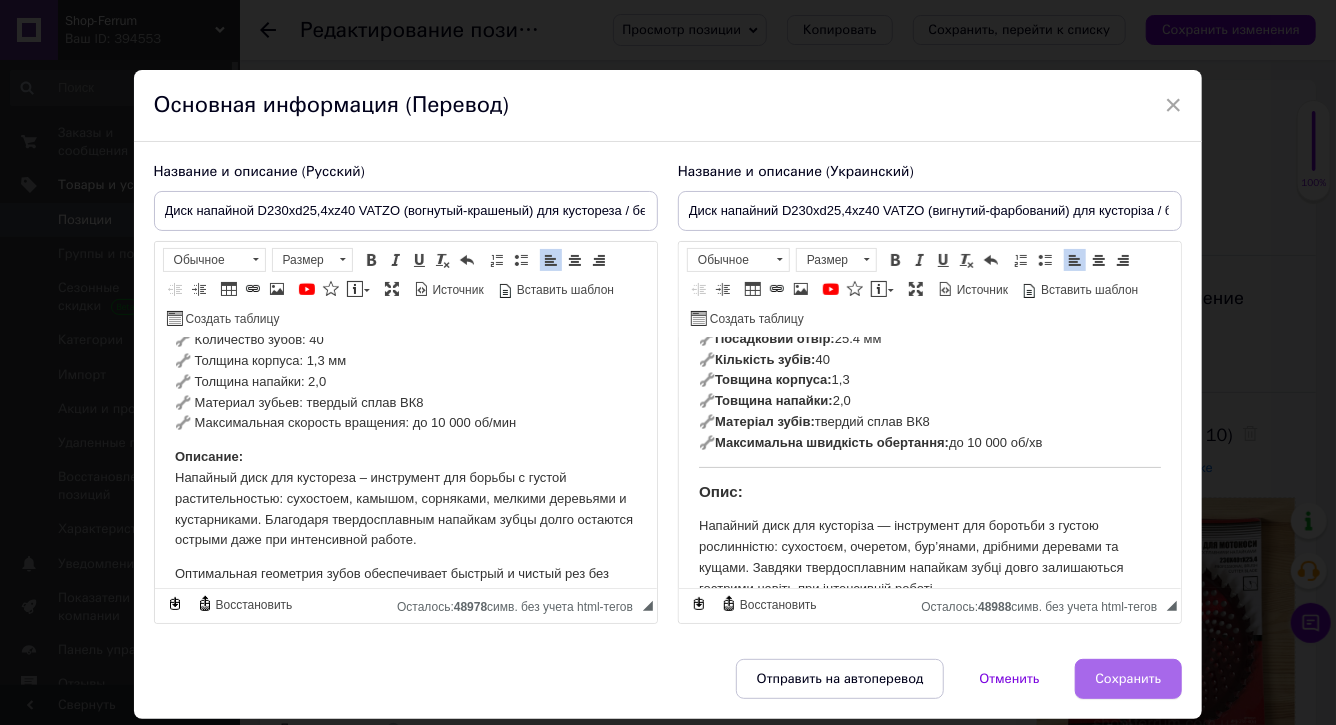 click on "Сохранить" at bounding box center [1129, 679] 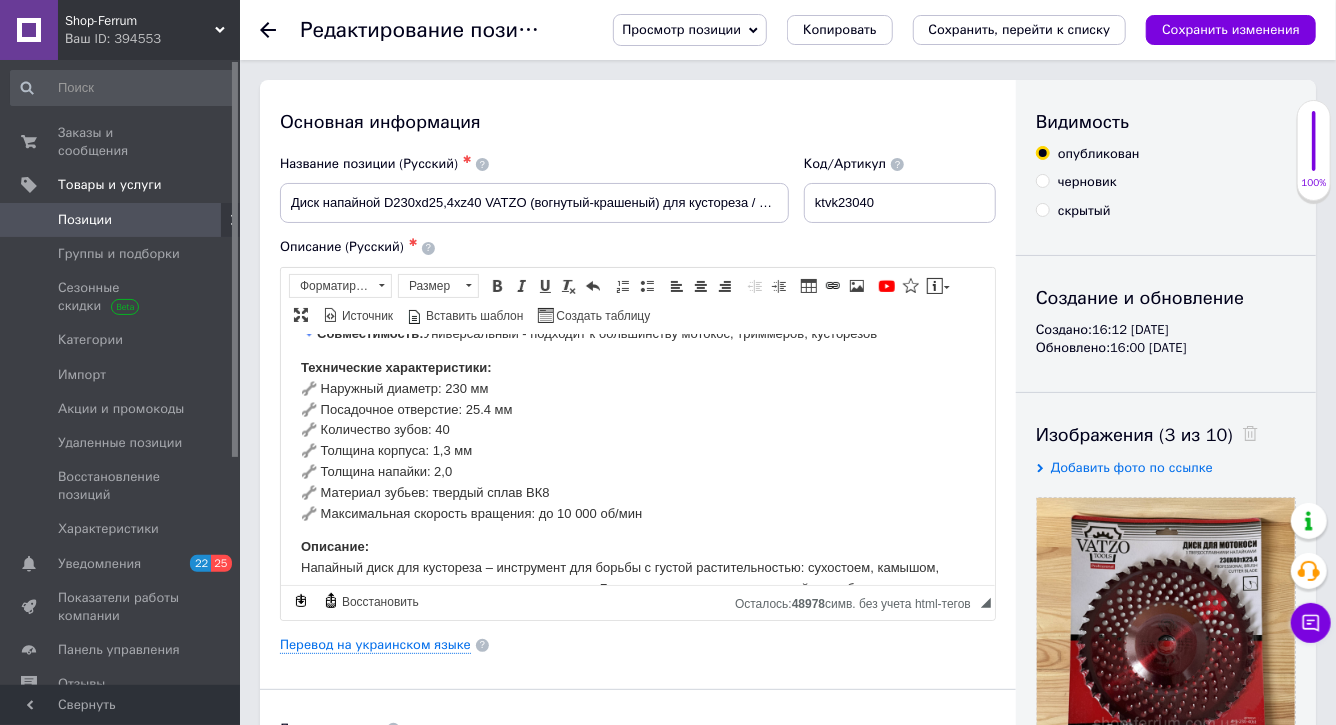 scroll, scrollTop: 114, scrollLeft: 0, axis: vertical 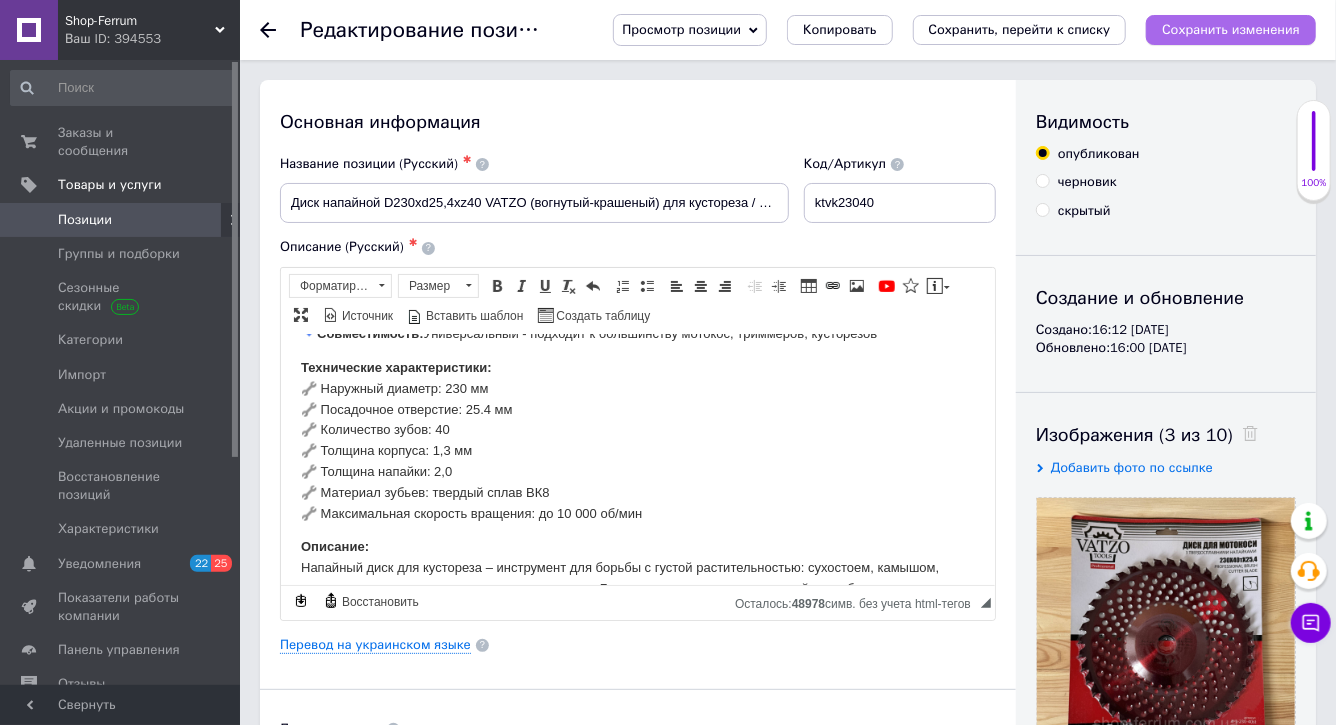 click on "Сохранить изменения" at bounding box center [1231, 29] 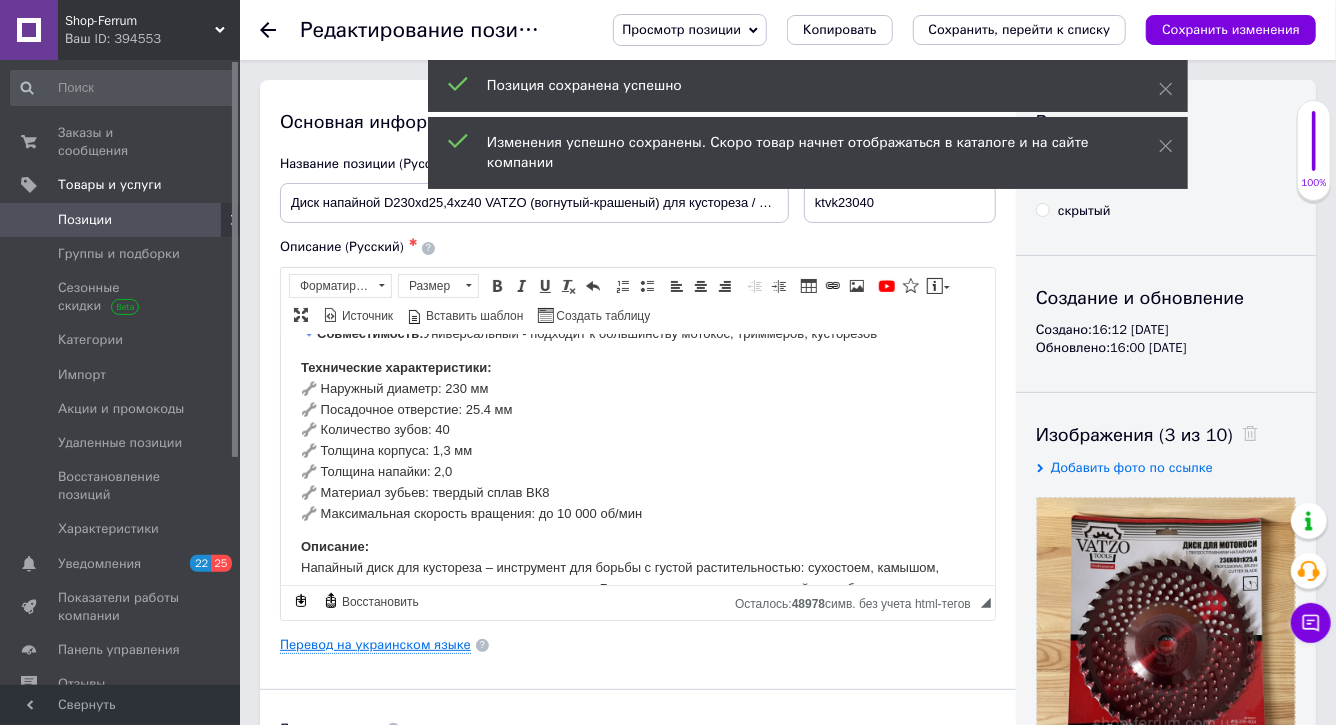 click on "Перевод на украинском языке" at bounding box center (375, 645) 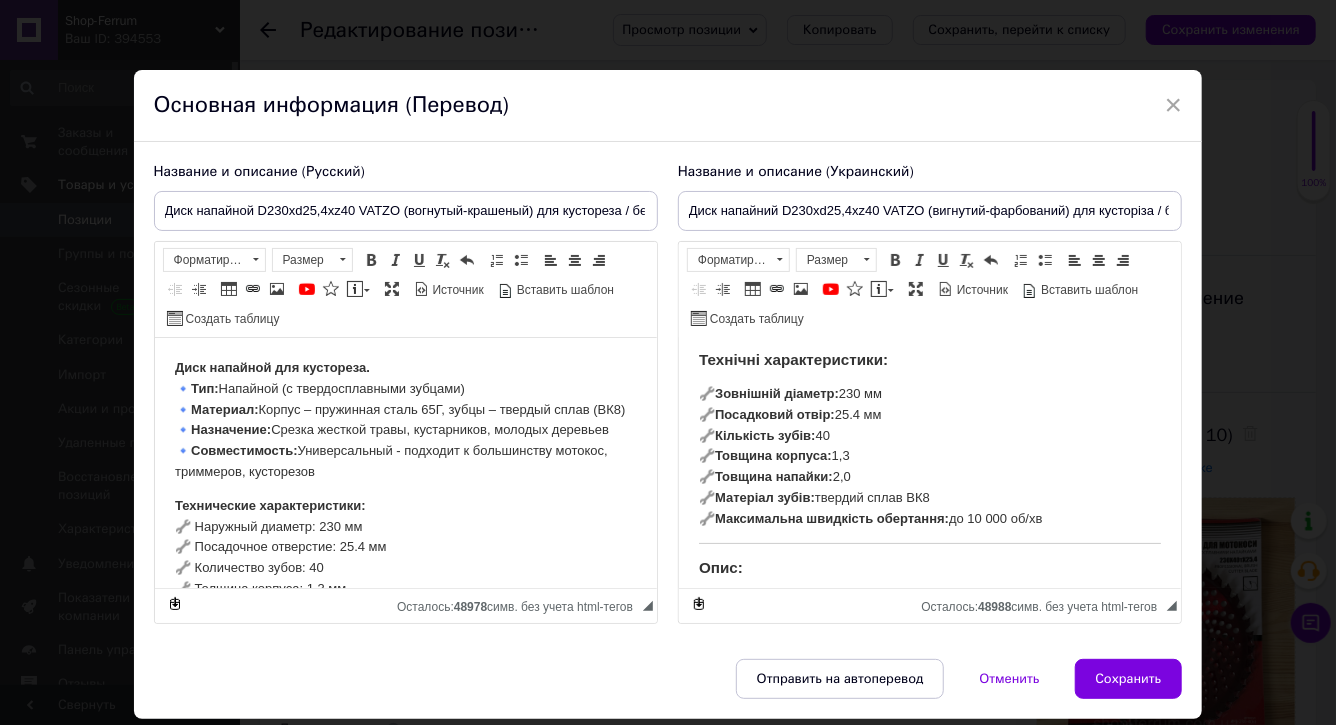 scroll, scrollTop: 176, scrollLeft: 0, axis: vertical 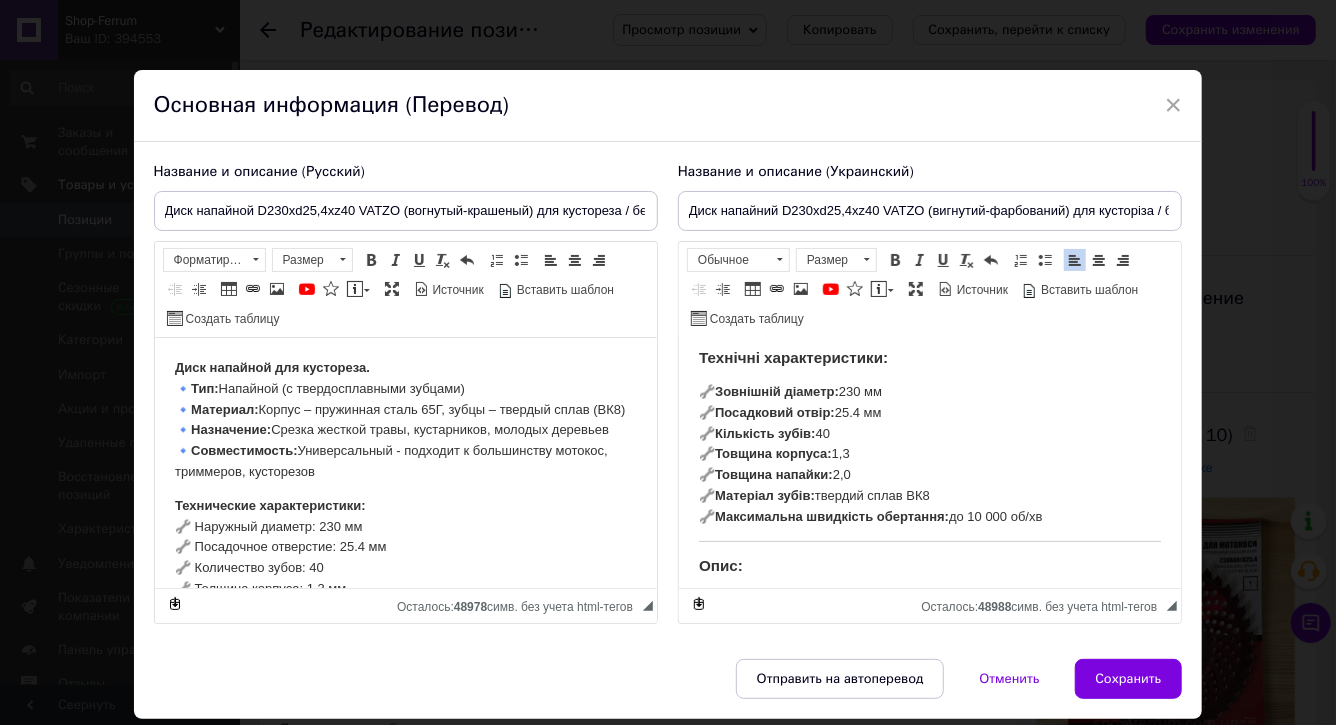 drag, startPoint x: 695, startPoint y: 453, endPoint x: 864, endPoint y: 476, distance: 170.5579 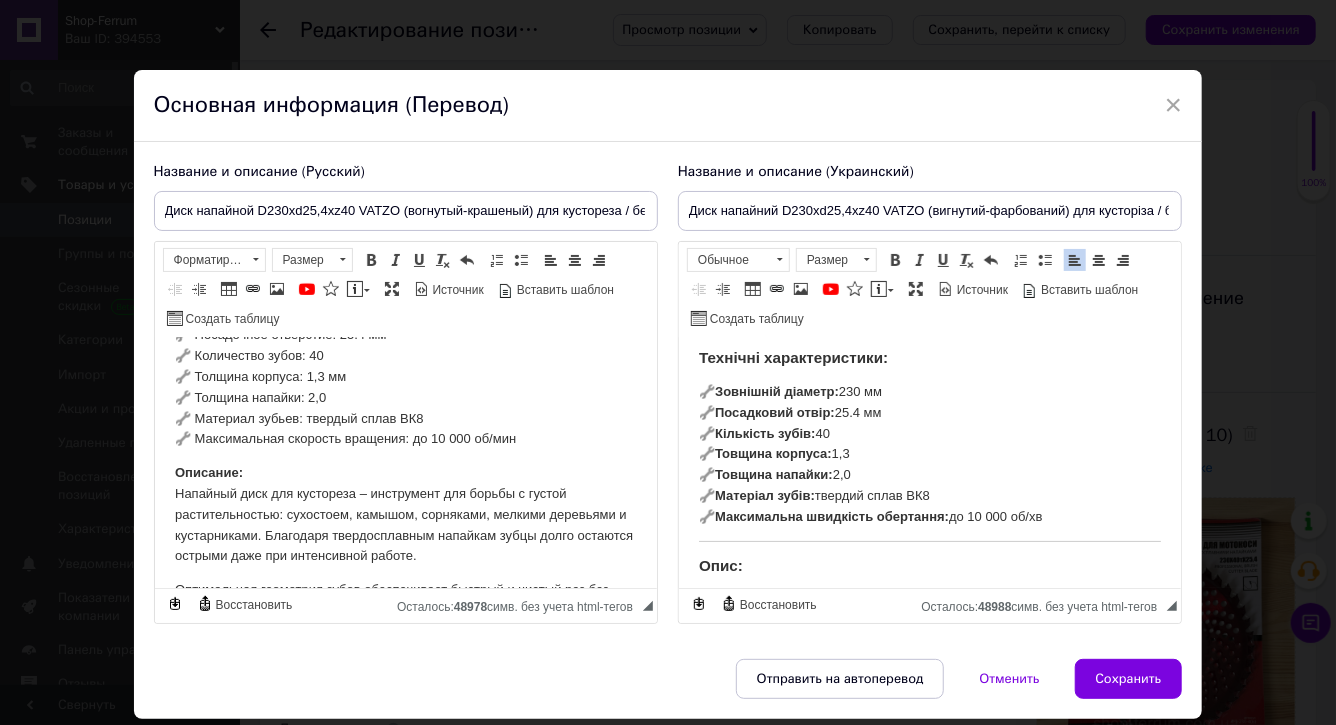 scroll, scrollTop: 210, scrollLeft: 0, axis: vertical 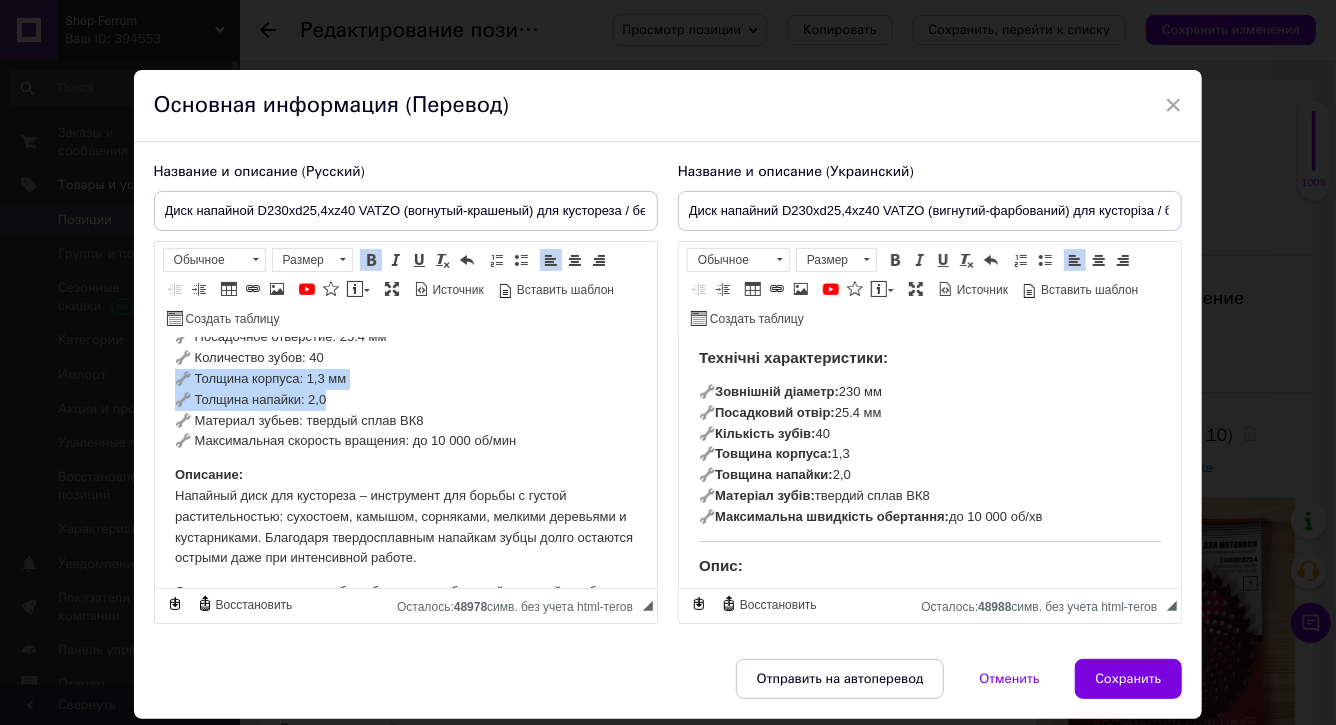 drag, startPoint x: 176, startPoint y: 398, endPoint x: 347, endPoint y: 420, distance: 172.4094 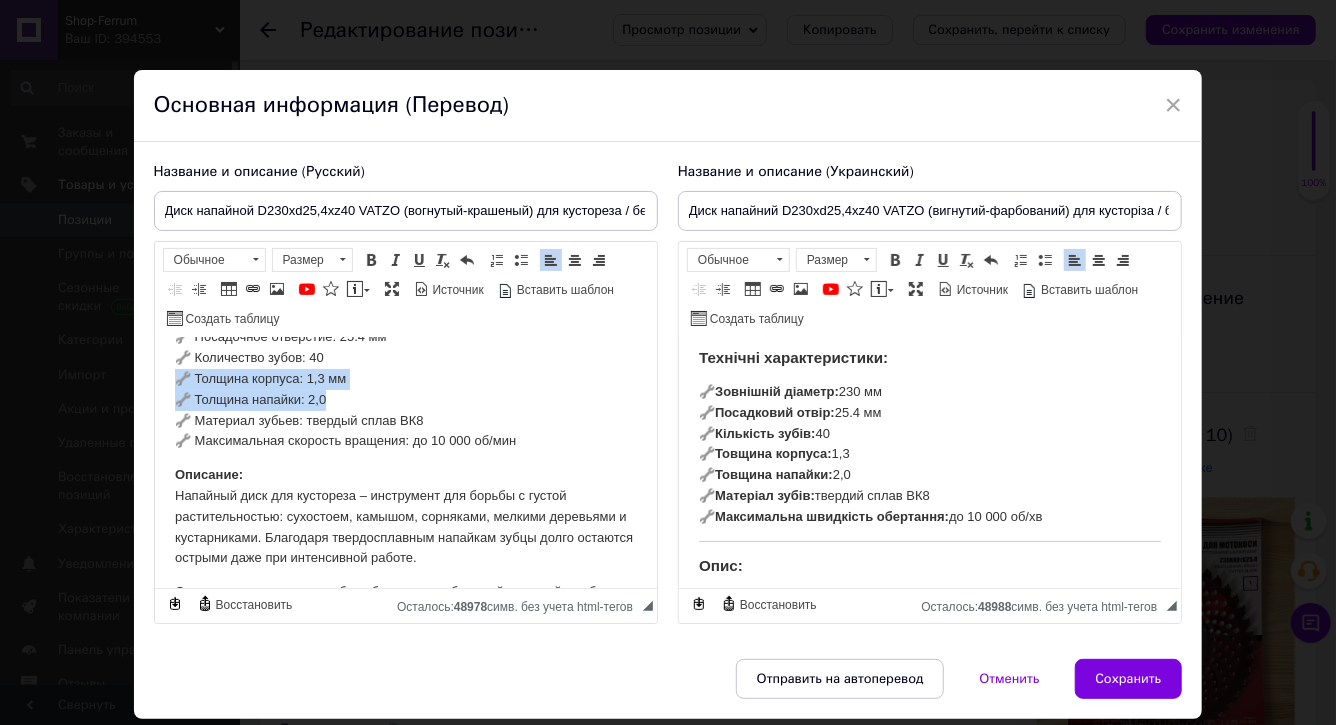 copy on "🔧 Толщина корпуса: 1,3 мм 🔧 Толщина напайки: 2,0" 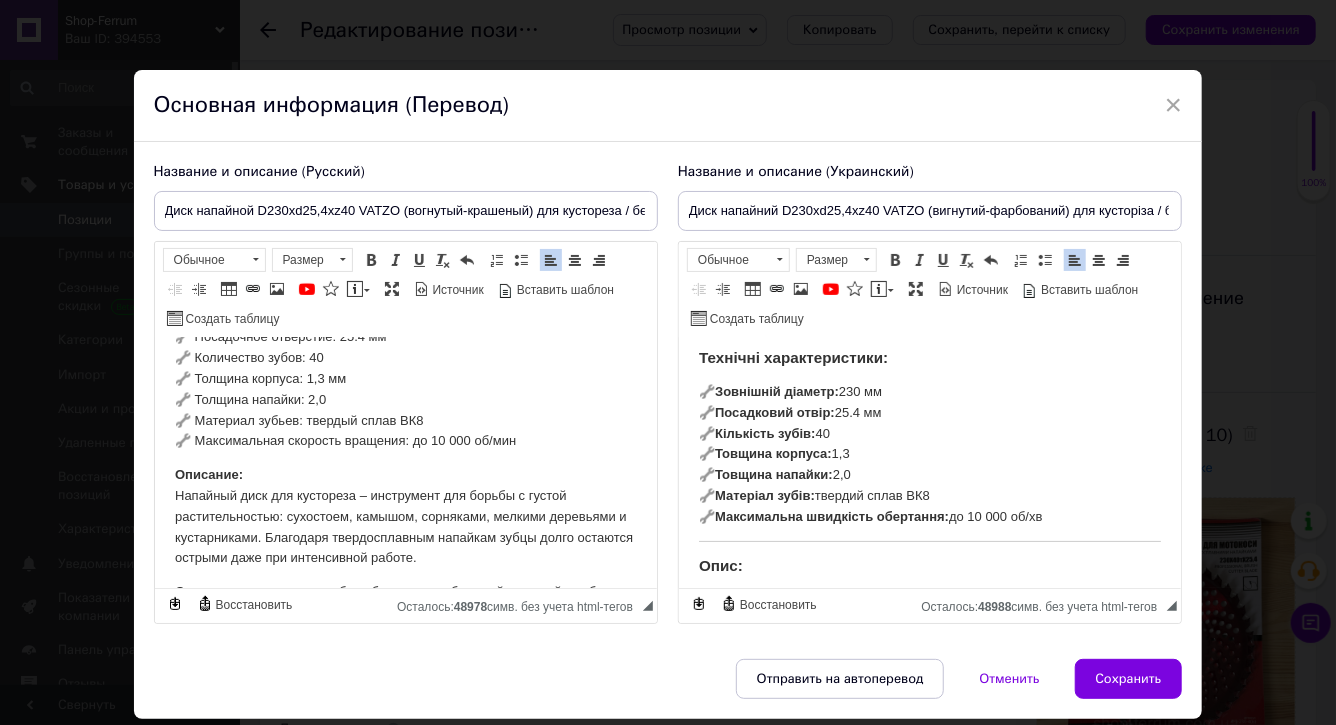 click on "Технические характеристики: 🔧 Наружный диаметр: 230 мм 🔧 Посадочное отверстие: 25.4 мм 🔧 Количество зубов: 40 🔧 Толщина корпуса: 1,3 мм 🔧 Толщина напайки: 2,0 🔧 Материал зубьев: твердый сплав ВК8 🔧 Максимальная скорость вращения: до 10 000 об/мин" at bounding box center [405, 369] 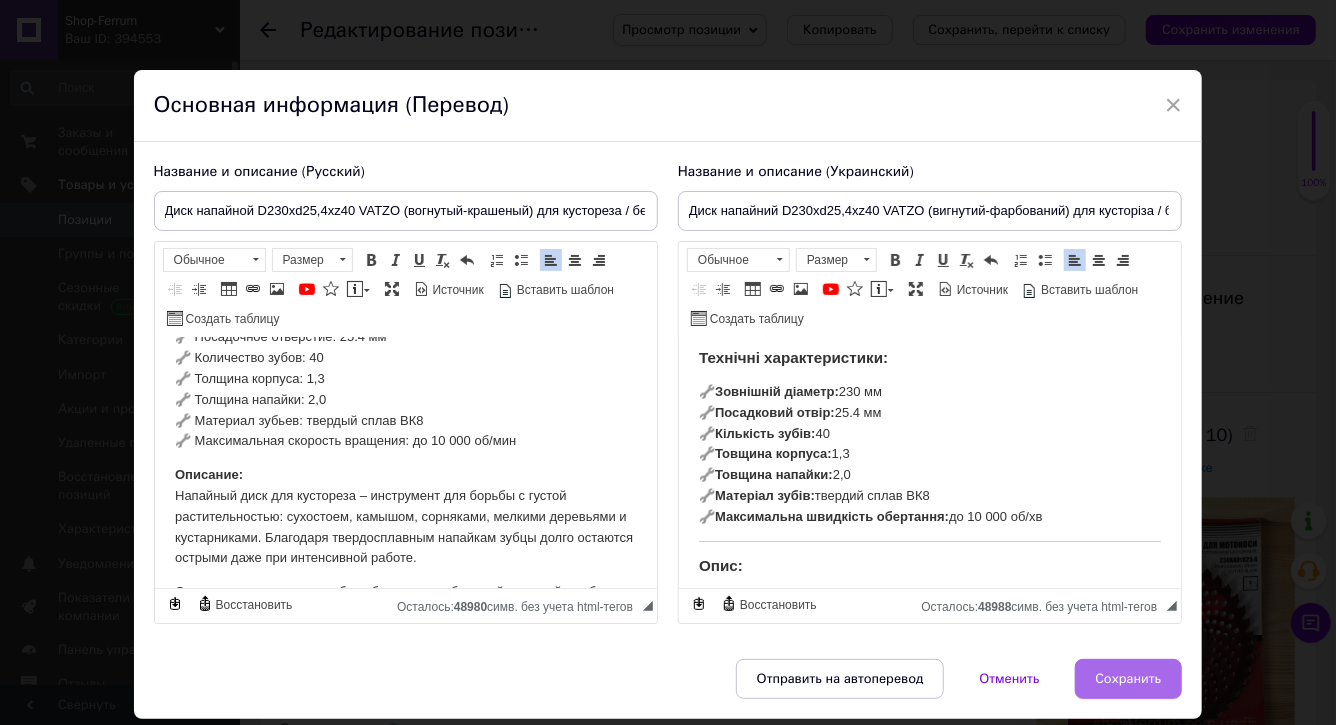 click on "Сохранить" at bounding box center [1129, 679] 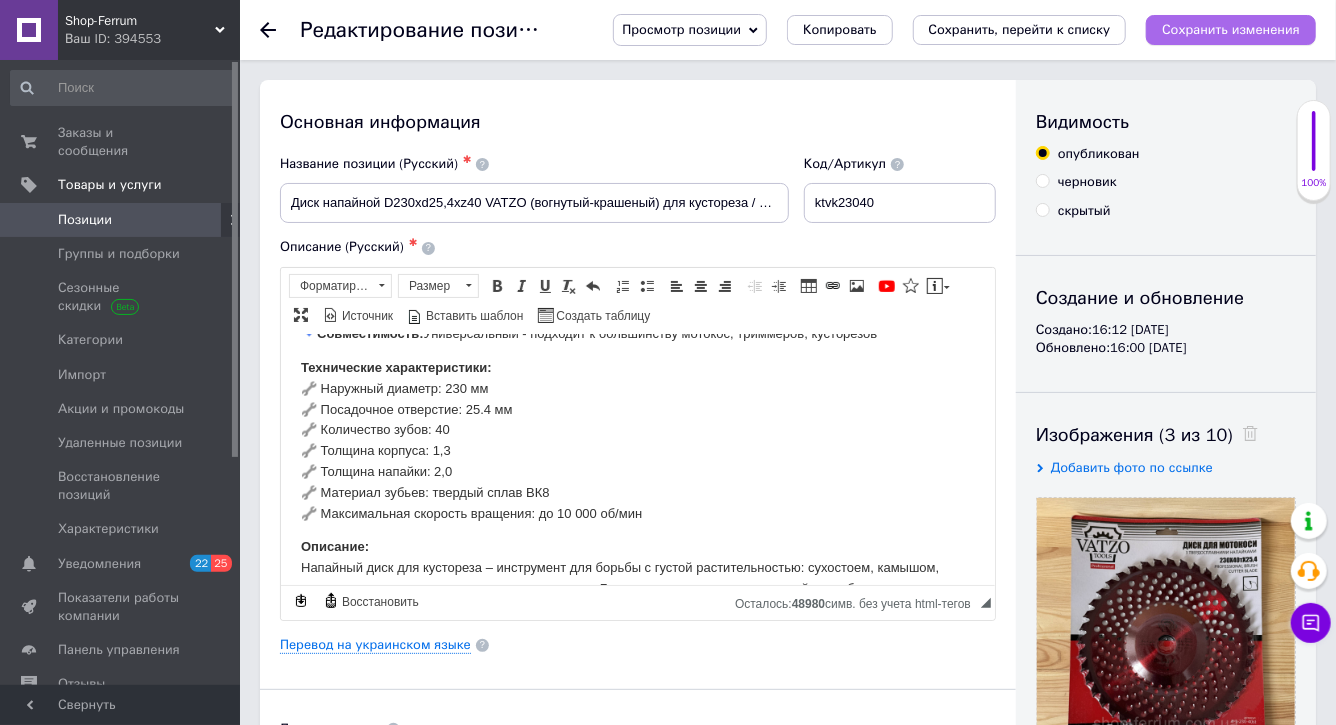 click on "Сохранить изменения" at bounding box center (1231, 29) 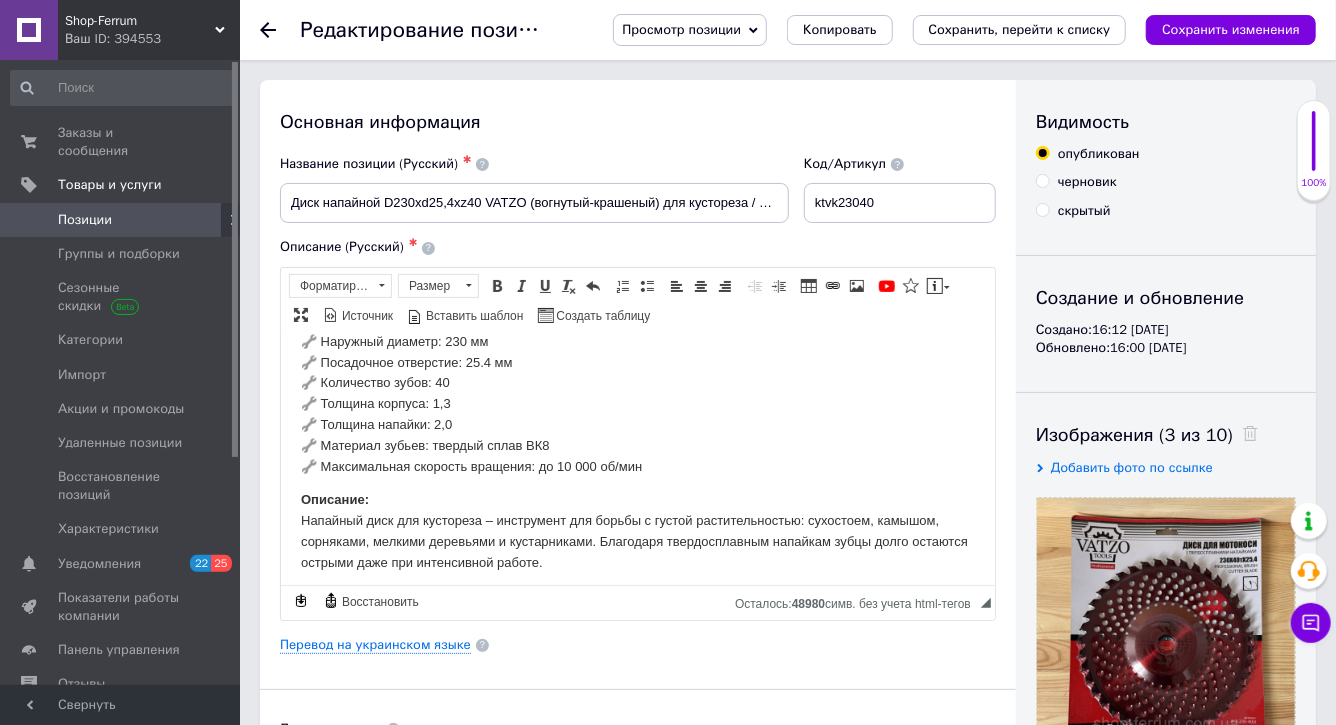 scroll, scrollTop: 0, scrollLeft: 0, axis: both 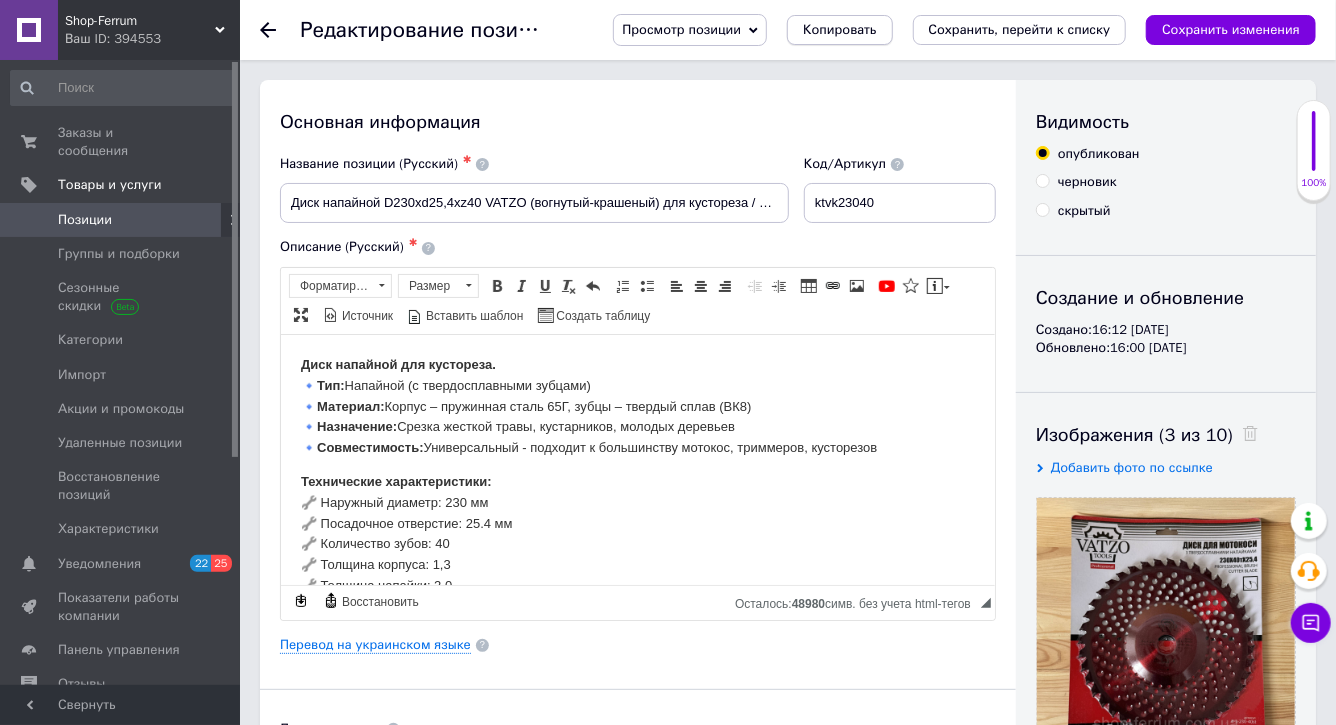 click on "Копировать" at bounding box center (839, 30) 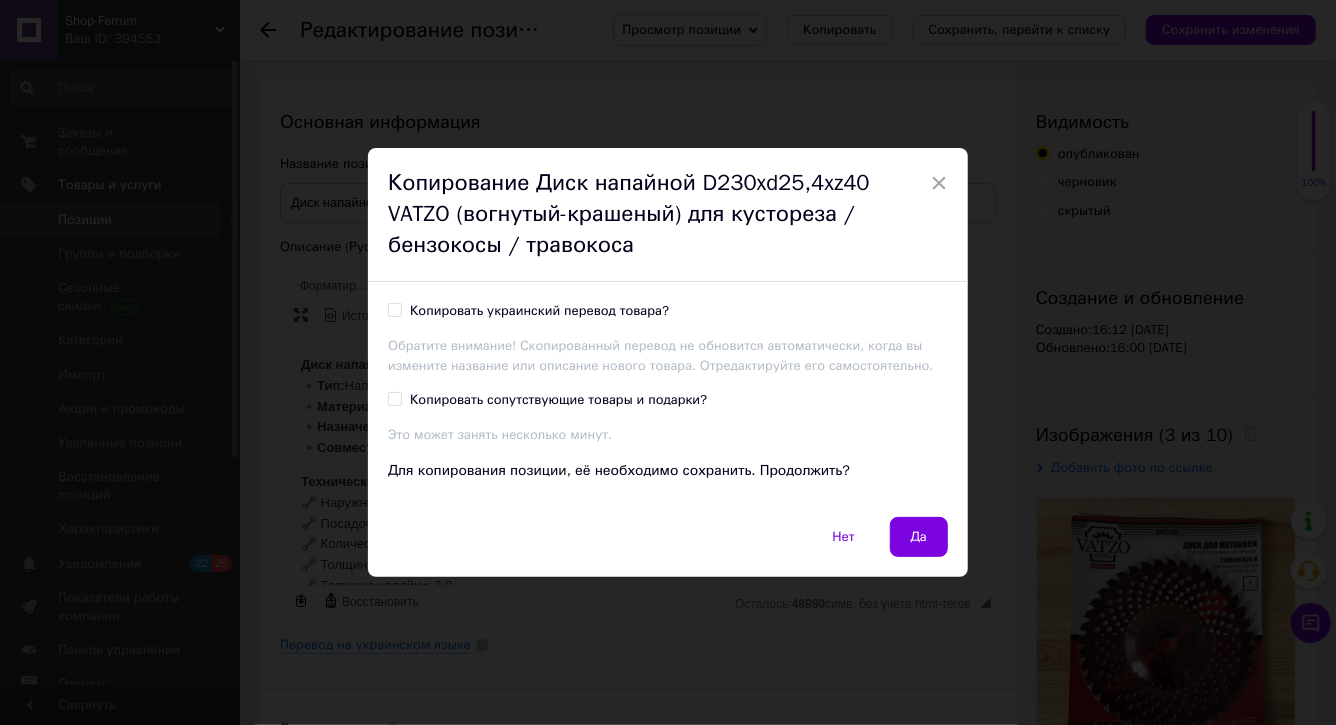 click on "Копировать украинский перевод товара?" at bounding box center [539, 311] 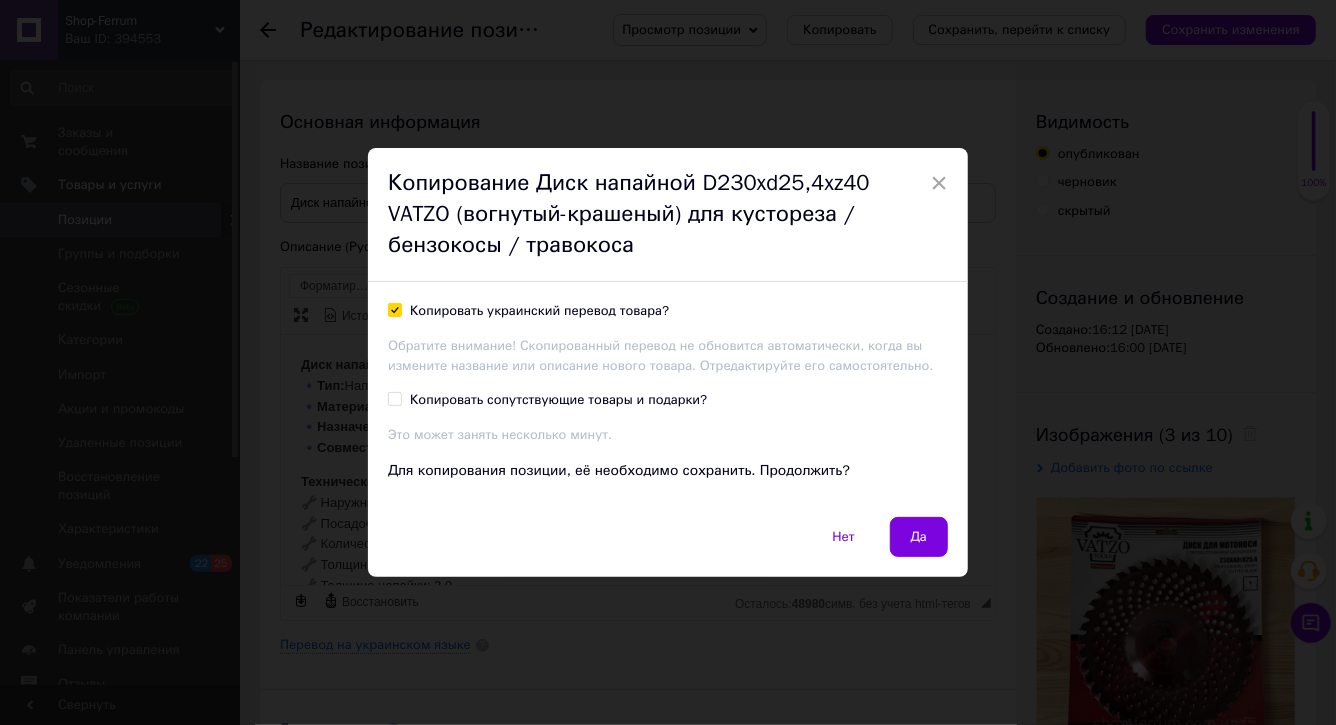 checkbox on "true" 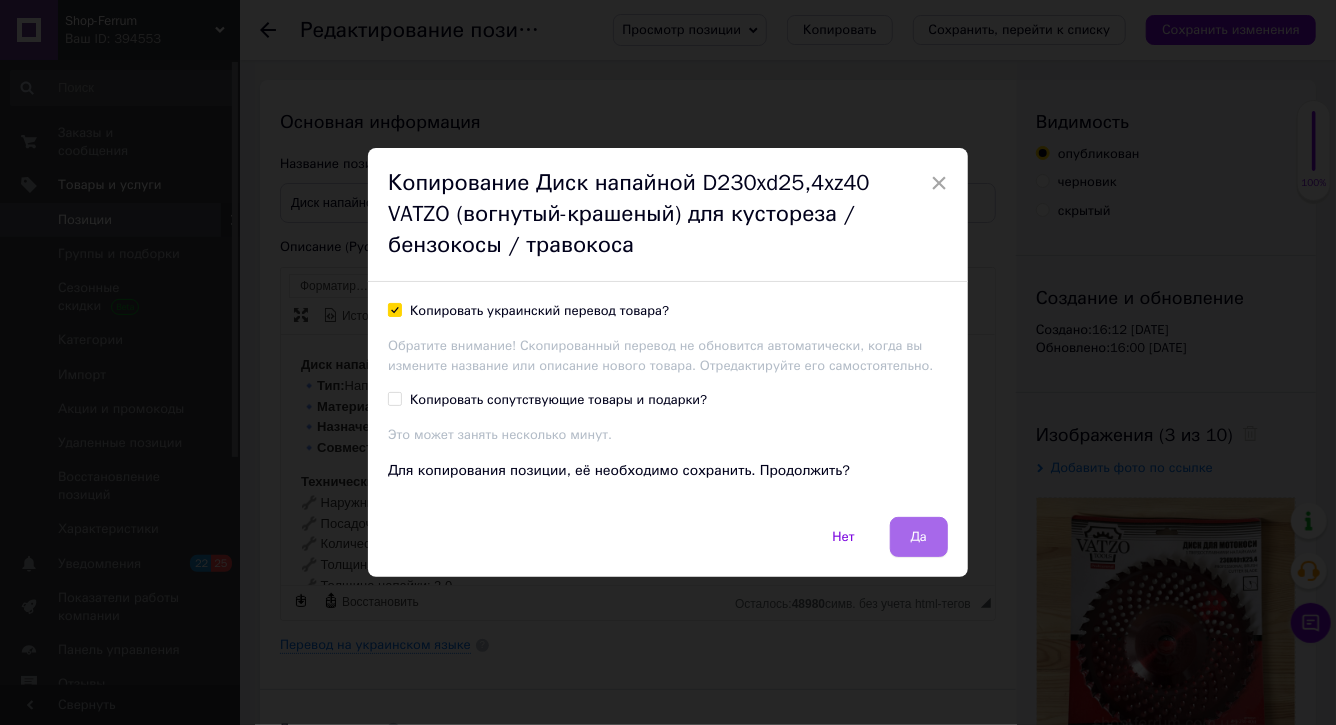 click on "Да" at bounding box center [919, 537] 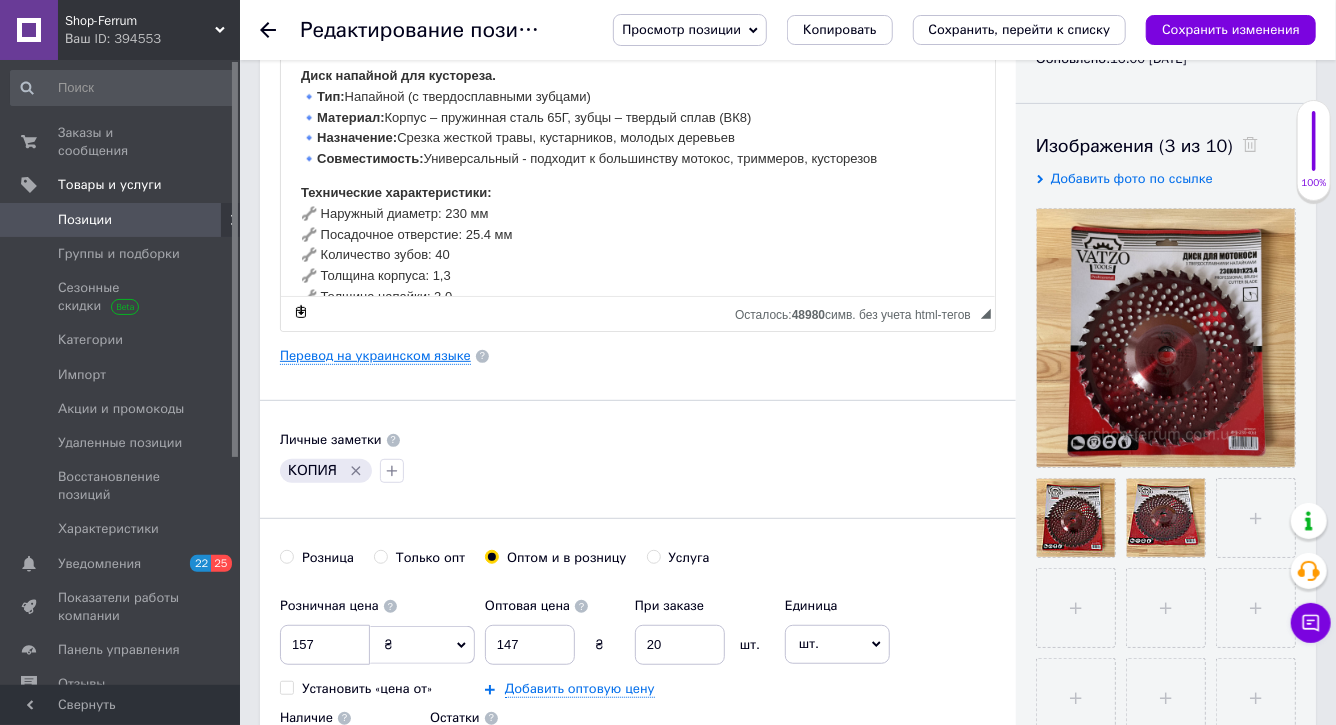 scroll, scrollTop: 290, scrollLeft: 0, axis: vertical 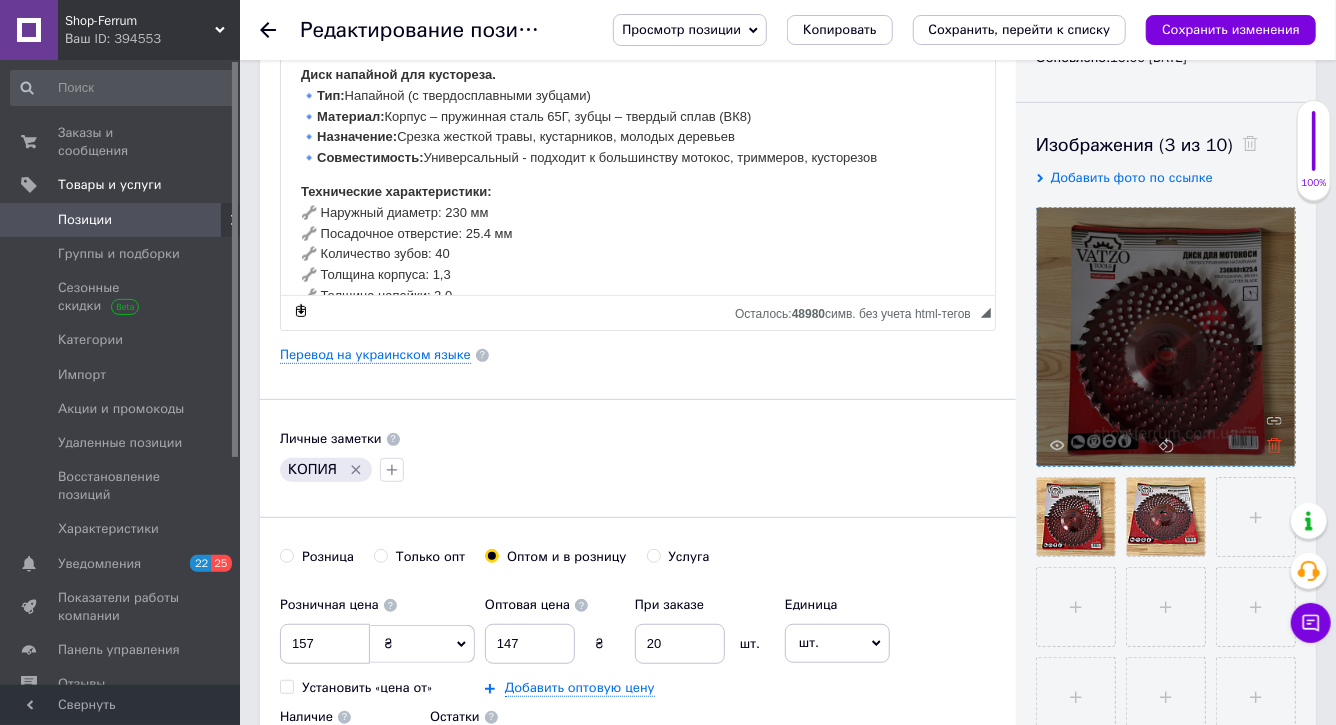 click 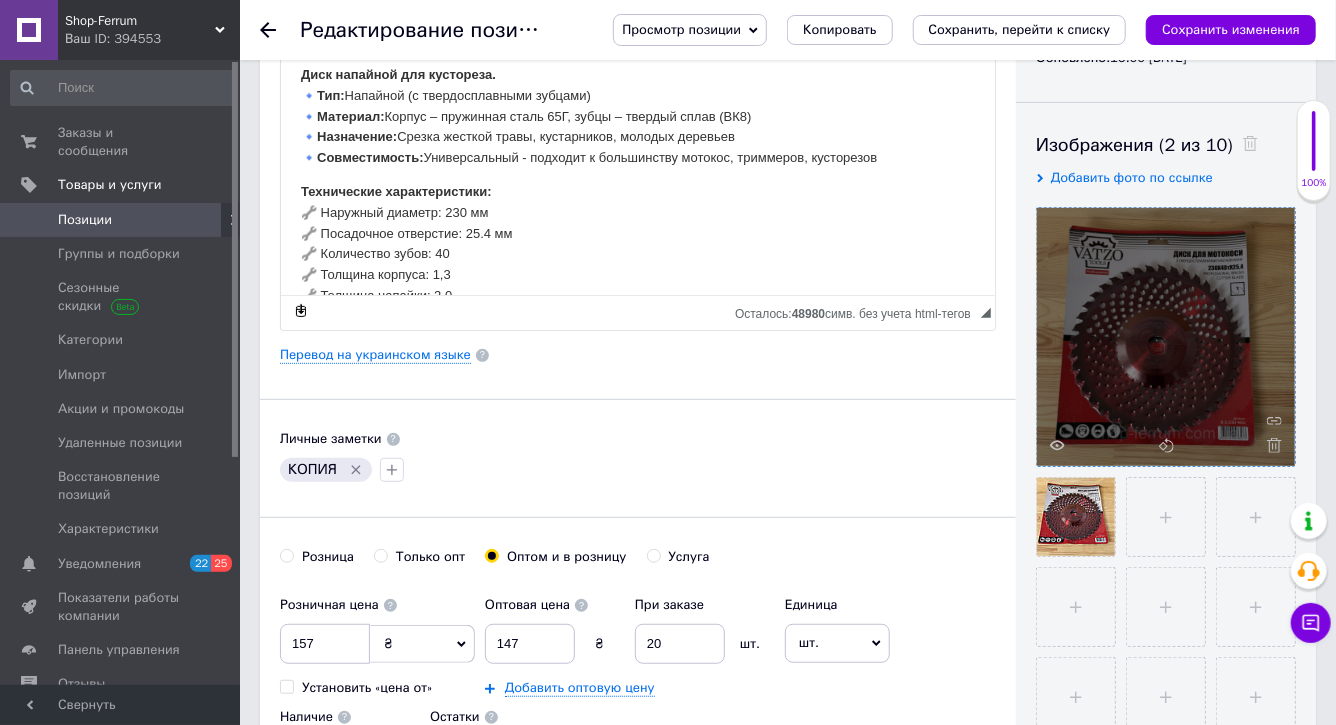 click 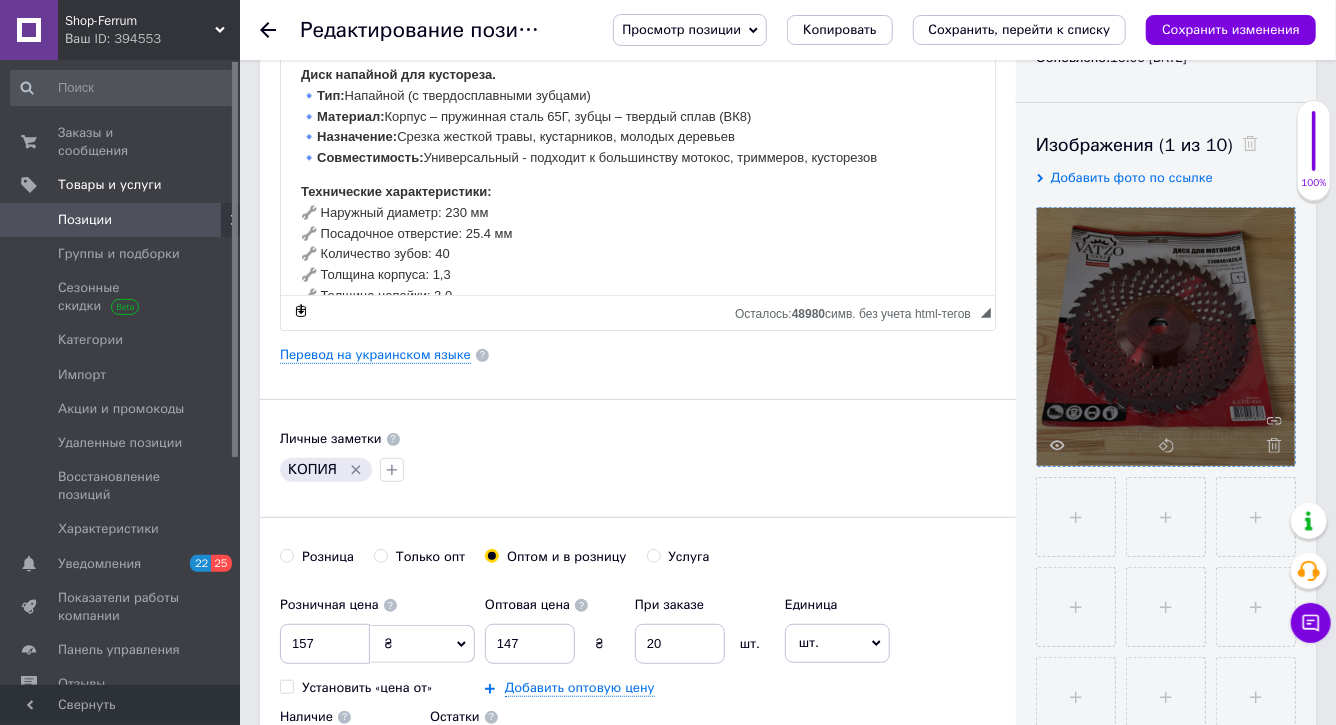 click 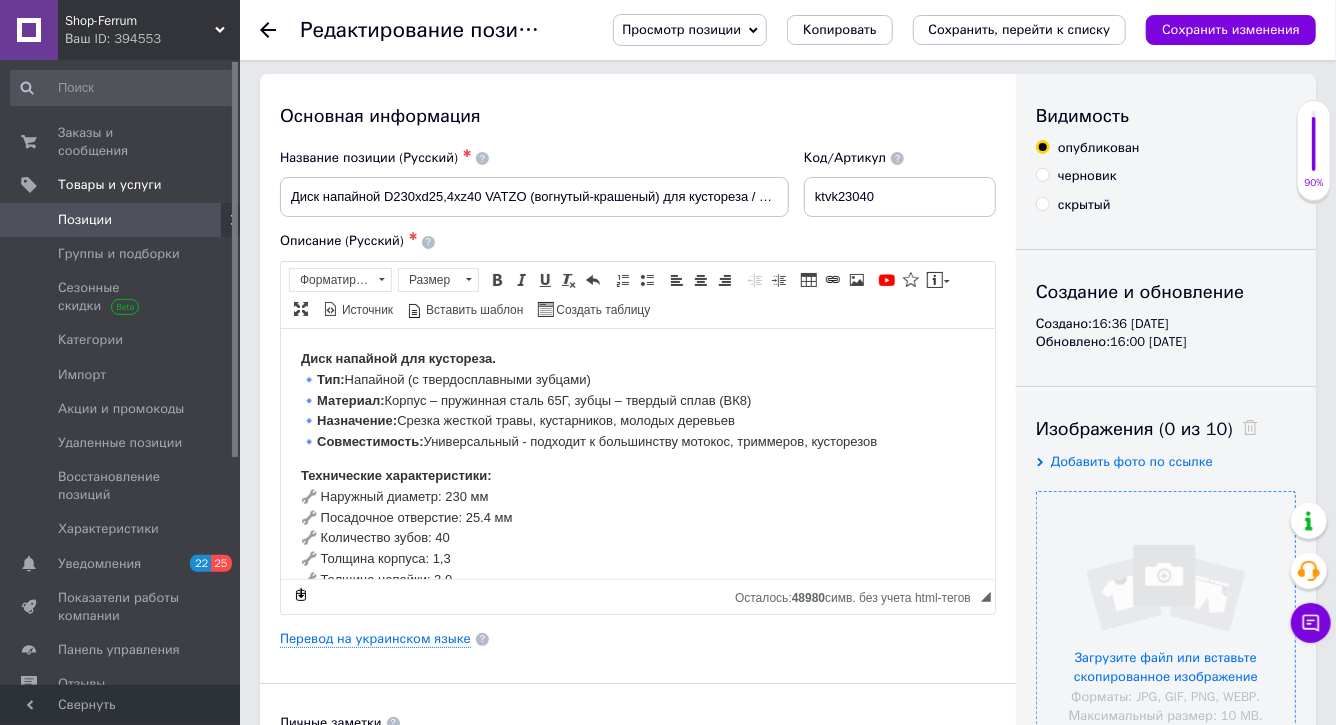 scroll, scrollTop: 0, scrollLeft: 0, axis: both 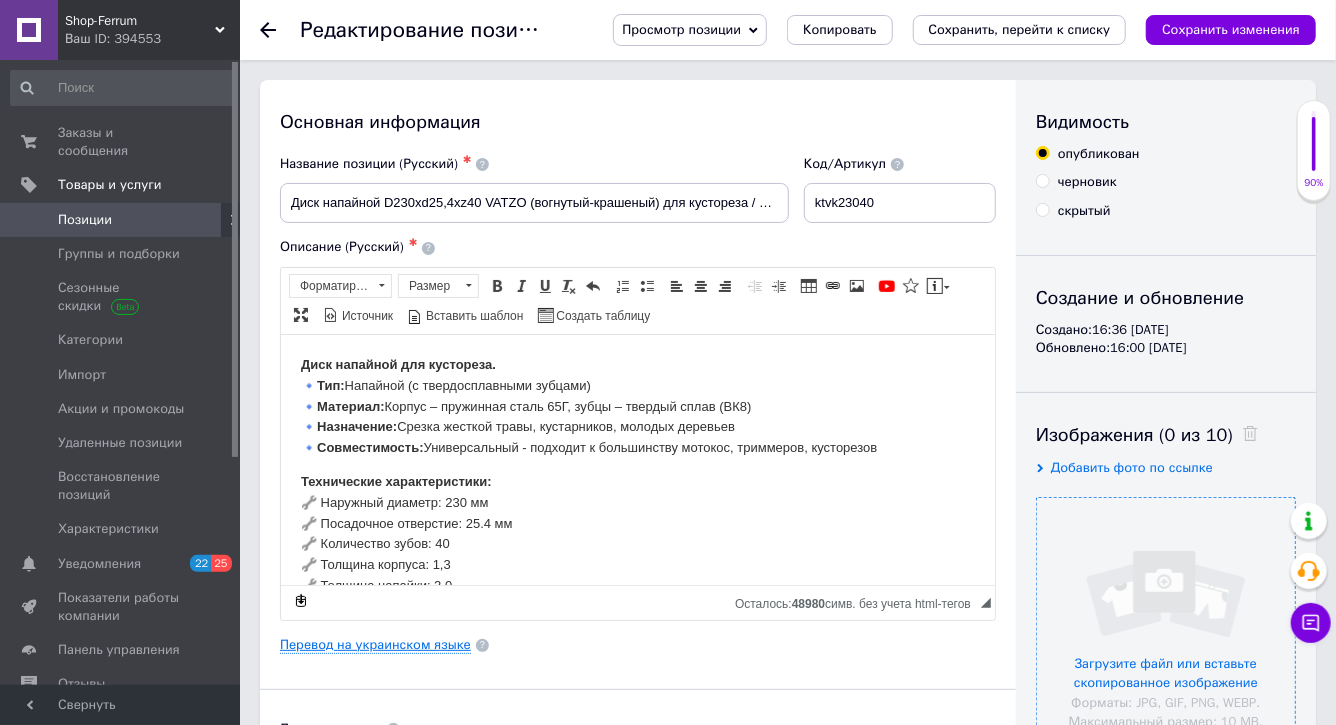 click on "Перевод на украинском языке" at bounding box center (375, 645) 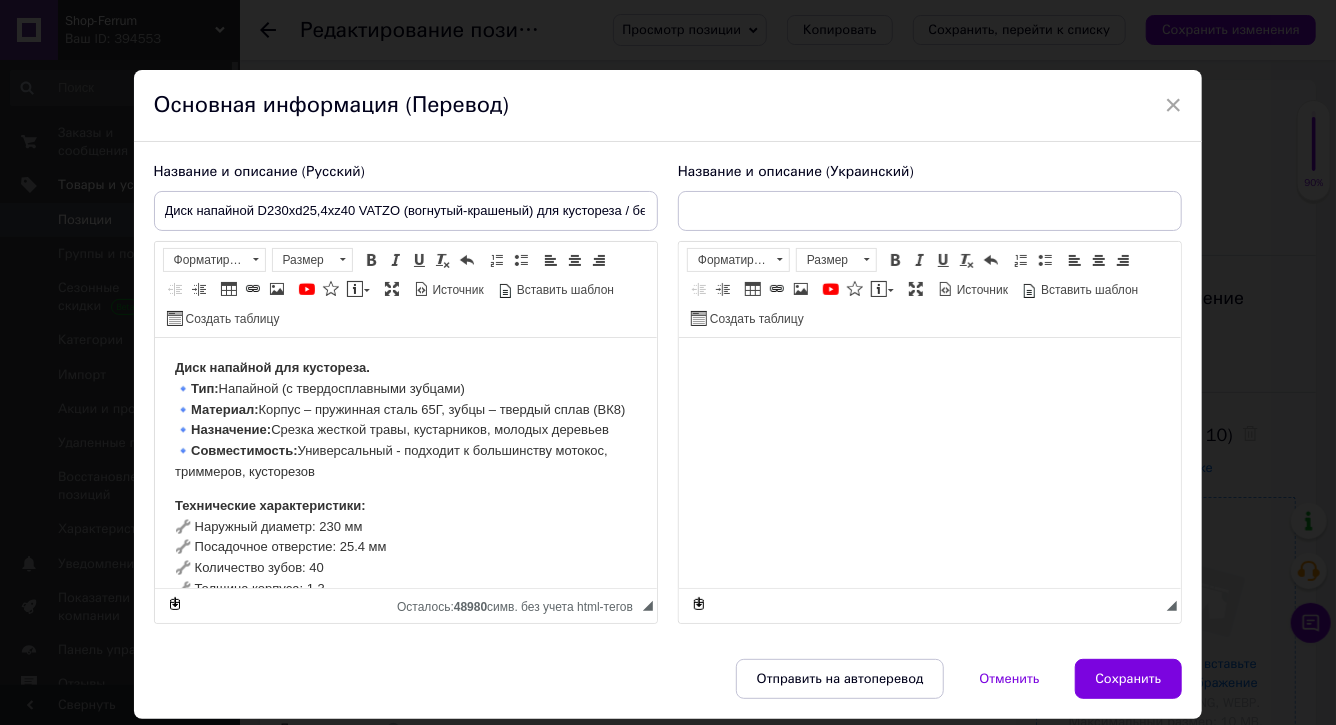 scroll, scrollTop: 0, scrollLeft: 0, axis: both 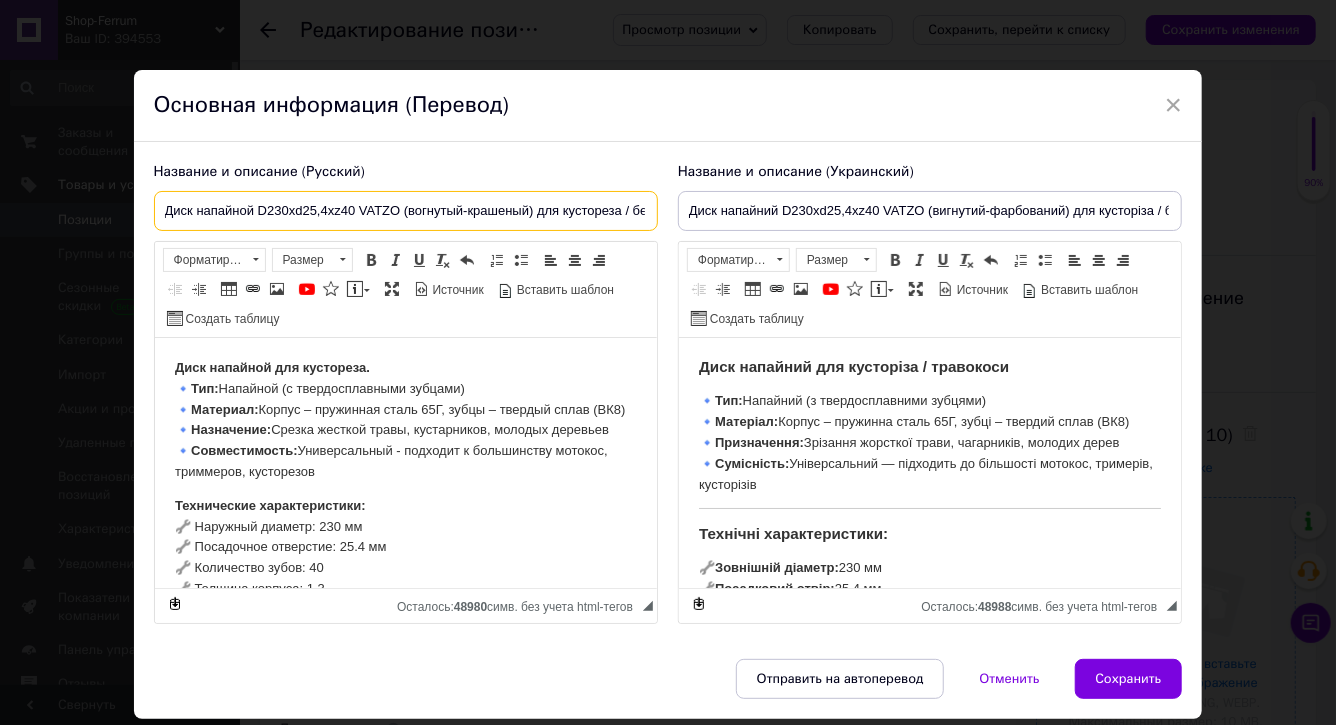 drag, startPoint x: 464, startPoint y: 210, endPoint x: 532, endPoint y: 214, distance: 68.117546 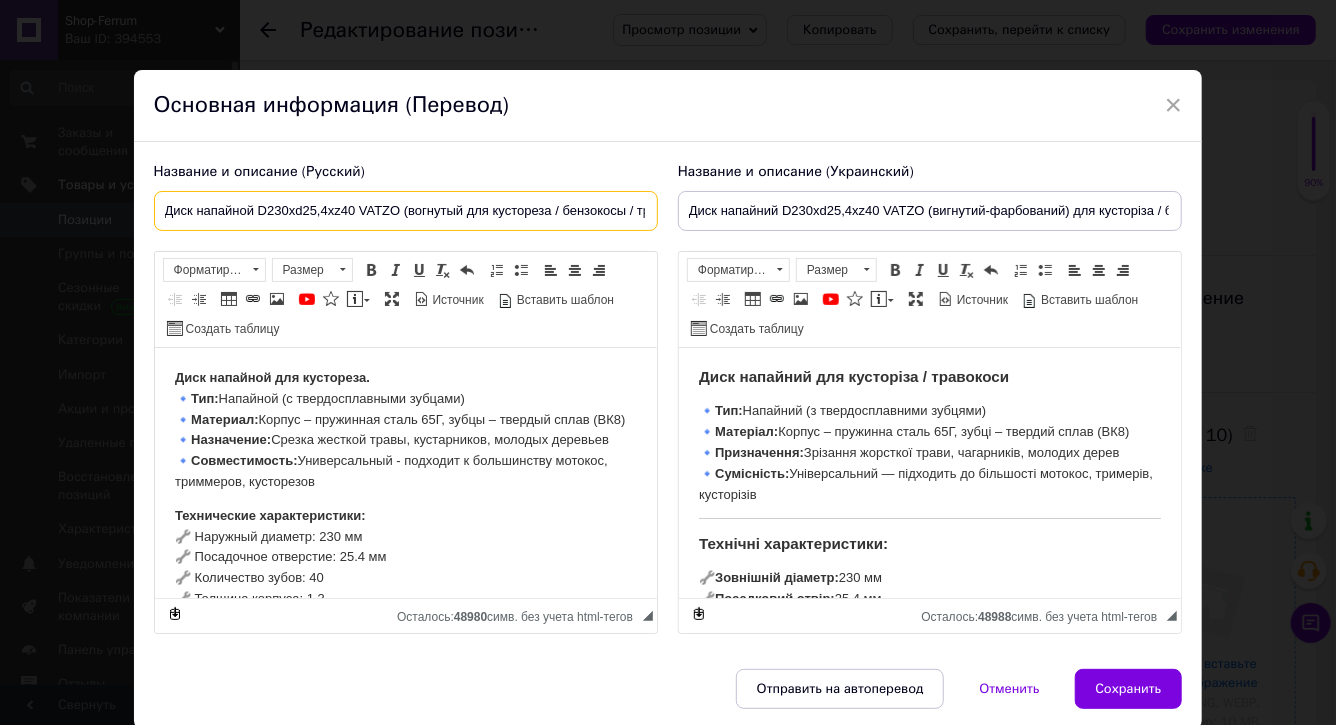 click on "Диск напайной D230xd25,4xz40 VATZO (вогнутый для кустореза / бензокосы / травокоса" at bounding box center [406, 211] 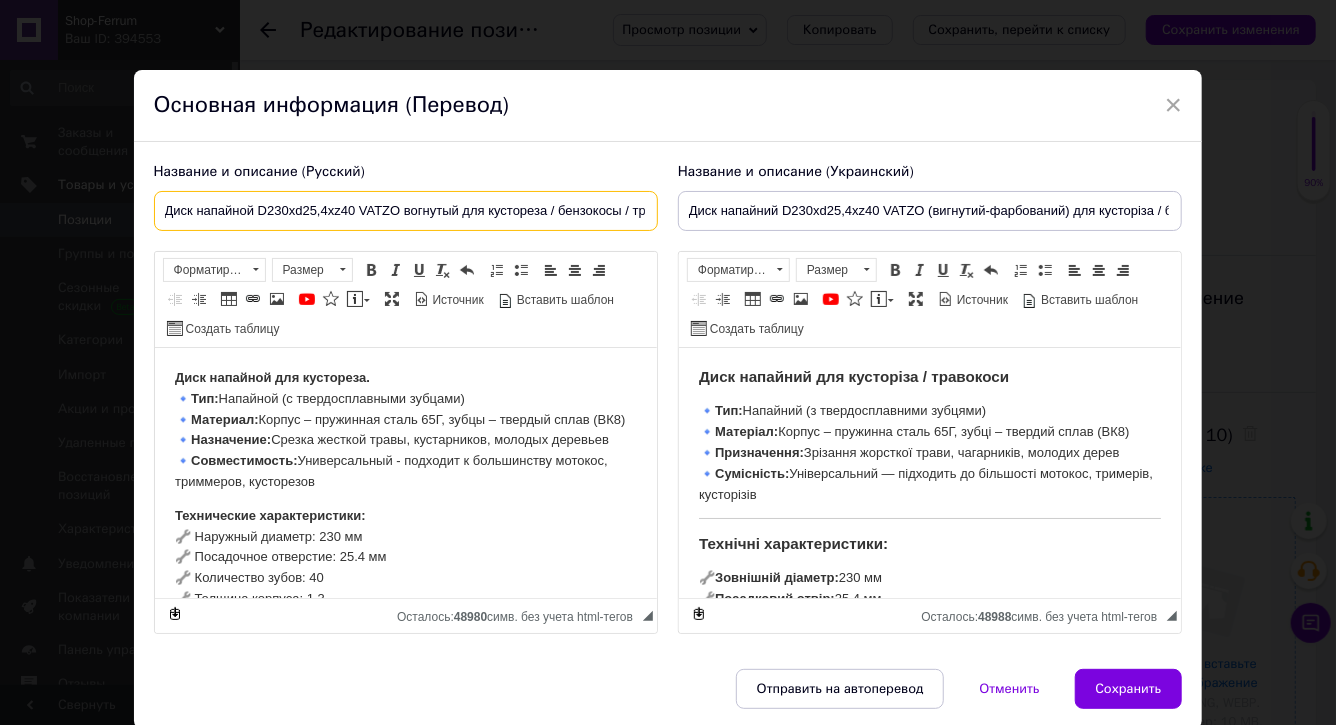 type on "Диск напайной D230xd25,4xz40 VATZO вогнутый для кустореза / бензокосы / травокоса" 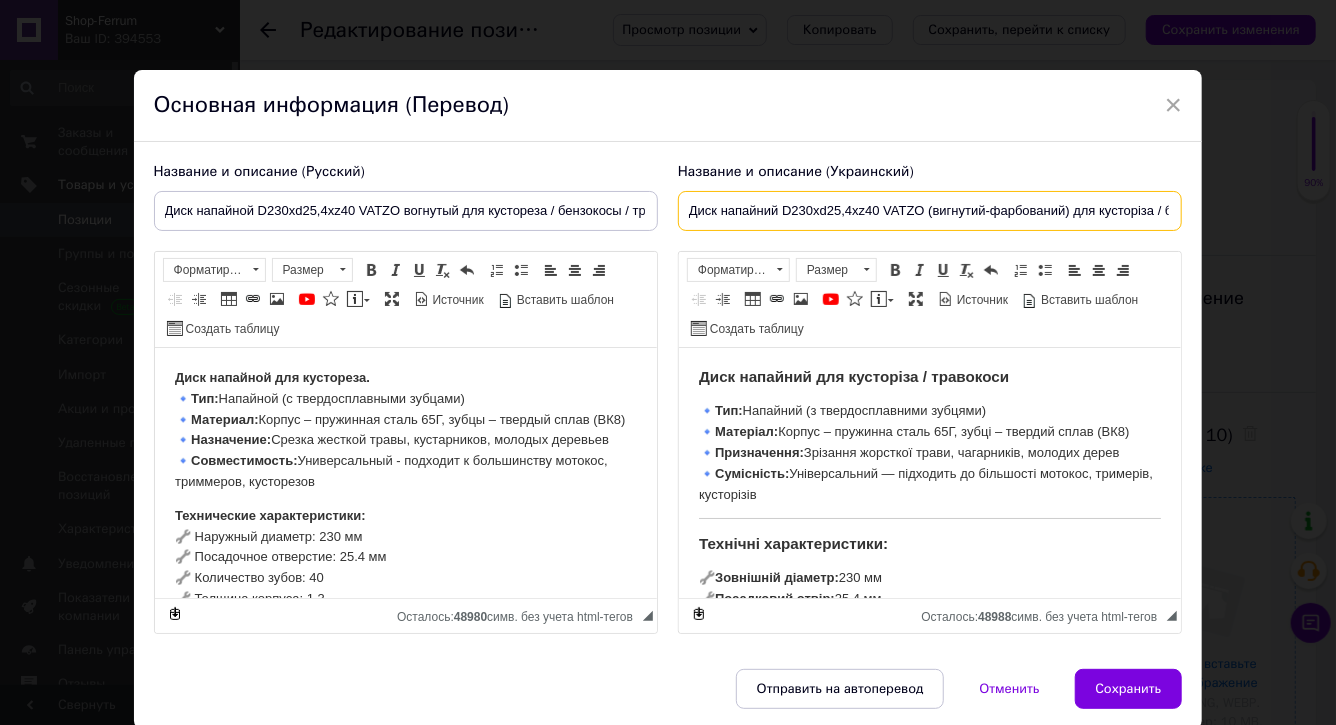 click on "Диск напайний D230xd25,4xz40 VATZO (вигнутий-фарбований) для кусторіза / бензокоси / травокоса" at bounding box center (930, 211) 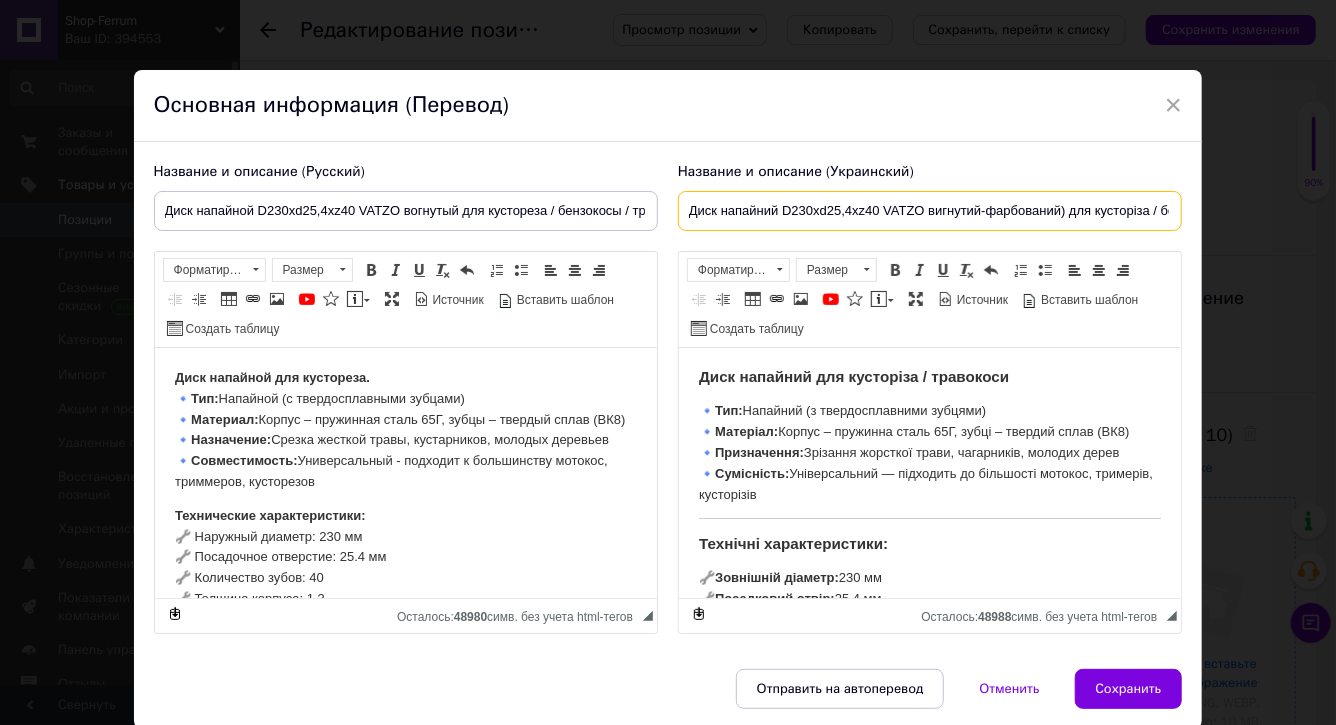 drag, startPoint x: 1066, startPoint y: 210, endPoint x: 976, endPoint y: 216, distance: 90.199776 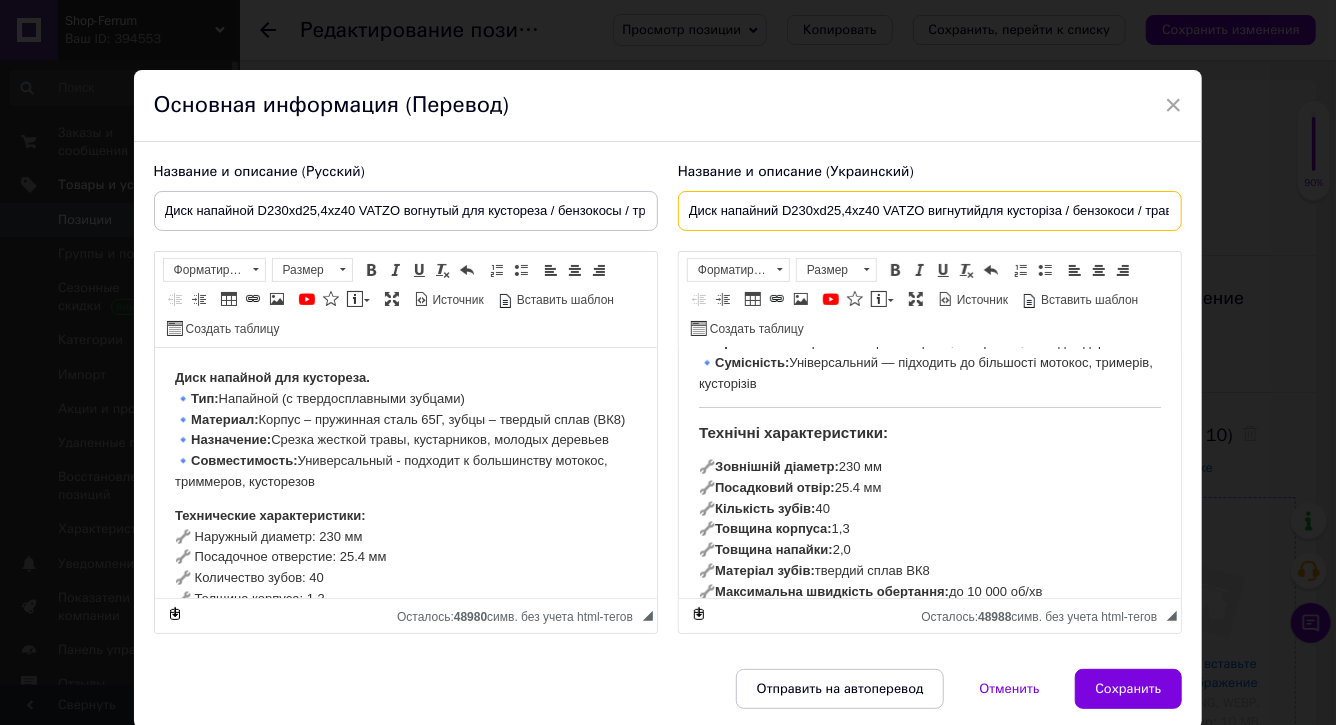scroll, scrollTop: 114, scrollLeft: 0, axis: vertical 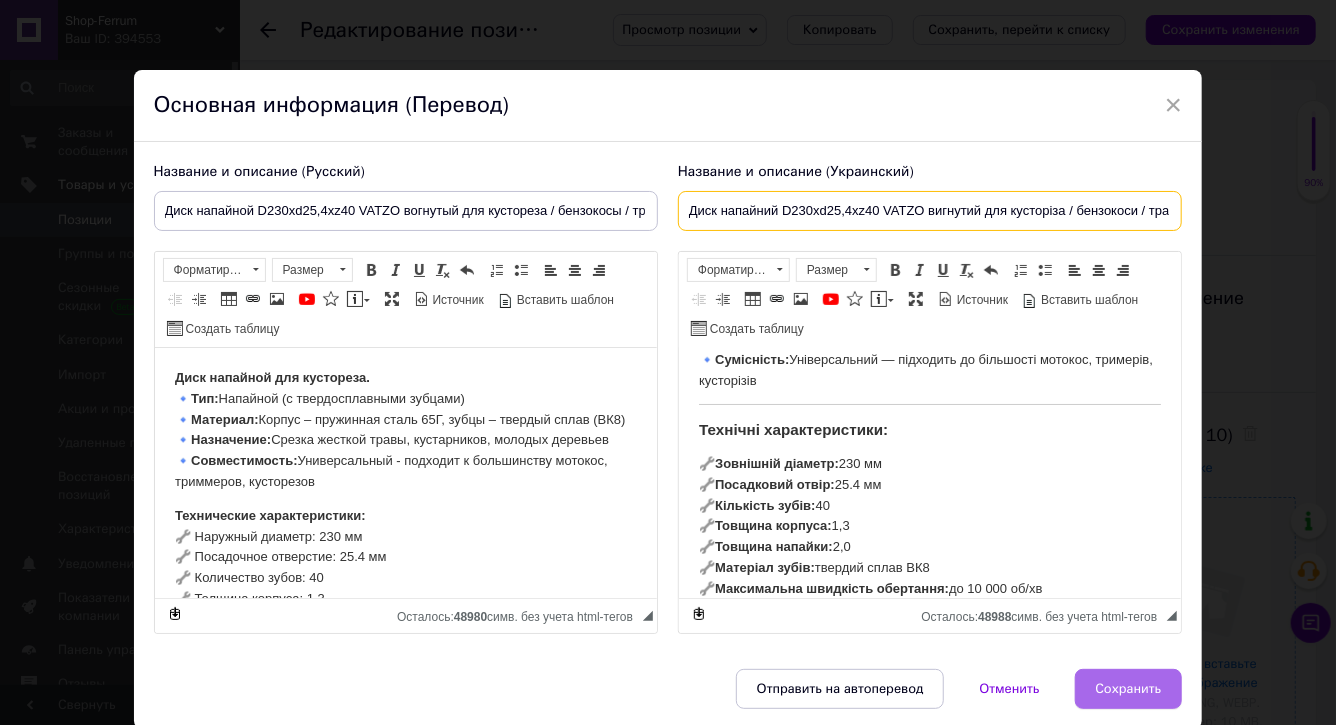 type on "Диск напайний D230xd25,4xz40 VATZO вигнутий для кусторіза / бензокоси / травокоса" 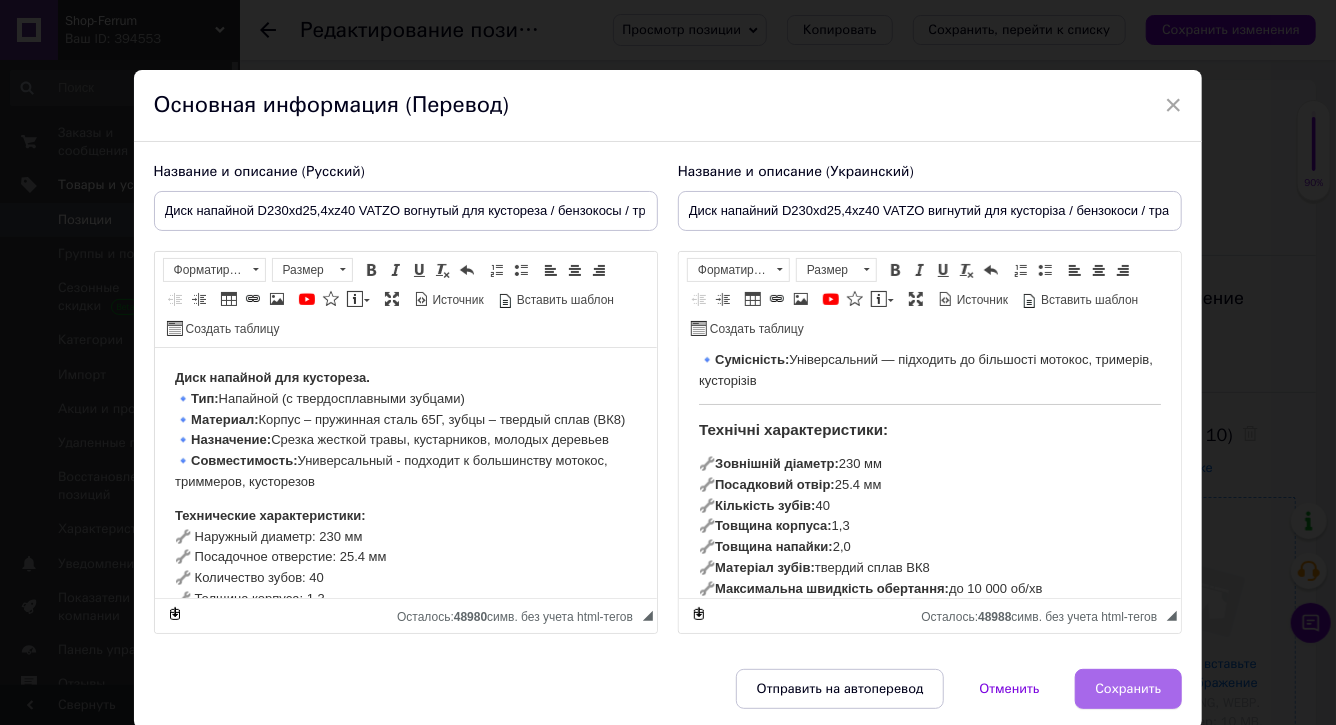 click on "Сохранить" at bounding box center [1129, 689] 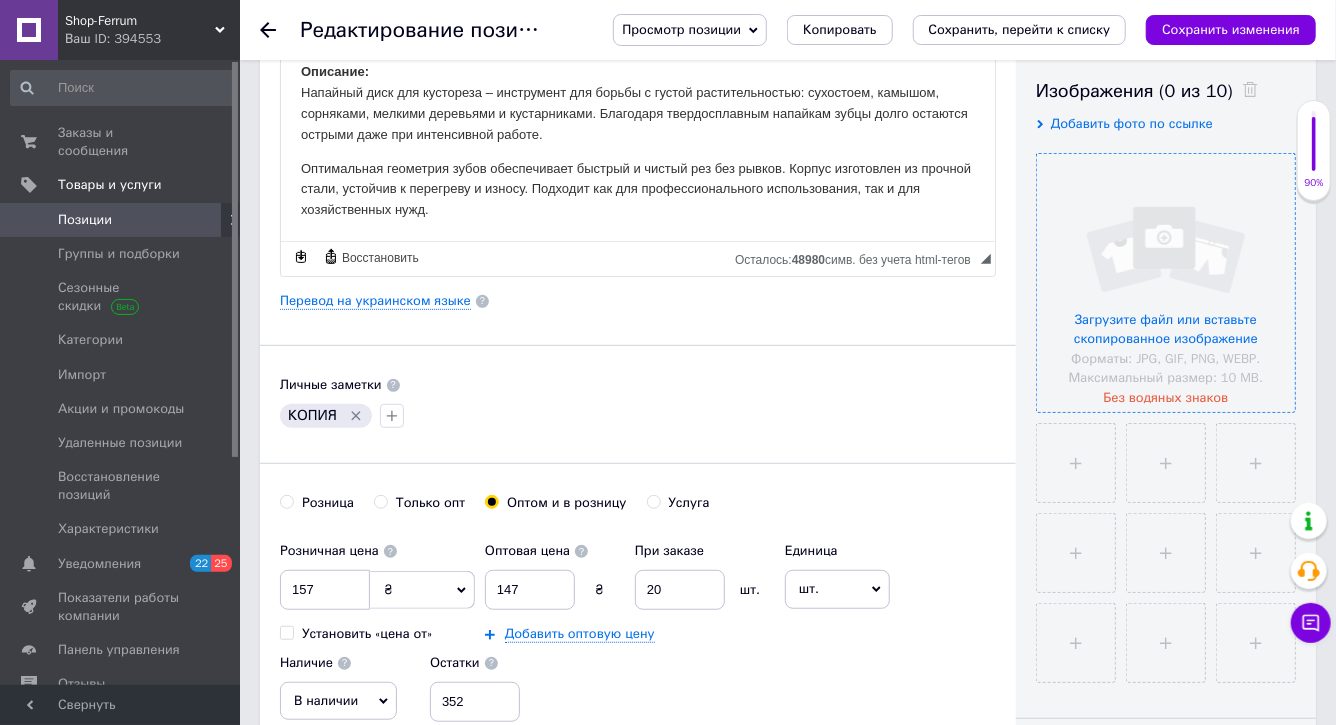scroll, scrollTop: 370, scrollLeft: 0, axis: vertical 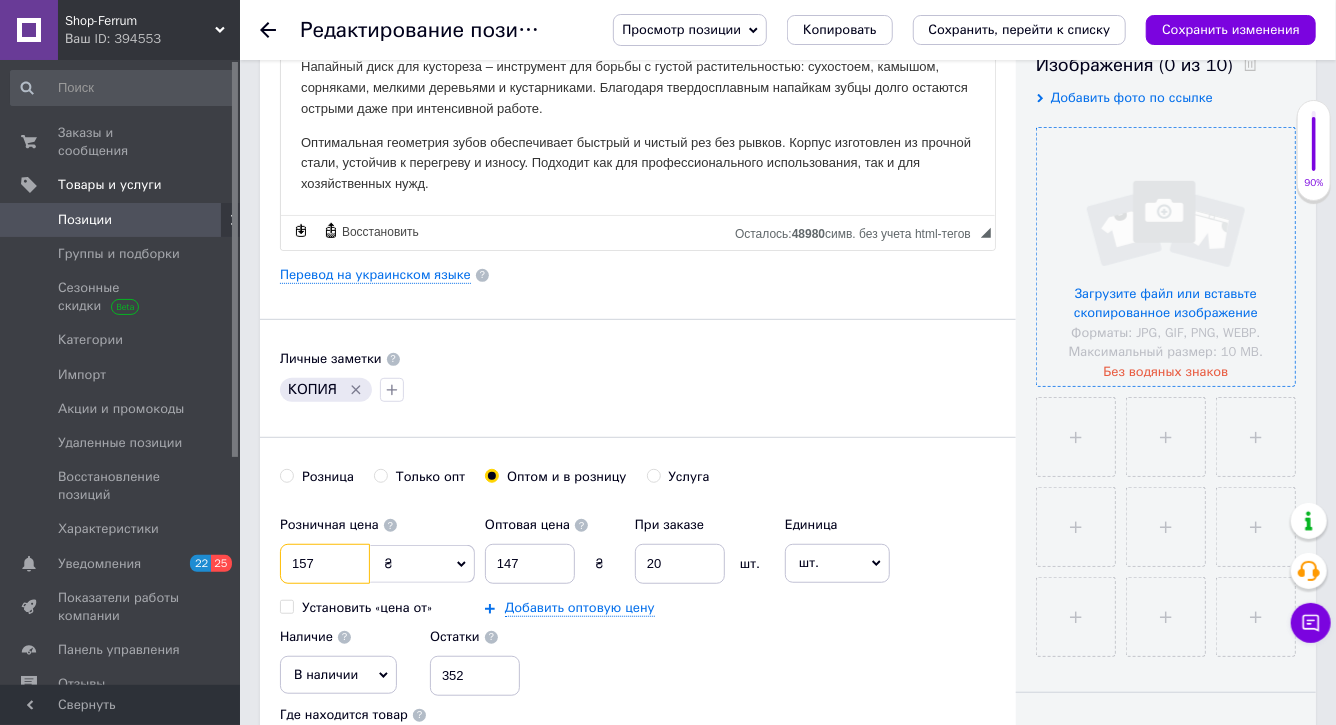 drag, startPoint x: 339, startPoint y: 562, endPoint x: 248, endPoint y: 562, distance: 91 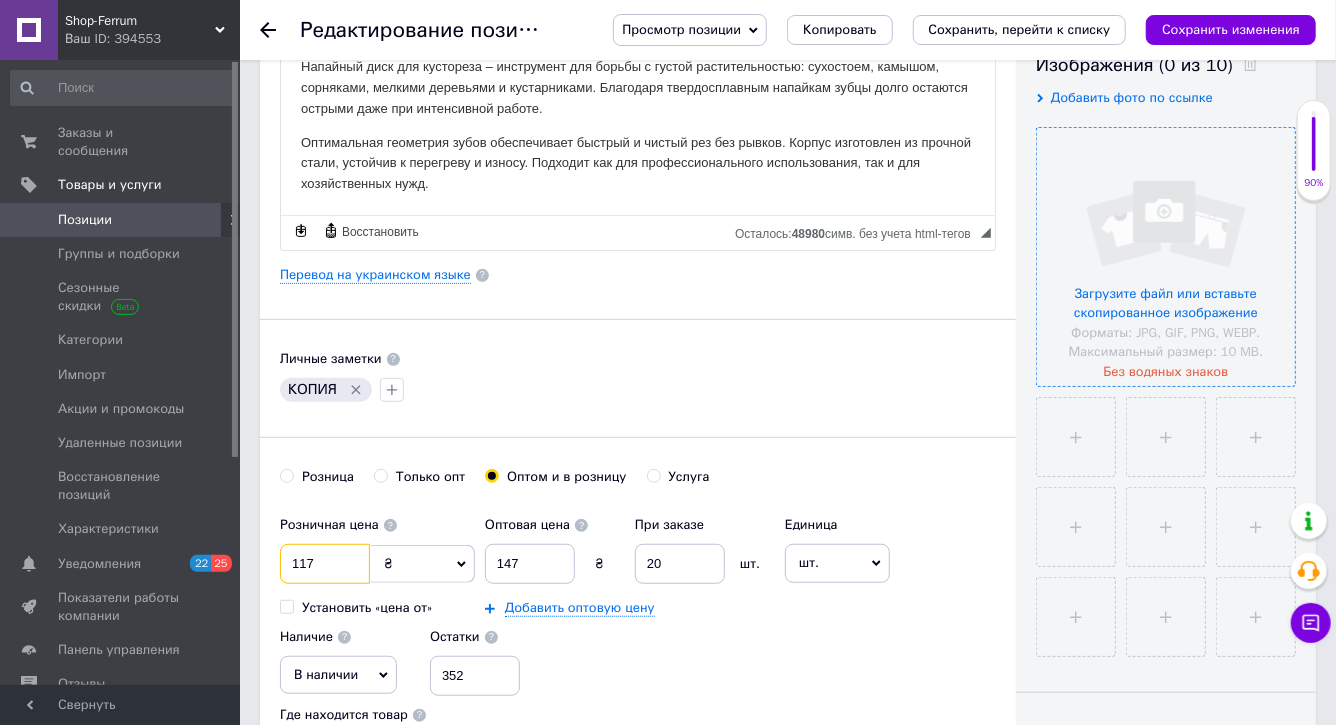 type on "117" 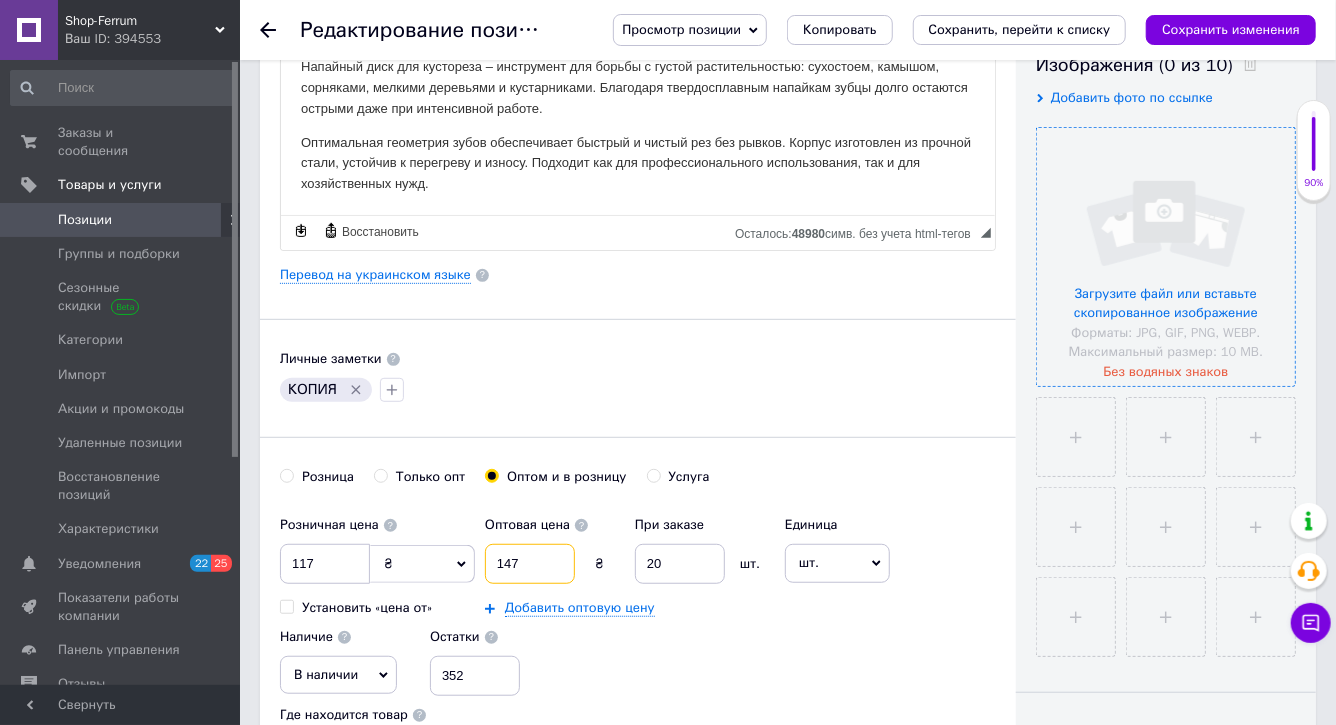 drag, startPoint x: 541, startPoint y: 568, endPoint x: 480, endPoint y: 568, distance: 61 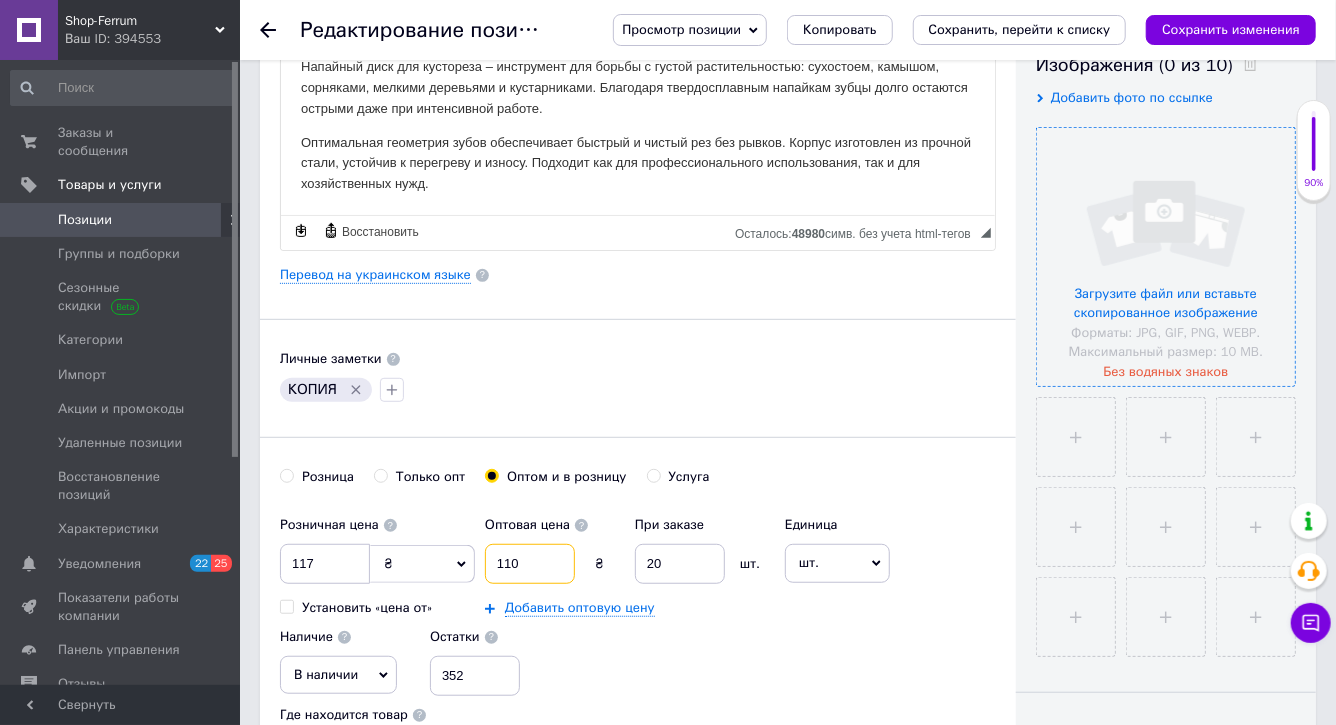 type on "110" 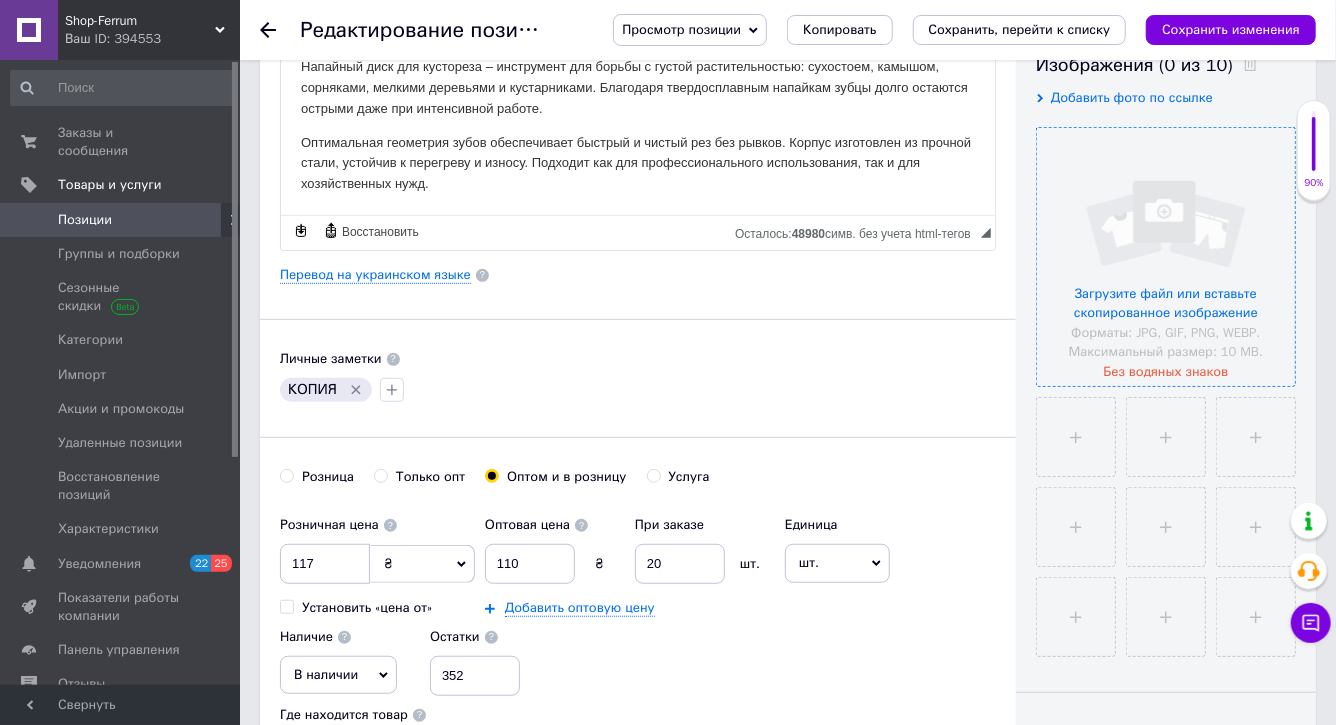 click at bounding box center [1166, 257] 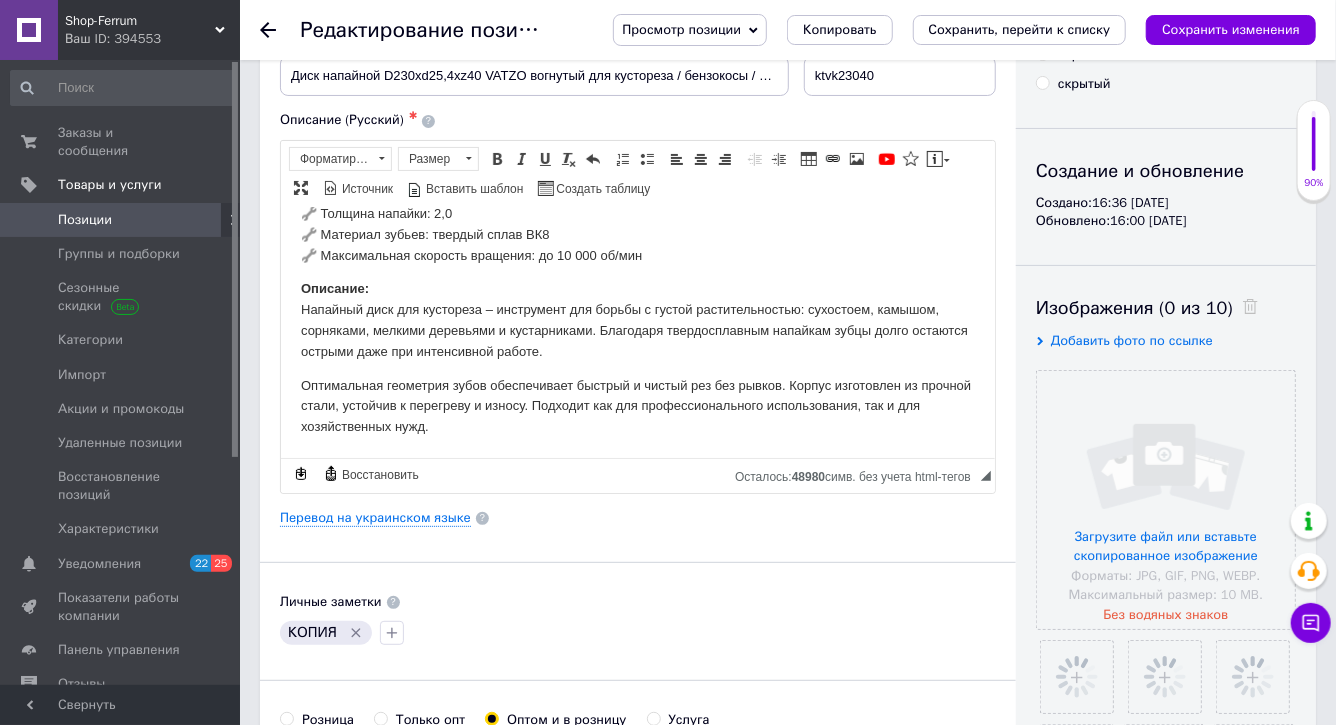 scroll, scrollTop: 164, scrollLeft: 0, axis: vertical 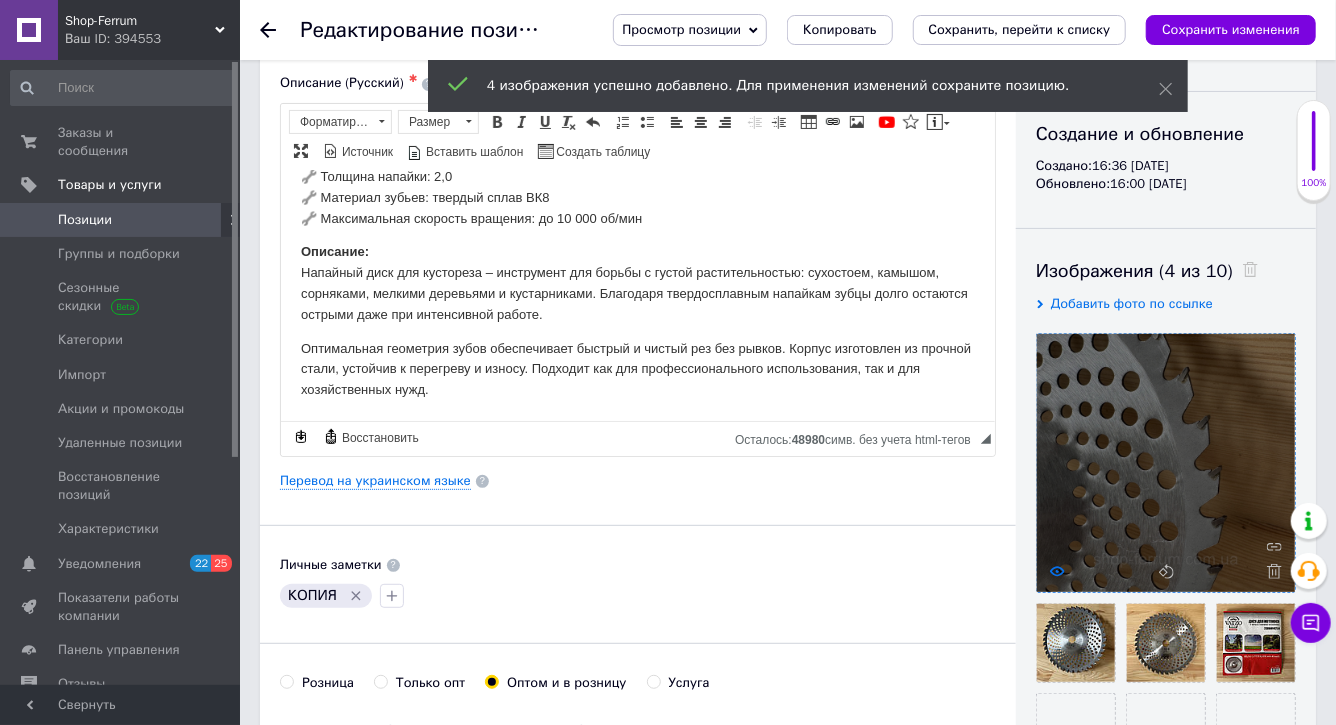 click 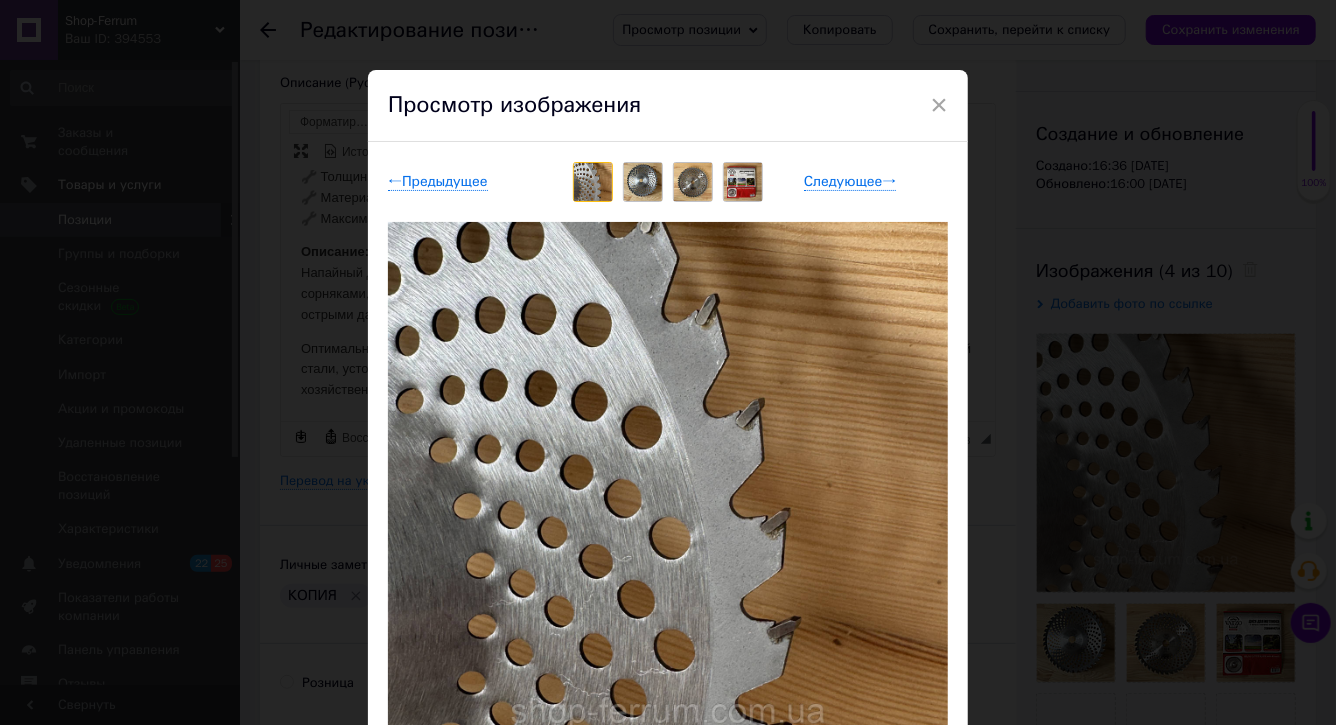 click at bounding box center [643, 182] 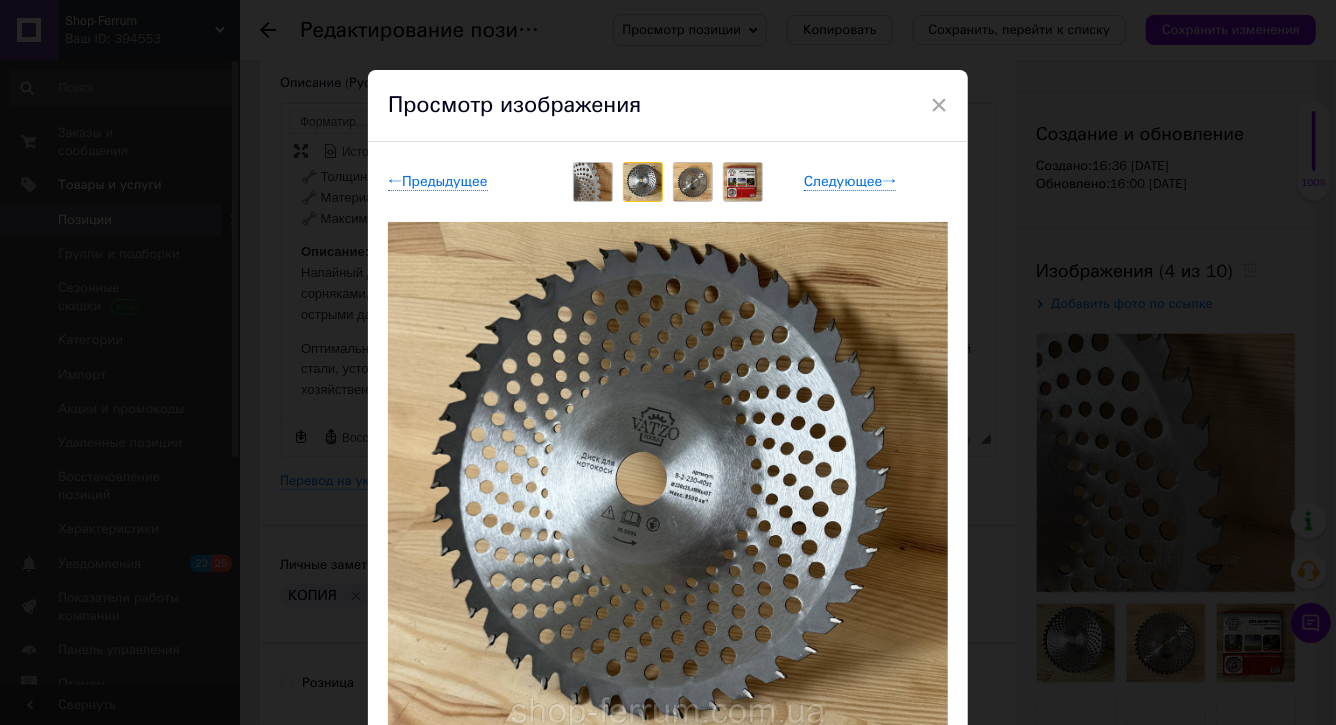 click at bounding box center [693, 182] 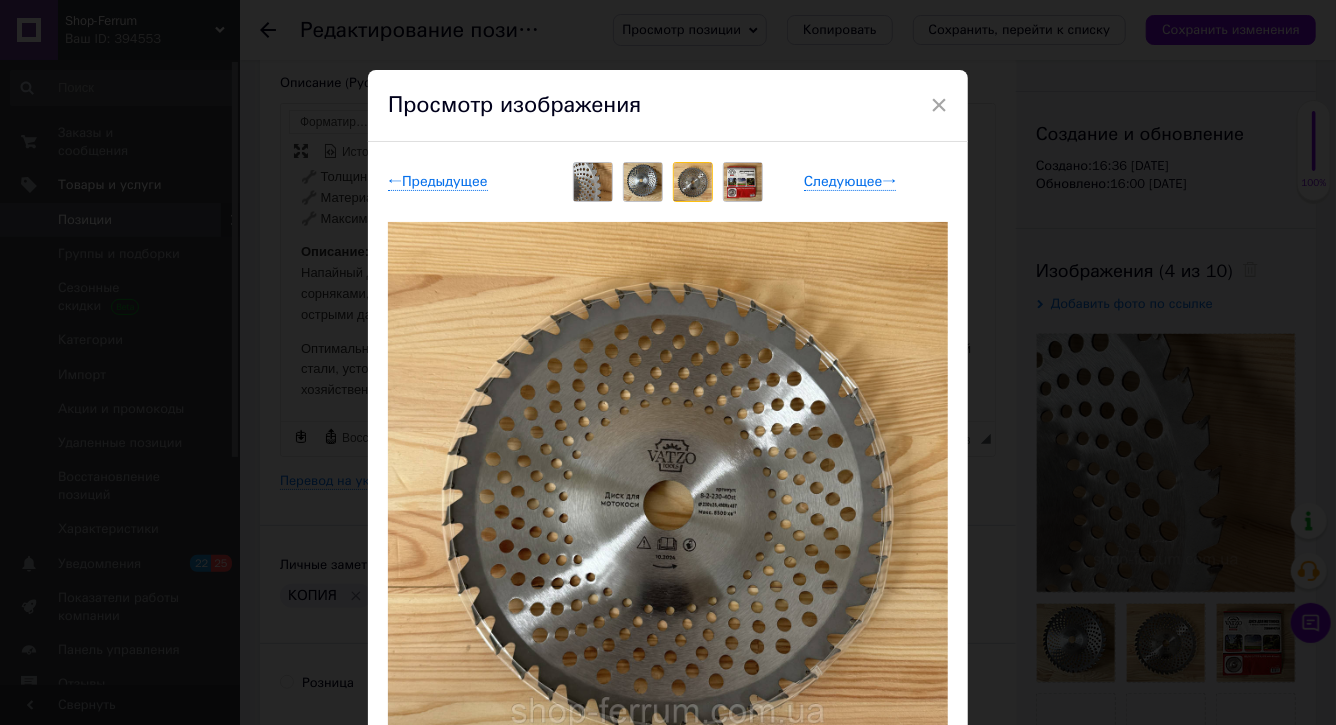 click at bounding box center [743, 182] 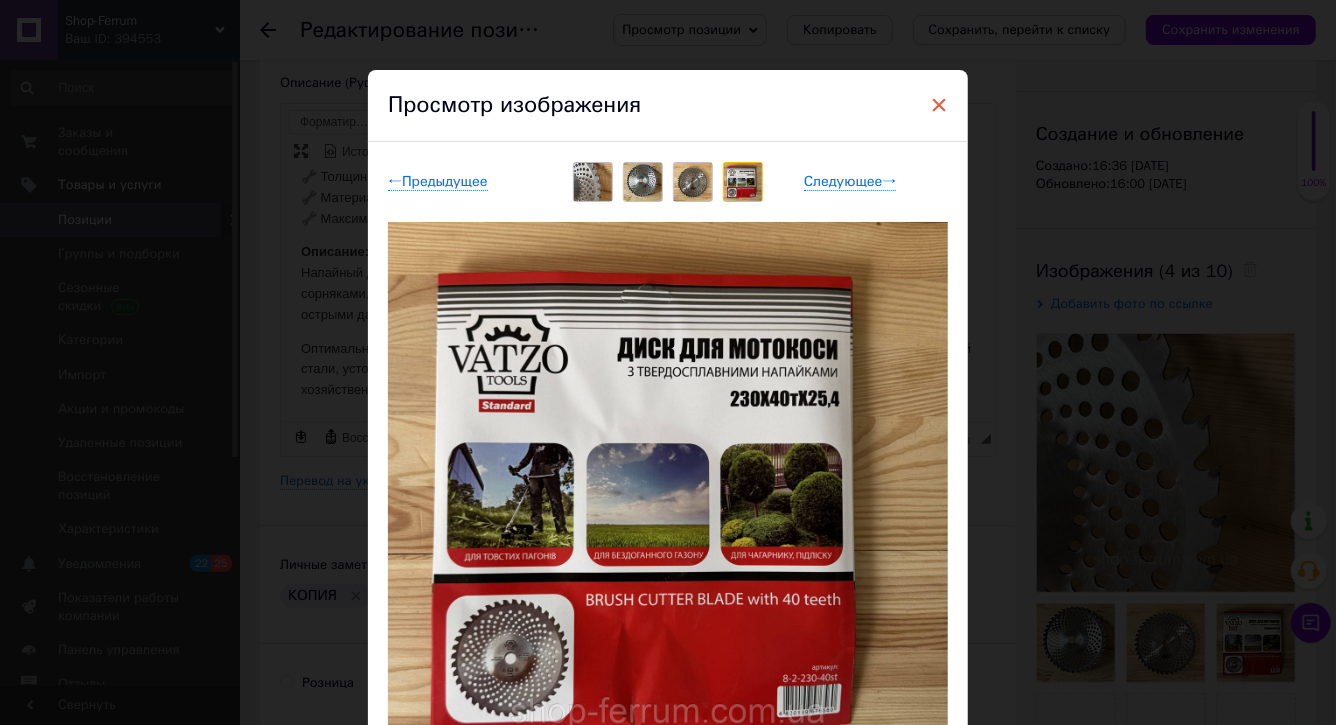 click on "×" at bounding box center (939, 105) 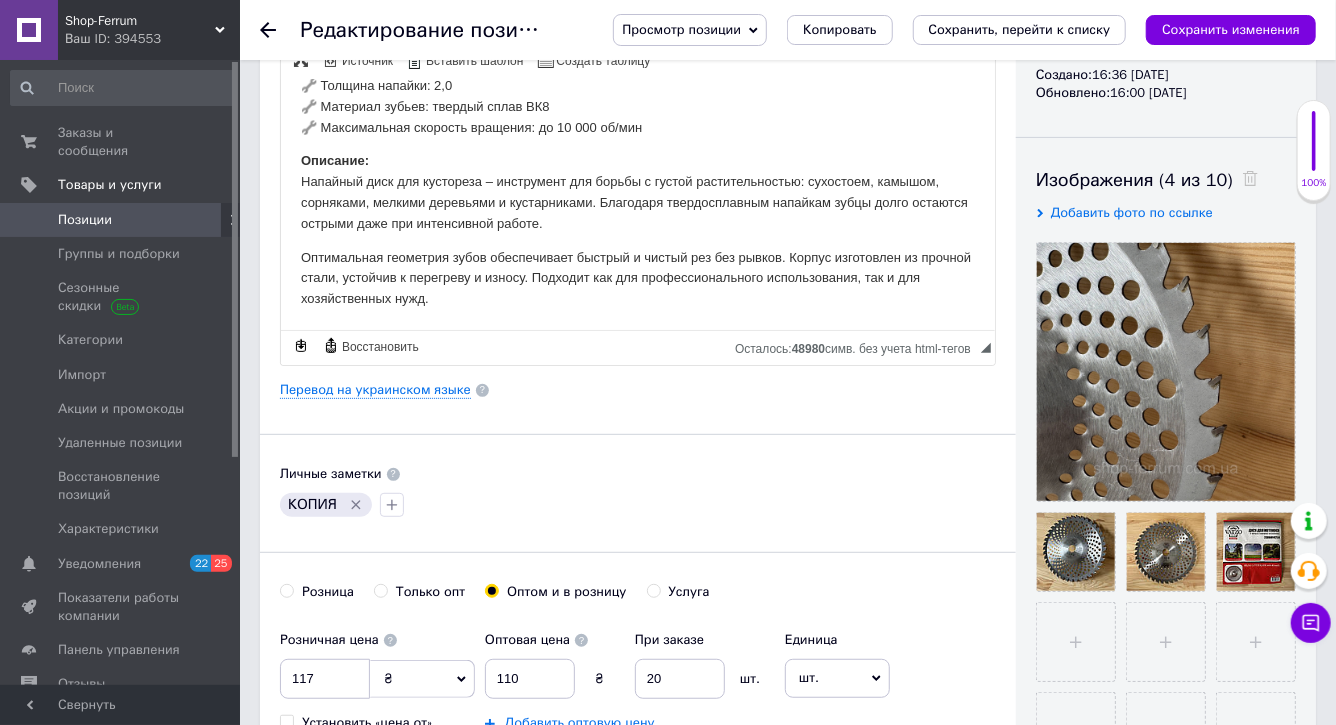 scroll, scrollTop: 275, scrollLeft: 0, axis: vertical 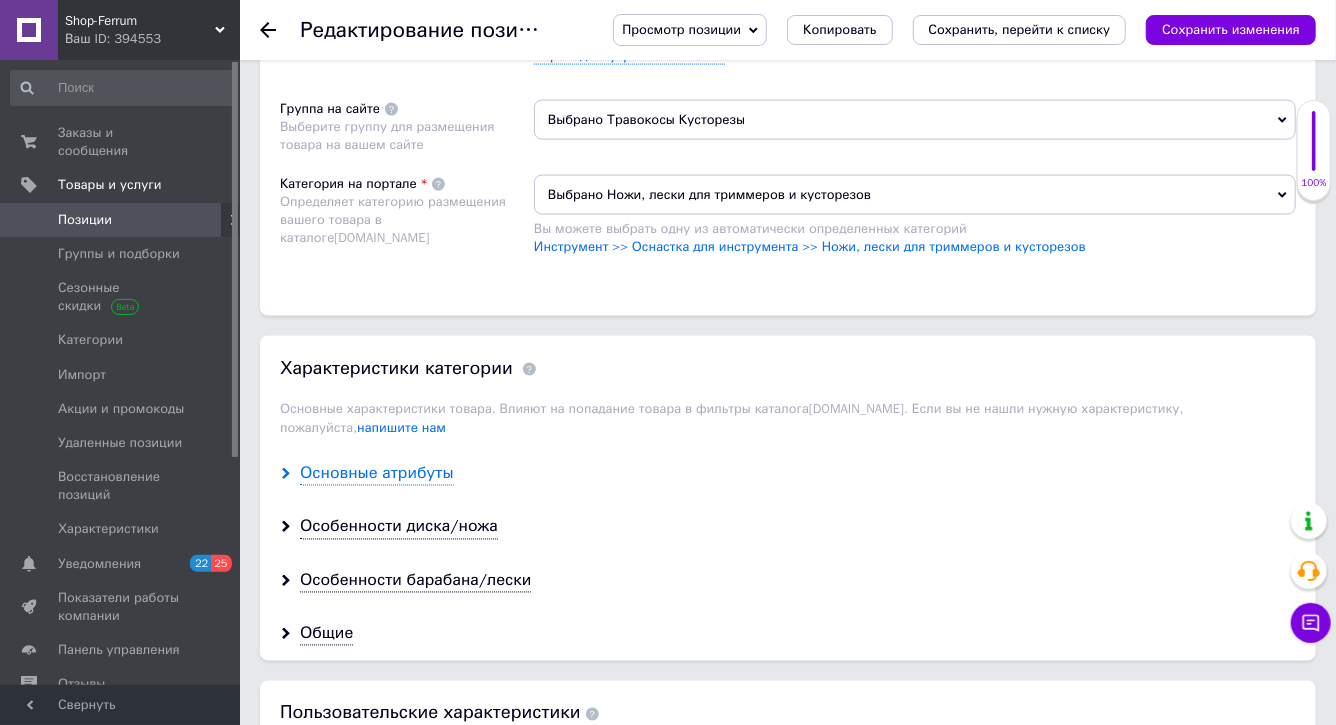 click on "Основные атрибуты" at bounding box center [377, 474] 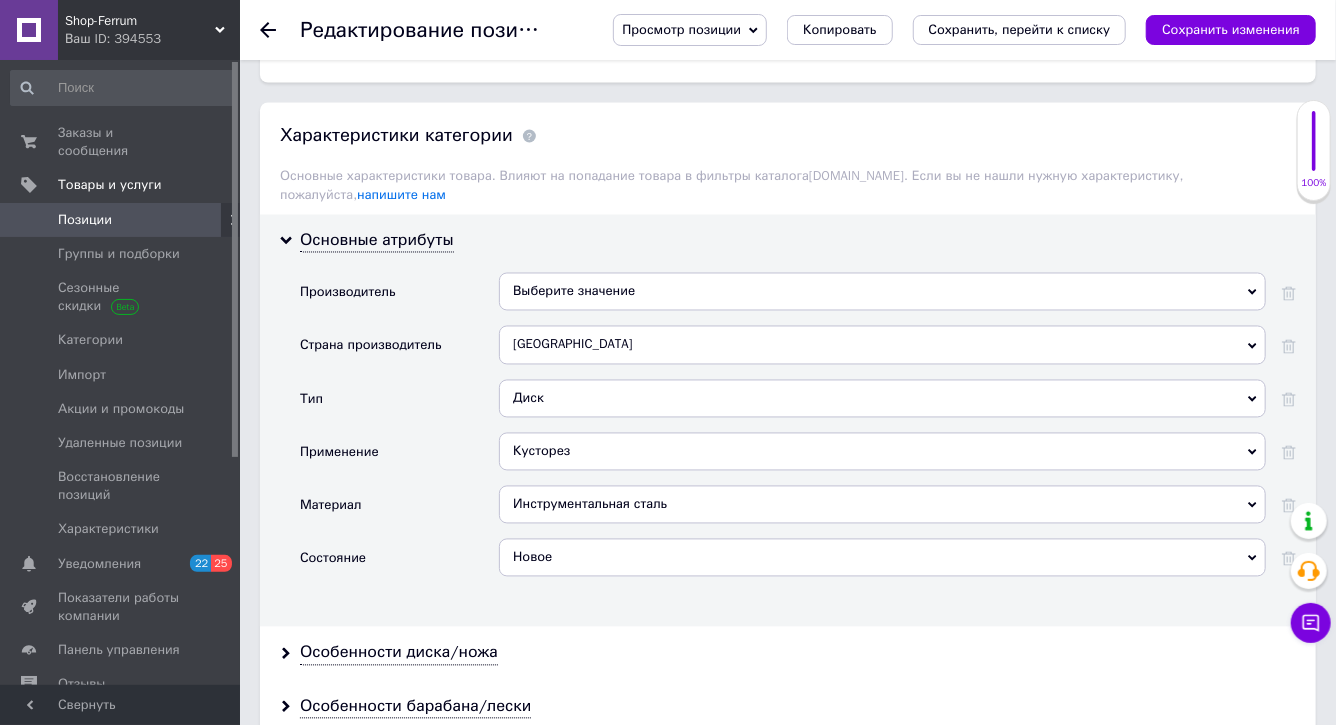 scroll, scrollTop: 1674, scrollLeft: 0, axis: vertical 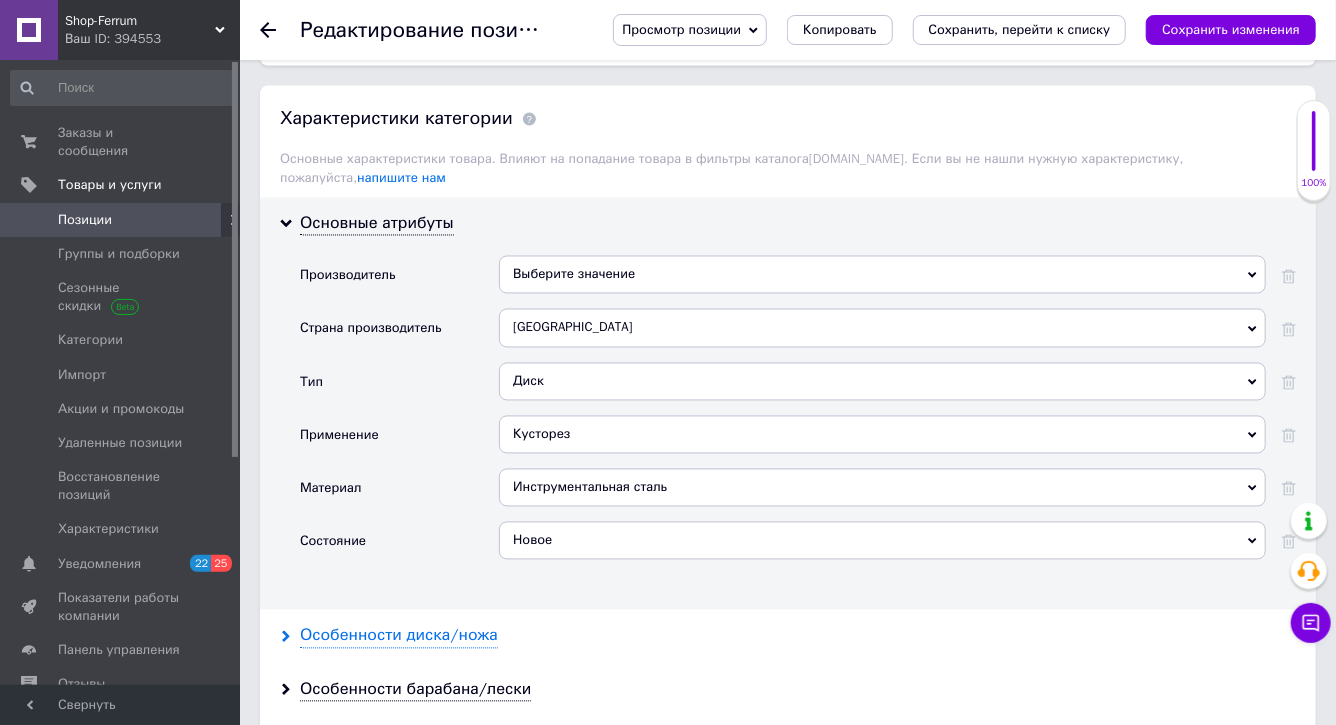 click on "Особенности диска/ножа" at bounding box center (399, 636) 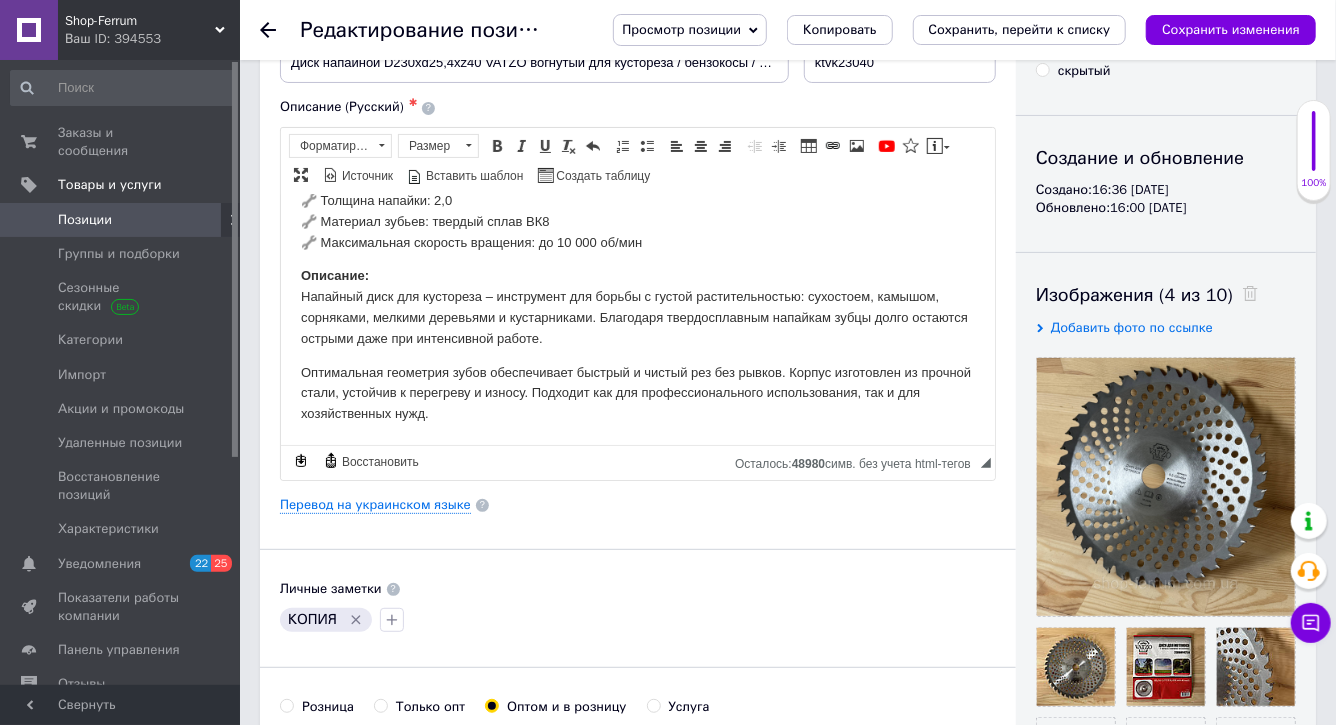 scroll, scrollTop: 0, scrollLeft: 0, axis: both 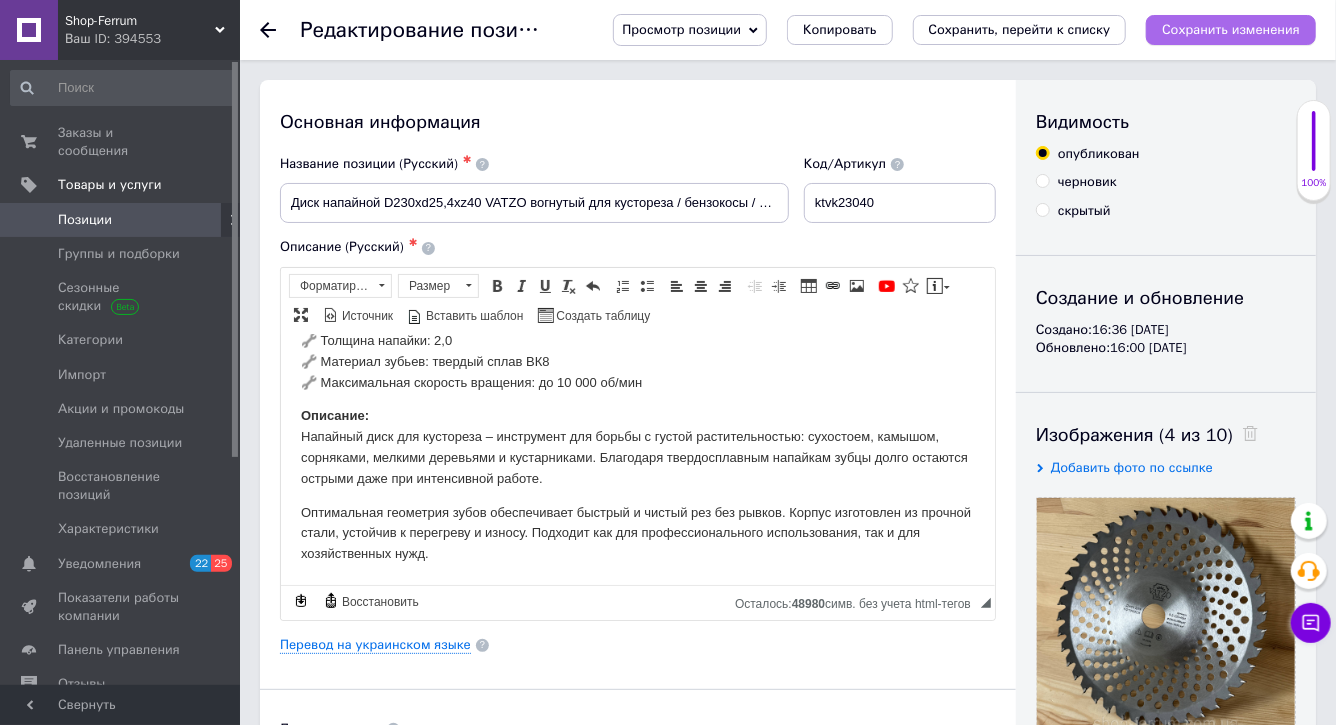 click on "Сохранить изменения" at bounding box center (1231, 29) 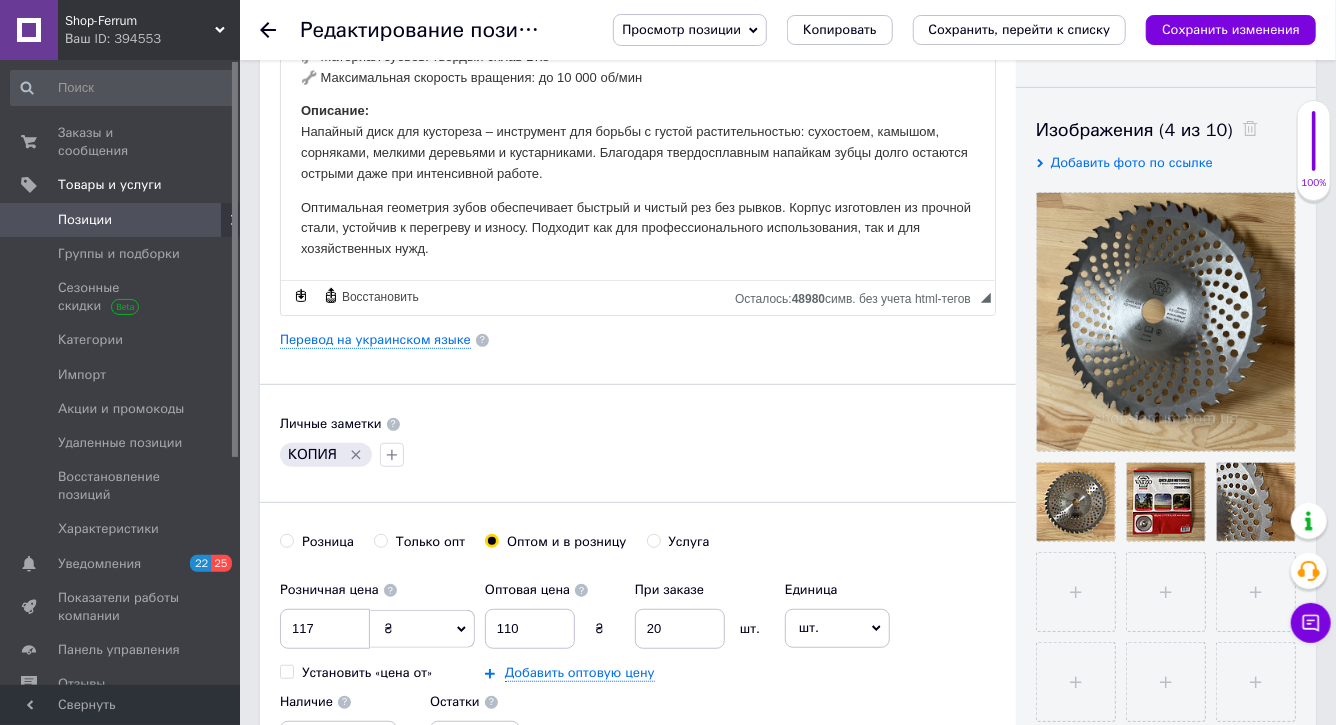 scroll, scrollTop: 0, scrollLeft: 0, axis: both 